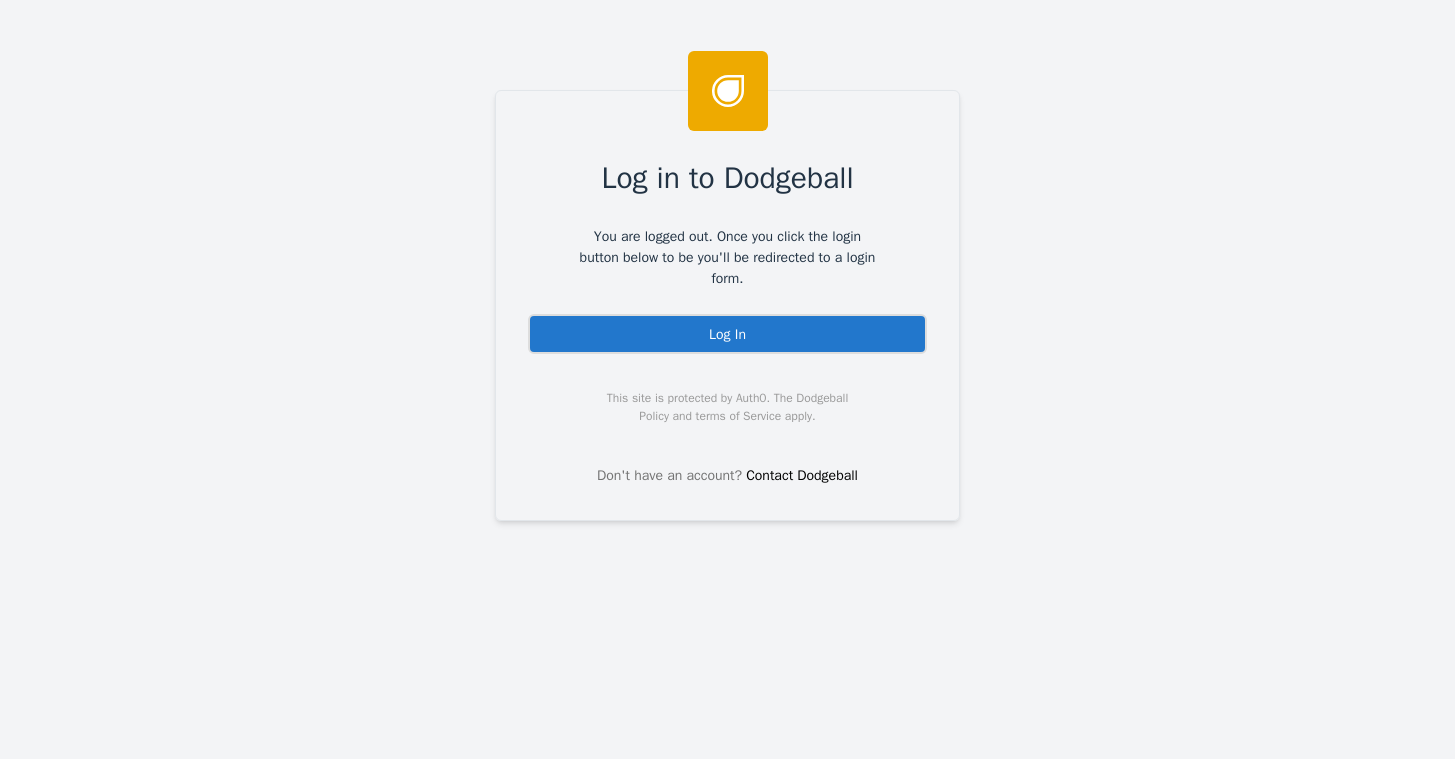 scroll, scrollTop: 0, scrollLeft: 0, axis: both 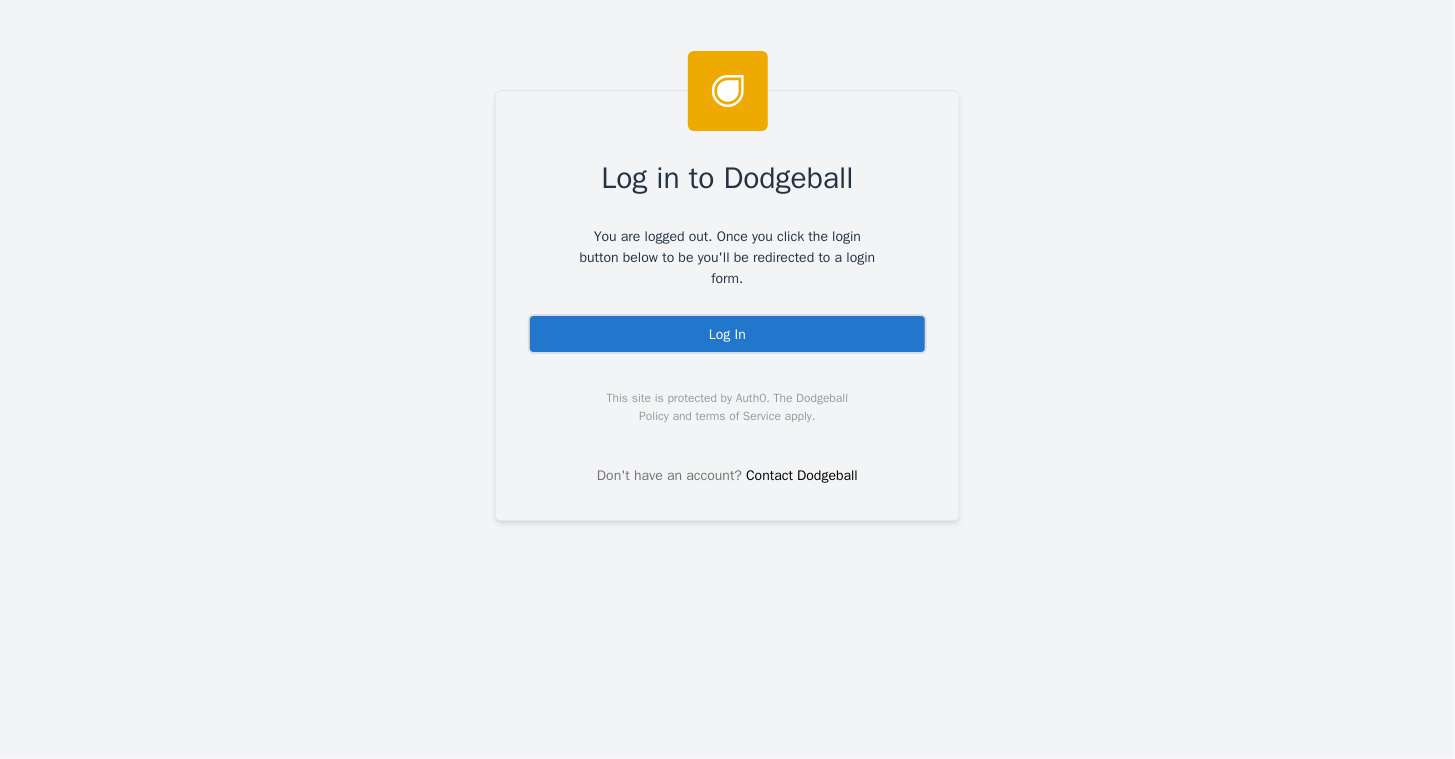 click on "Log In" at bounding box center [727, 334] 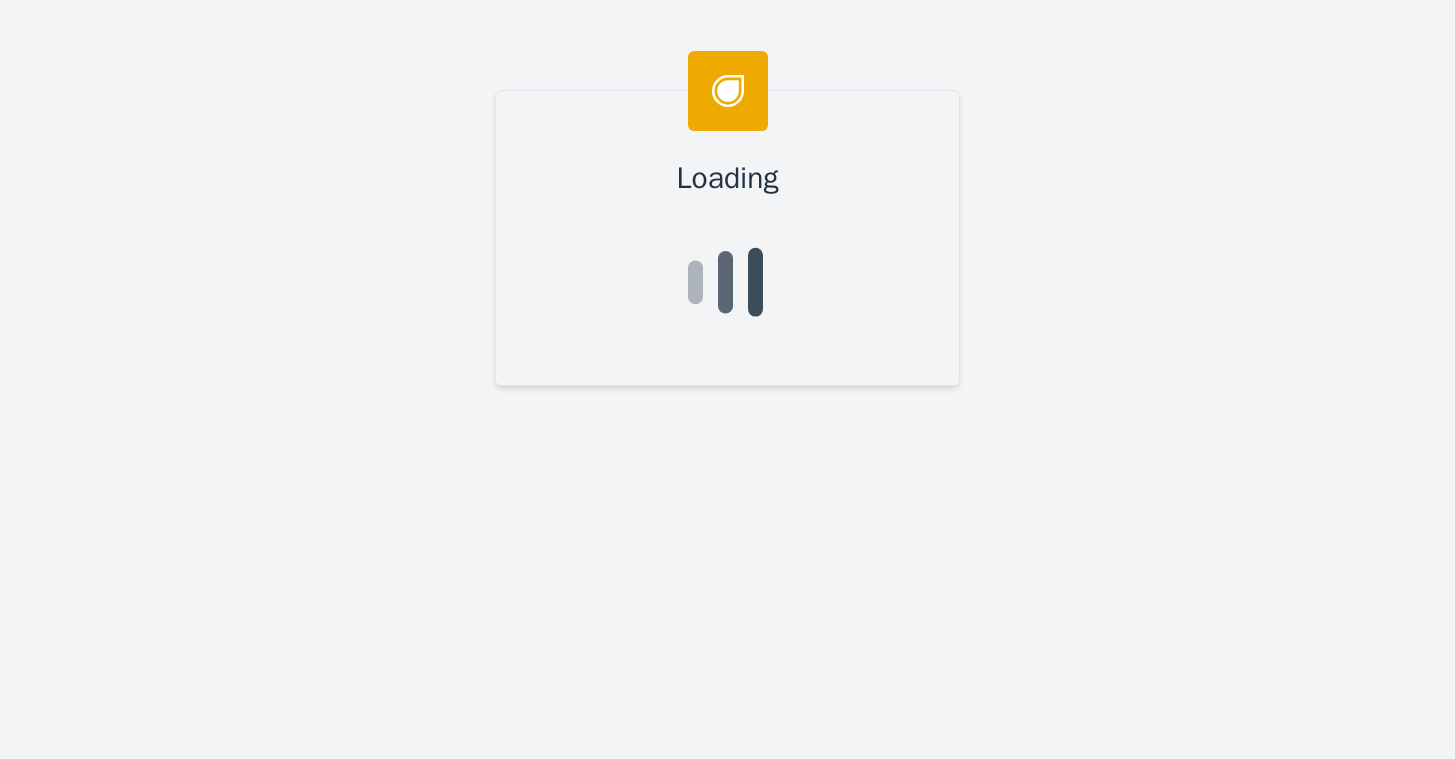 scroll, scrollTop: 0, scrollLeft: 0, axis: both 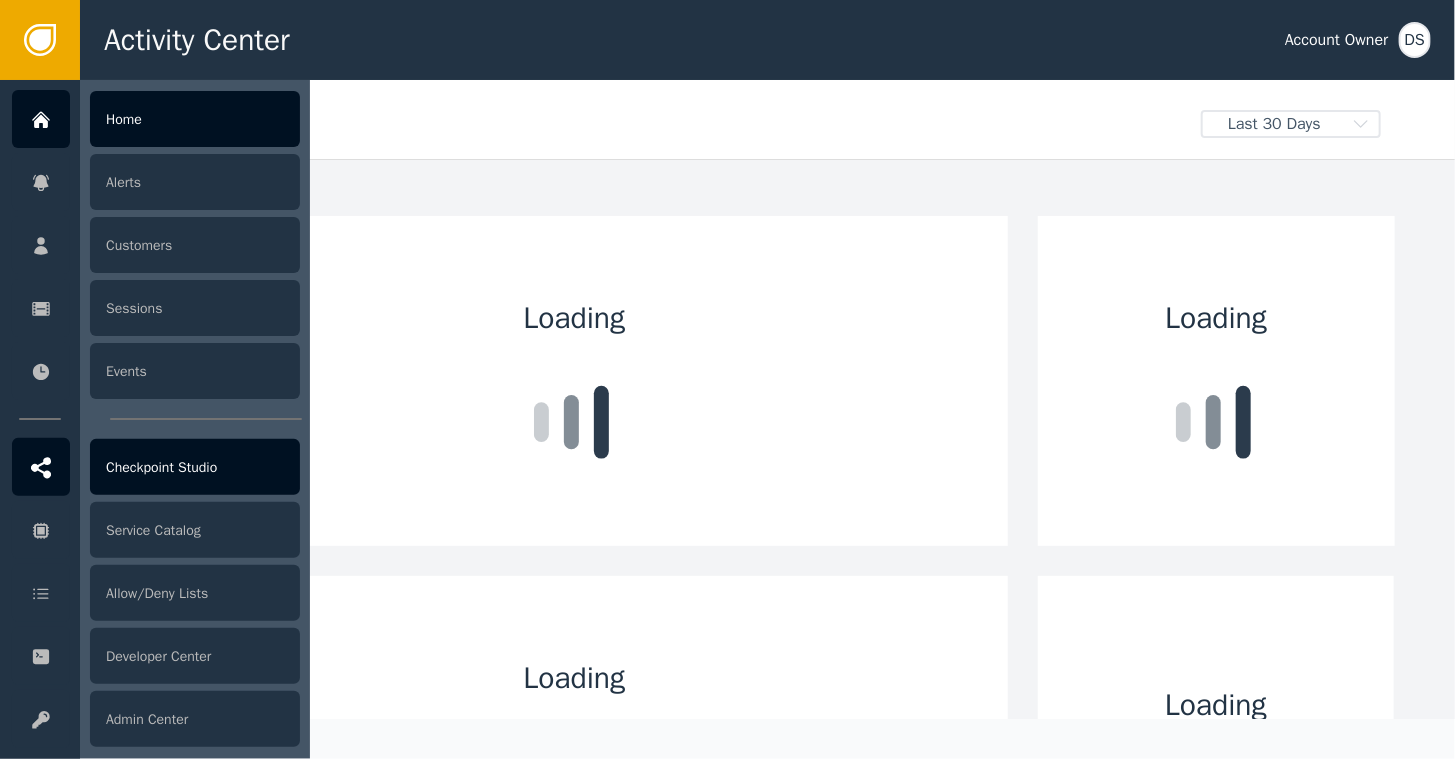 click on "Checkpoint Studio" at bounding box center (195, 467) 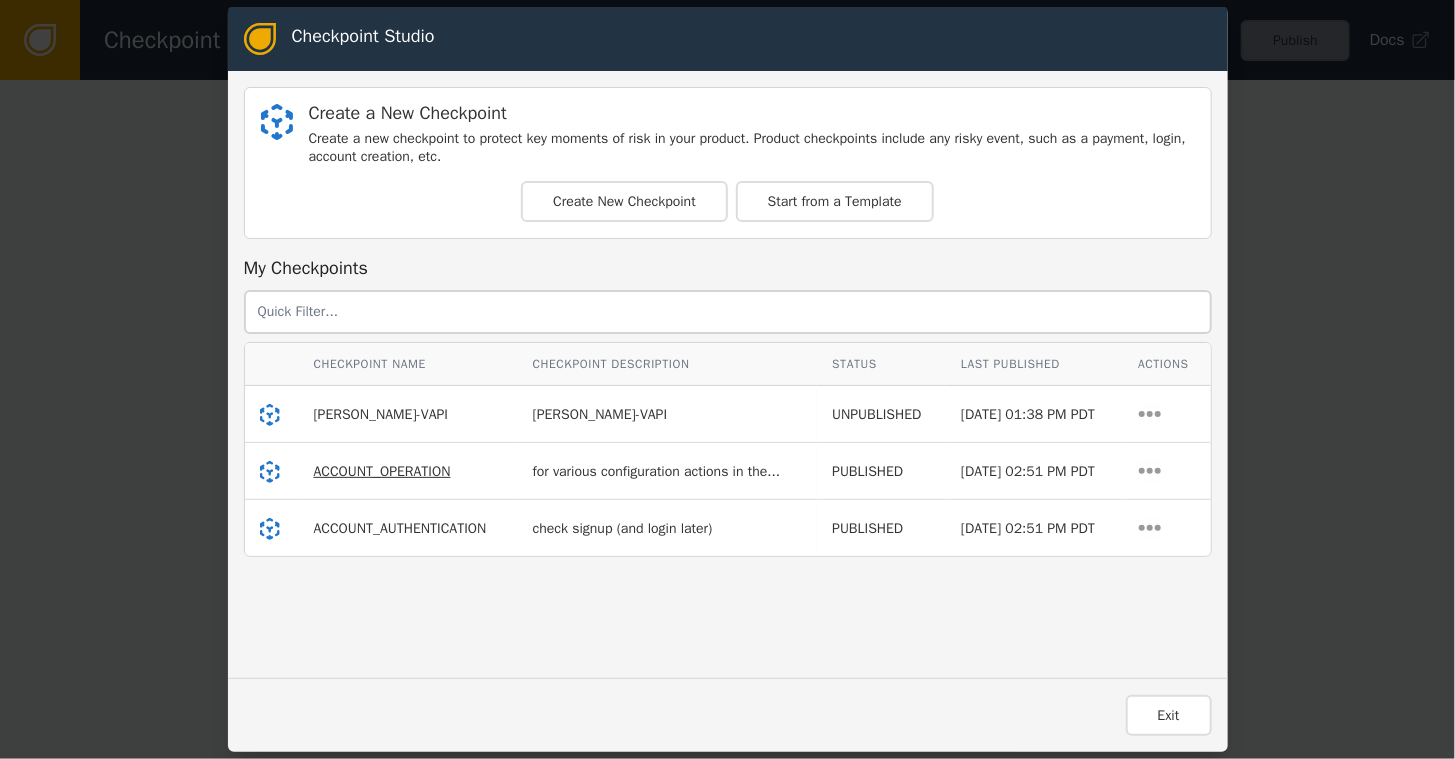 click on "ACCOUNT_OPERATION" at bounding box center (382, 471) 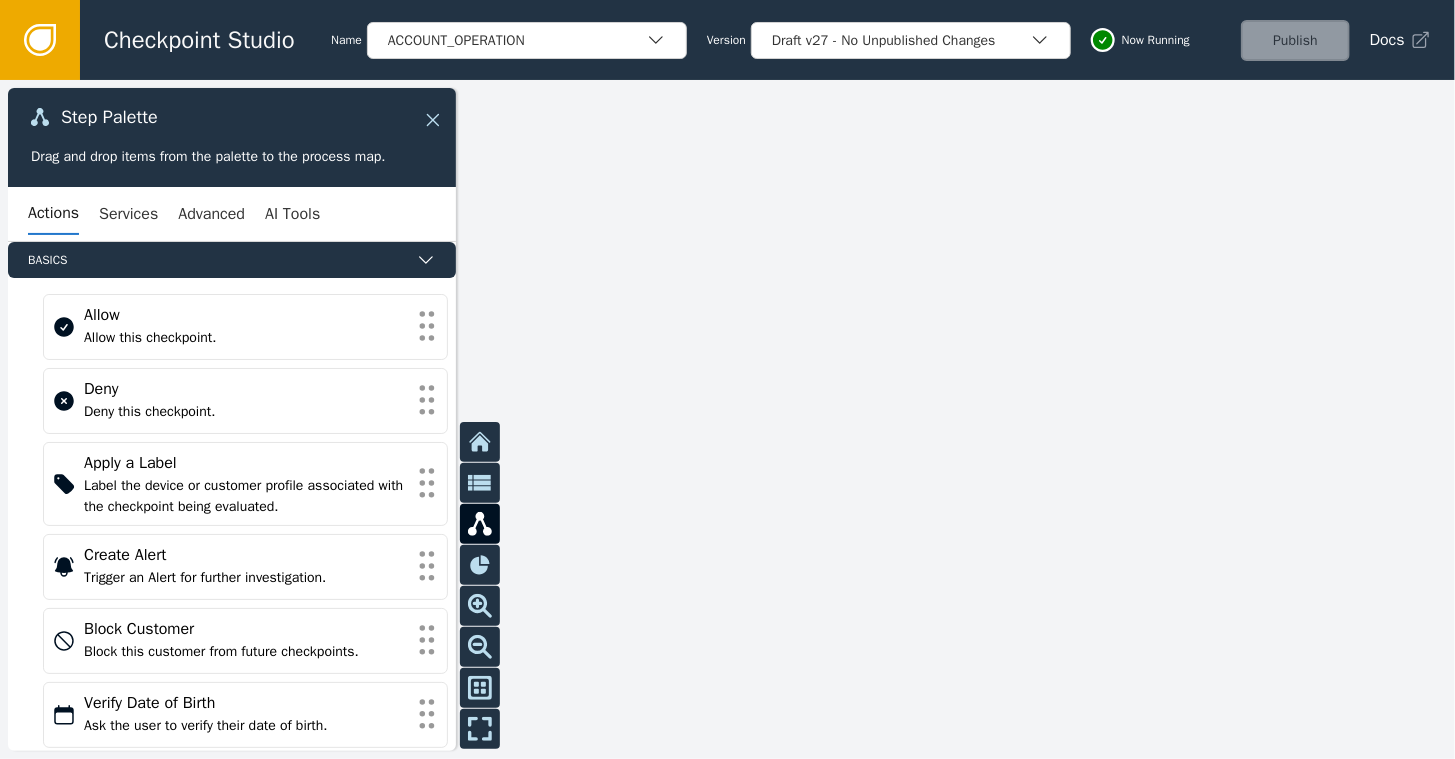 click 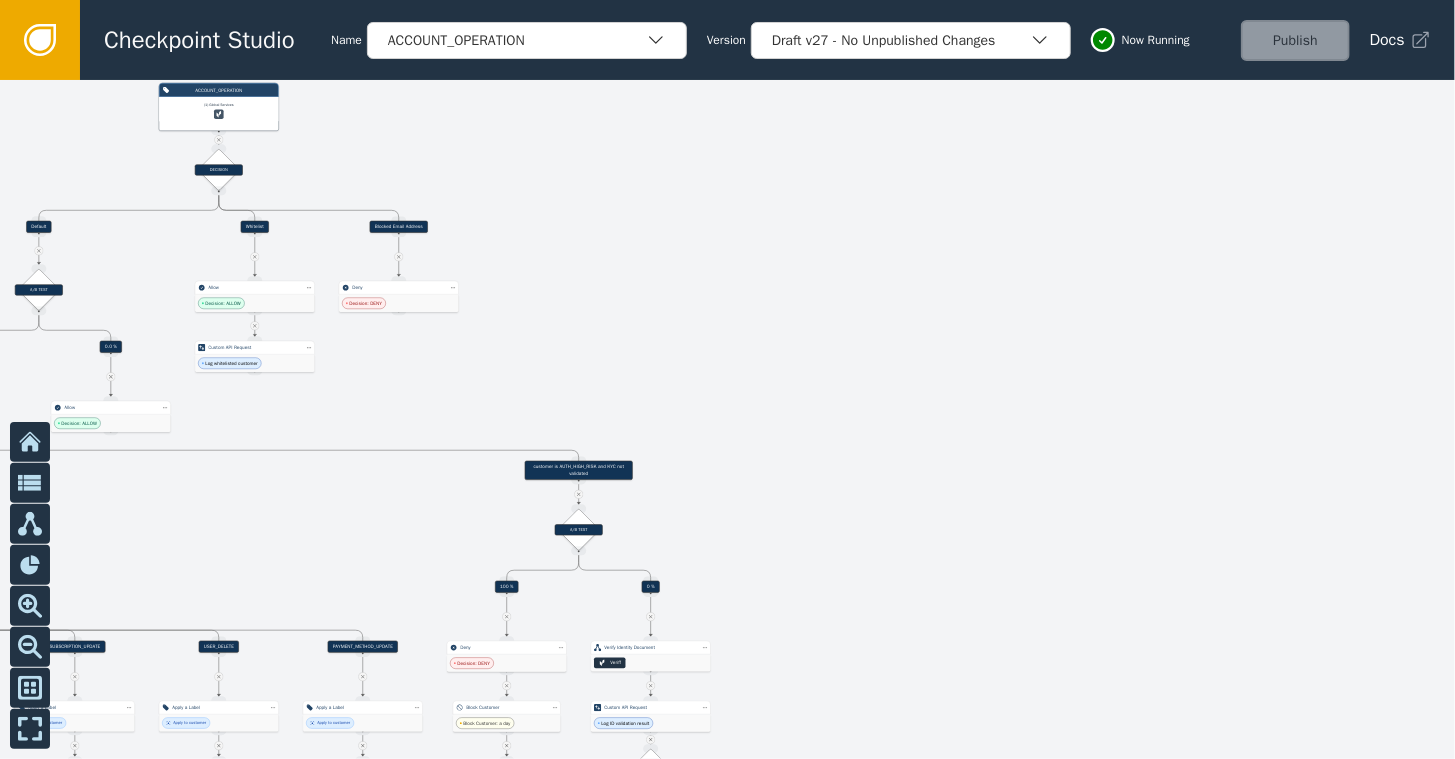 drag, startPoint x: 544, startPoint y: 332, endPoint x: 1312, endPoint y: 179, distance: 783.0919 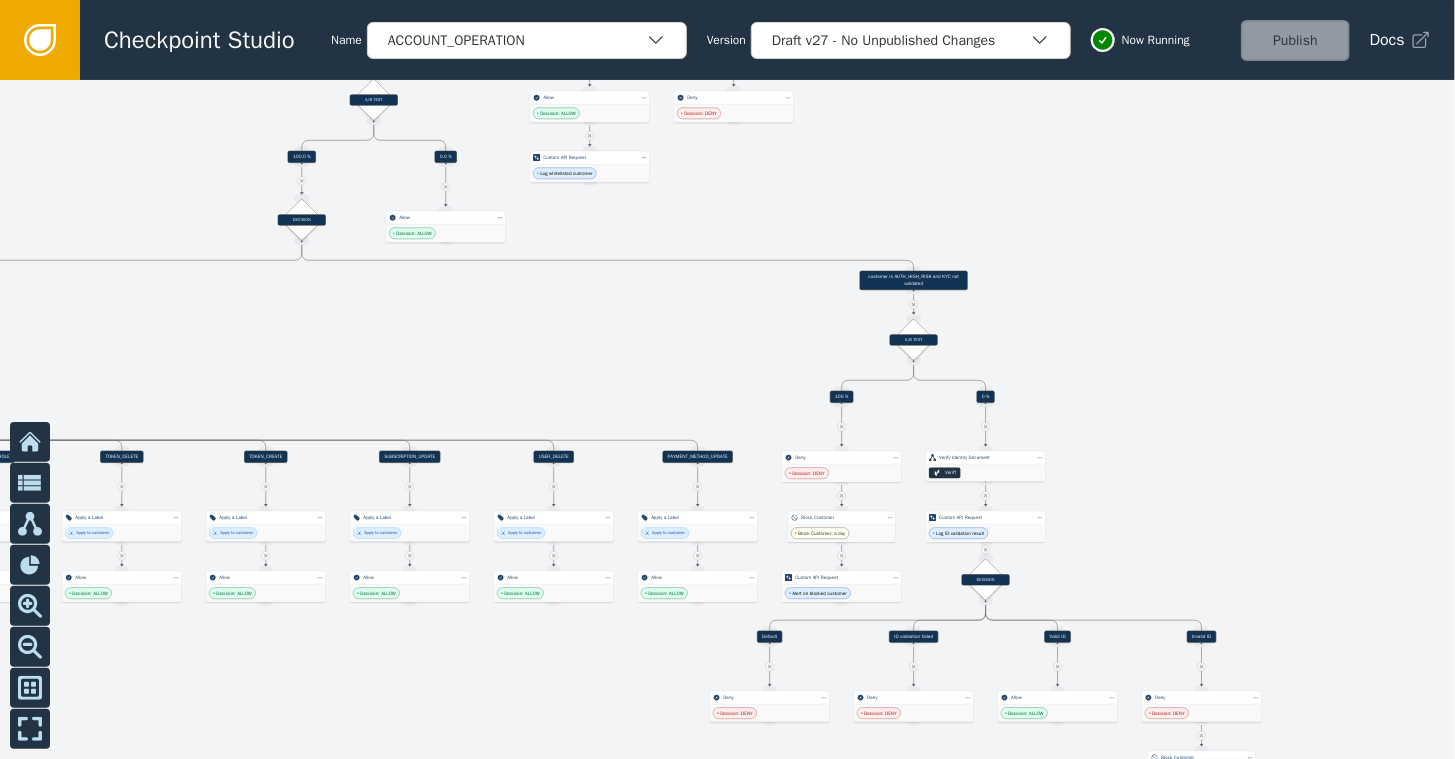 drag, startPoint x: 608, startPoint y: 429, endPoint x: 812, endPoint y: 261, distance: 264.27258 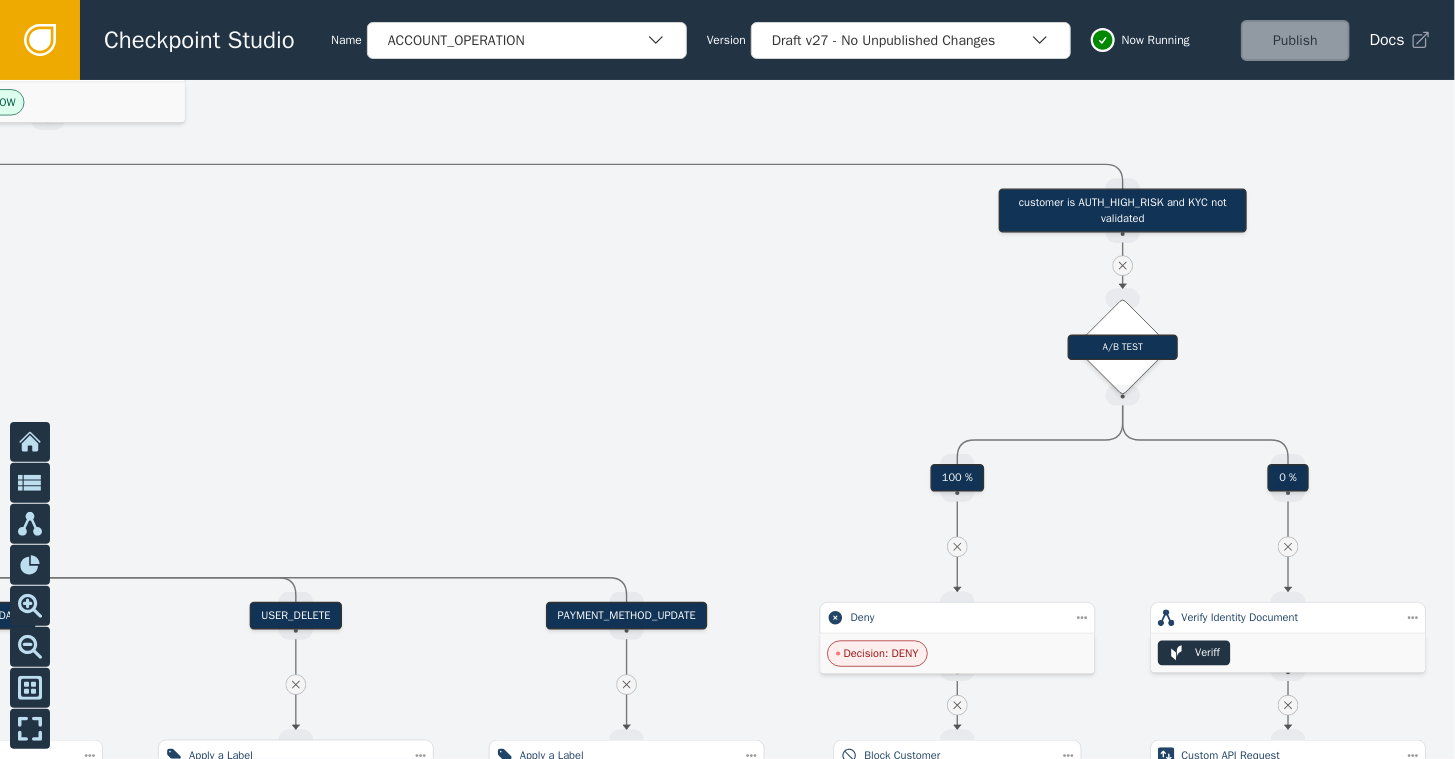 drag, startPoint x: 508, startPoint y: 442, endPoint x: 868, endPoint y: 530, distance: 370.59952 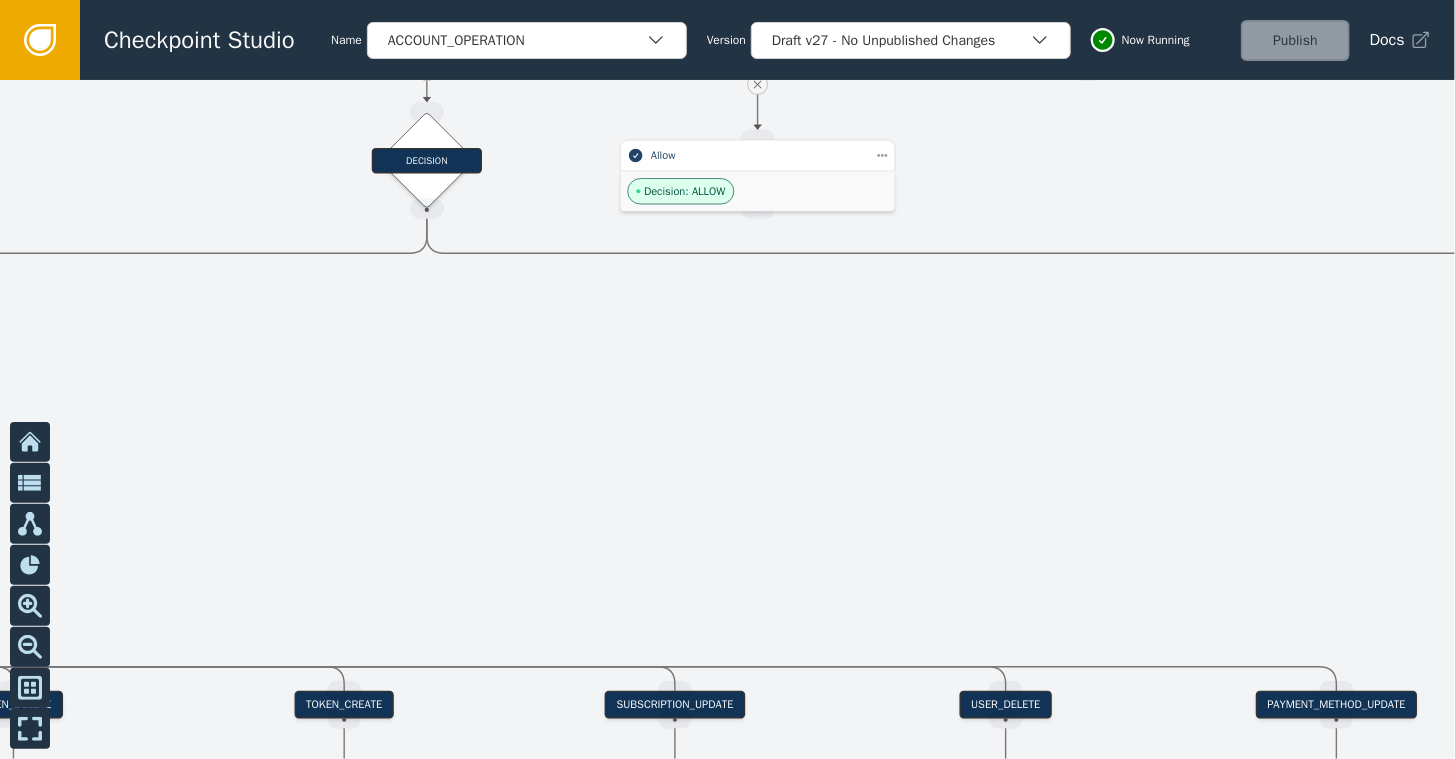 drag, startPoint x: 262, startPoint y: 398, endPoint x: 742, endPoint y: 378, distance: 480.41647 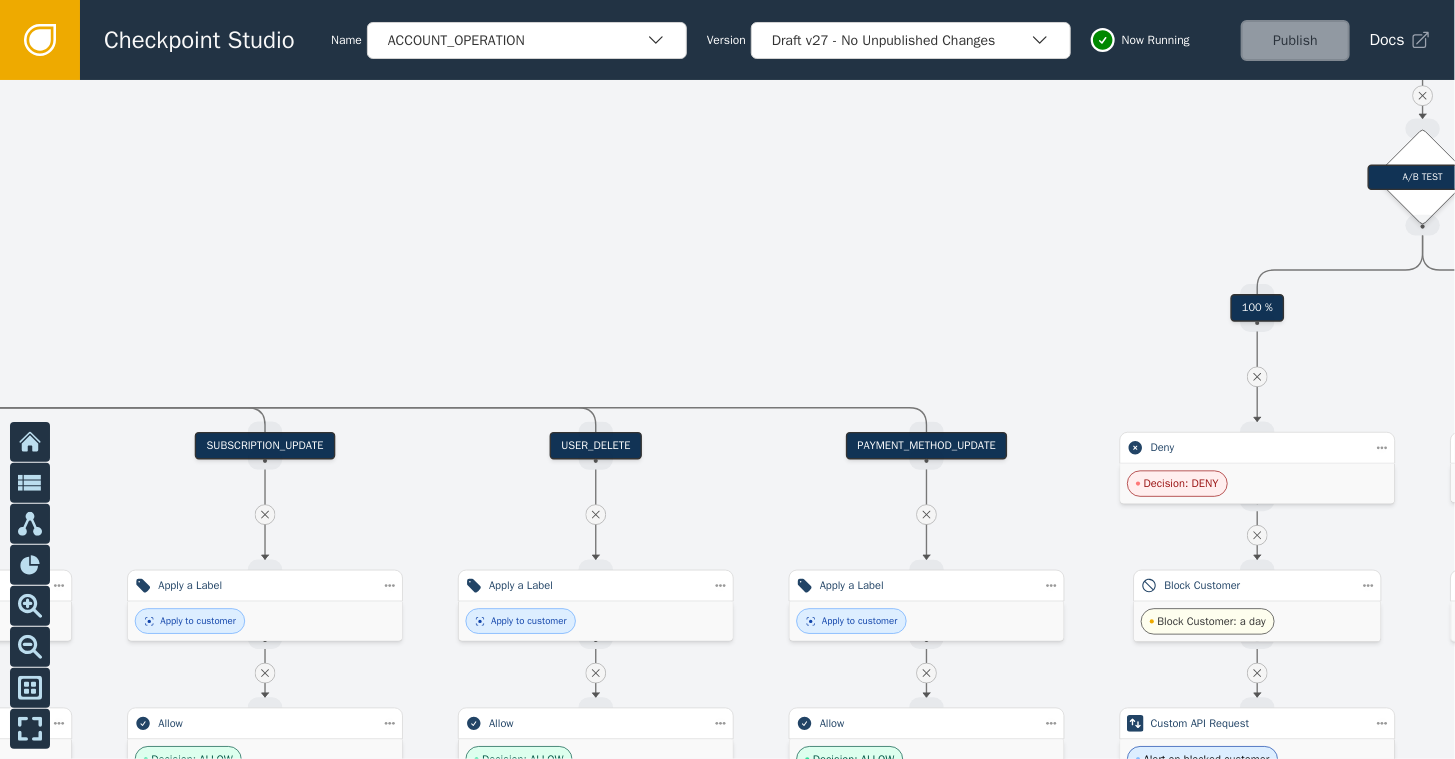 drag, startPoint x: 406, startPoint y: 556, endPoint x: 0, endPoint y: 290, distance: 485.3782 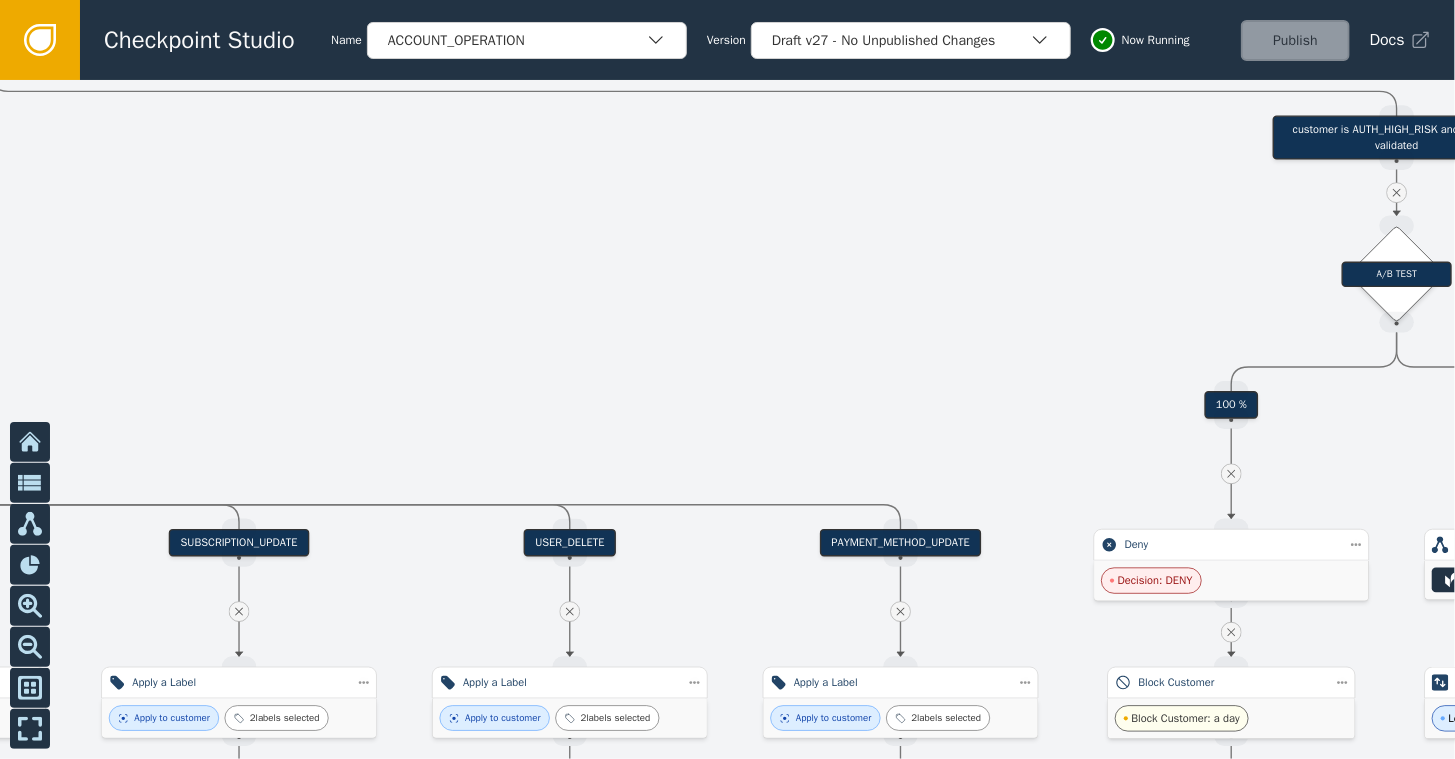 drag, startPoint x: 720, startPoint y: 232, endPoint x: 694, endPoint y: 337, distance: 108.17116 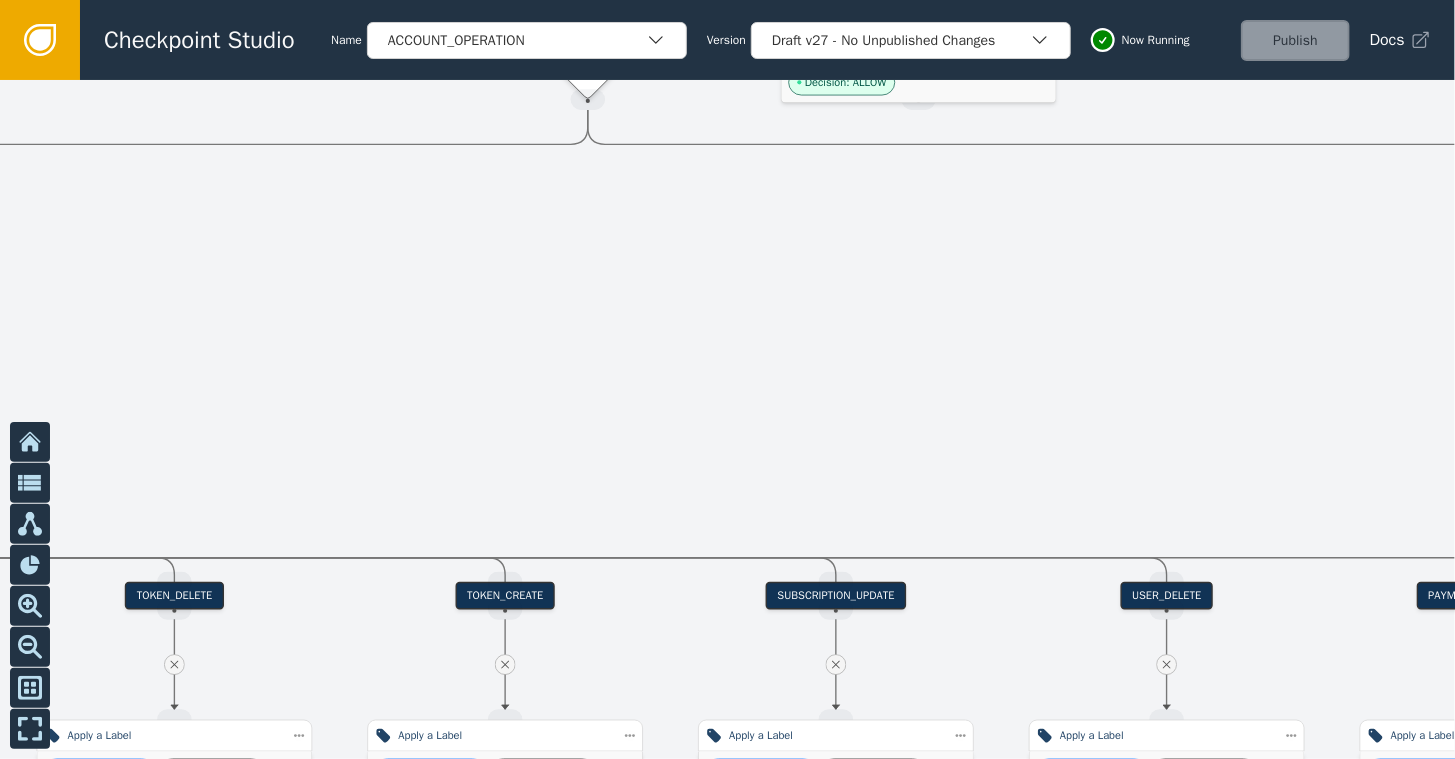 drag, startPoint x: 44, startPoint y: 229, endPoint x: 641, endPoint y: 282, distance: 599.34796 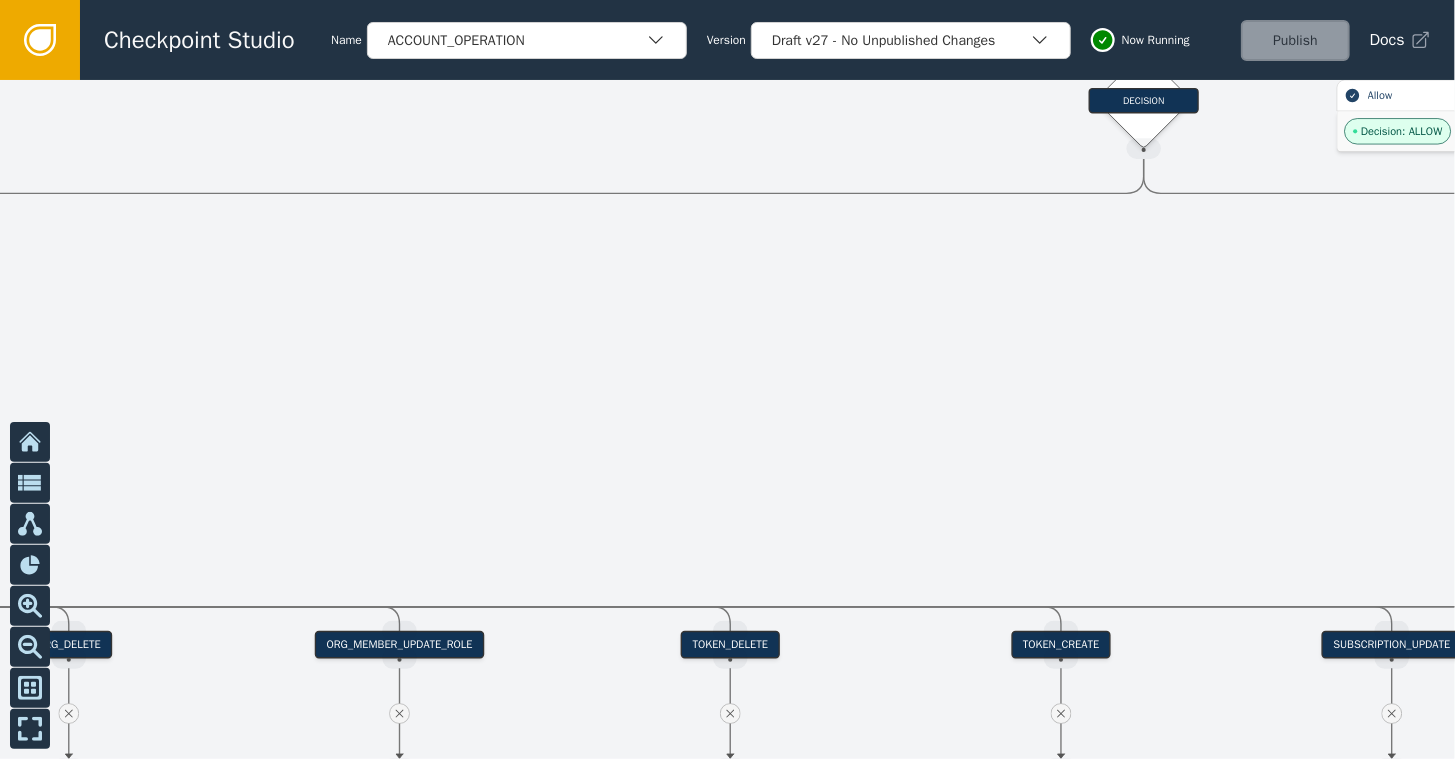 drag, startPoint x: 0, startPoint y: 289, endPoint x: 593, endPoint y: 337, distance: 594.9395 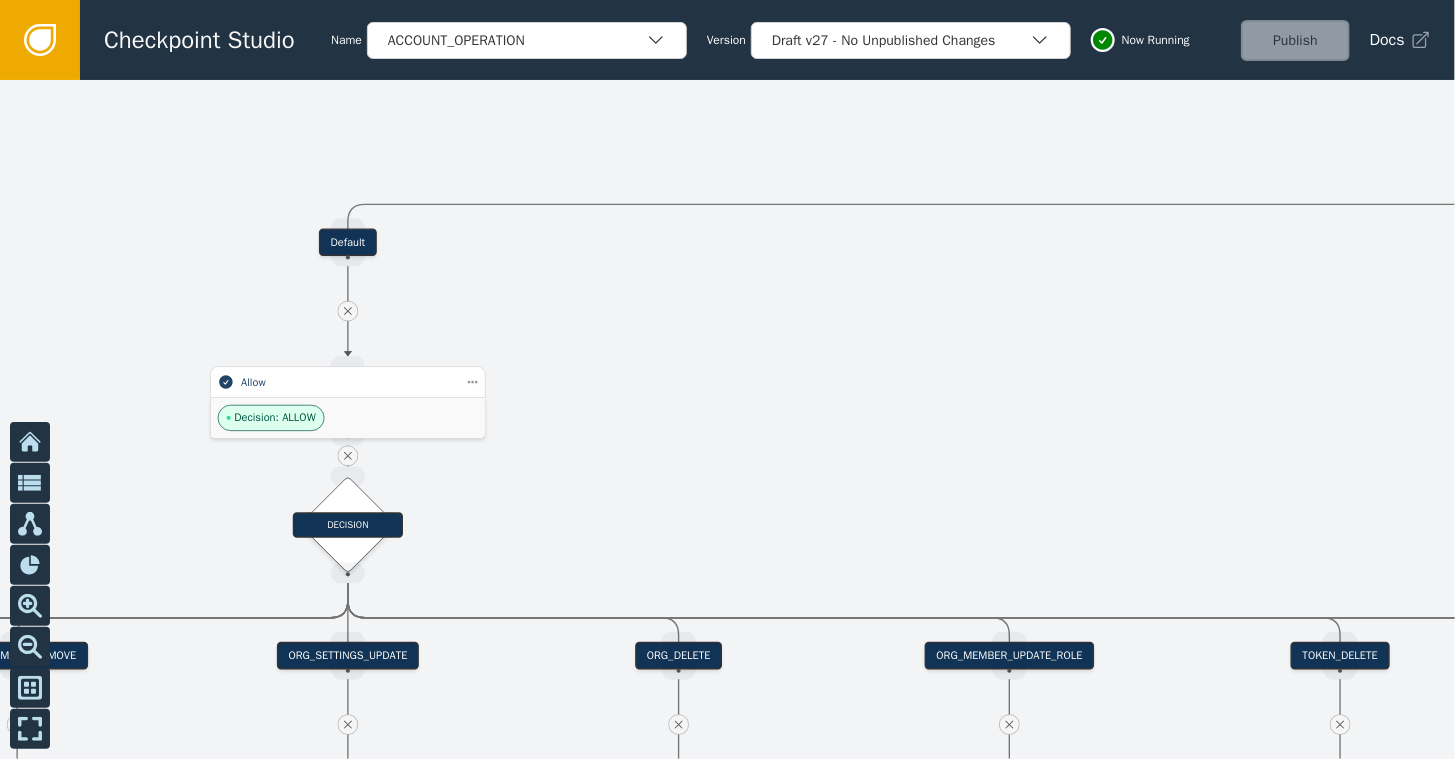 drag, startPoint x: 0, startPoint y: 346, endPoint x: 573, endPoint y: 358, distance: 573.1256 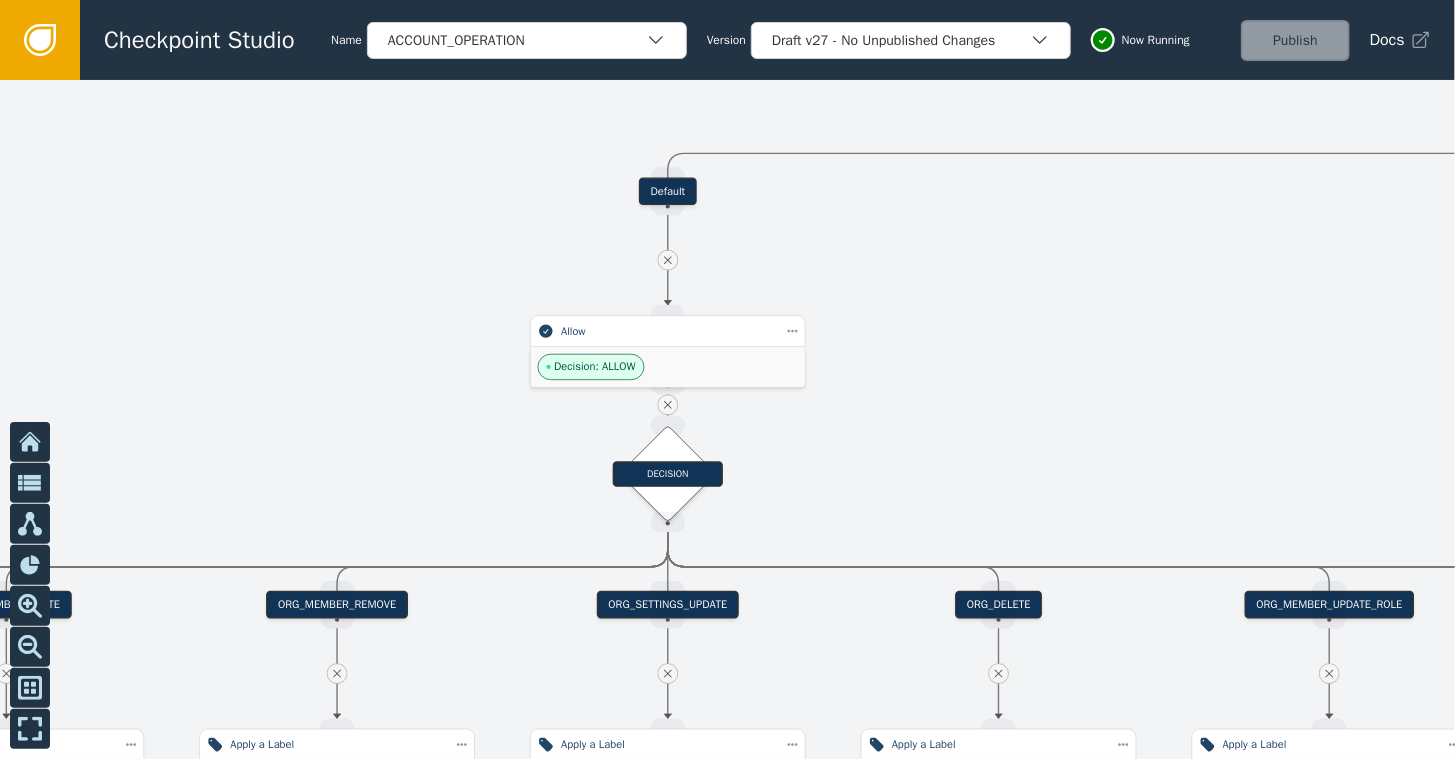 drag, startPoint x: 88, startPoint y: 257, endPoint x: 408, endPoint y: 206, distance: 324.03857 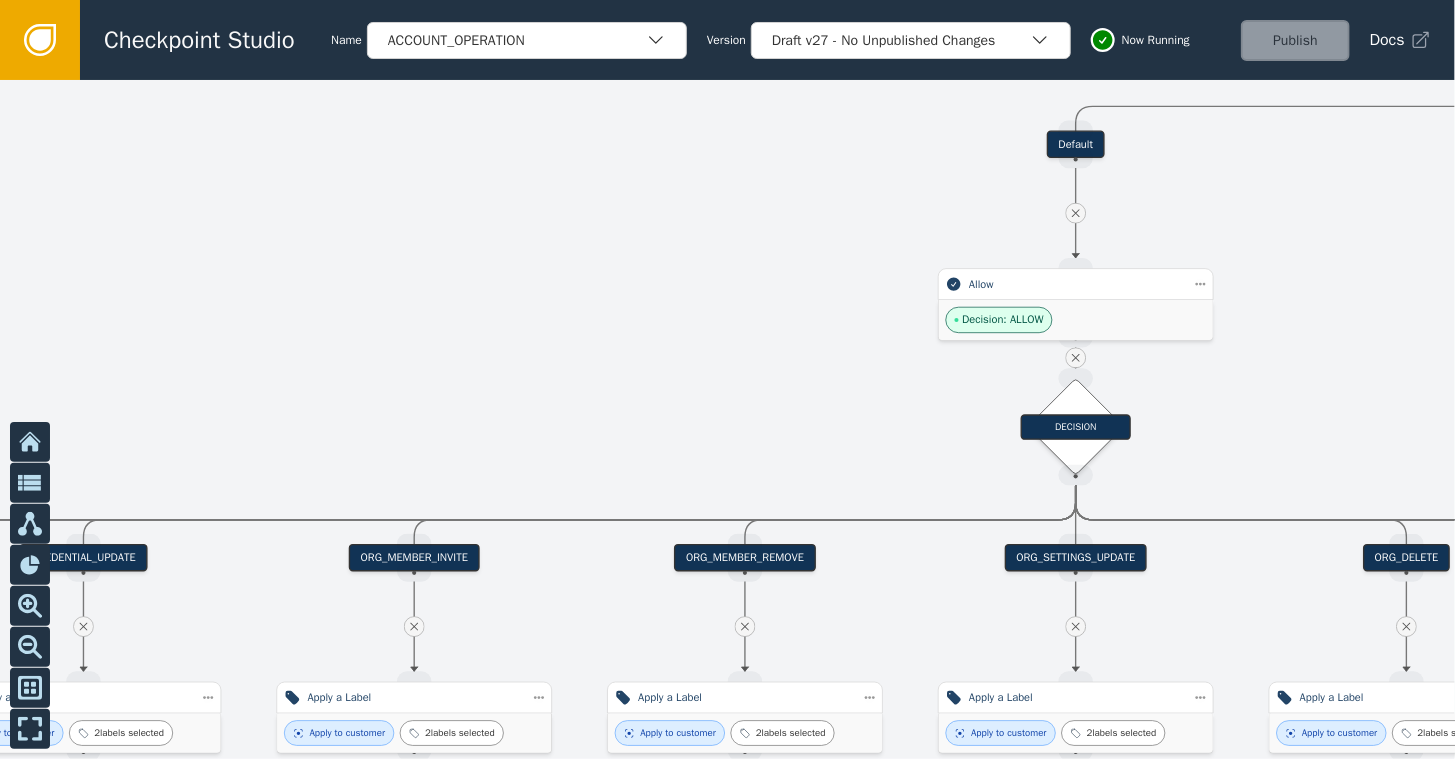 drag, startPoint x: 126, startPoint y: 288, endPoint x: 534, endPoint y: 242, distance: 410.58496 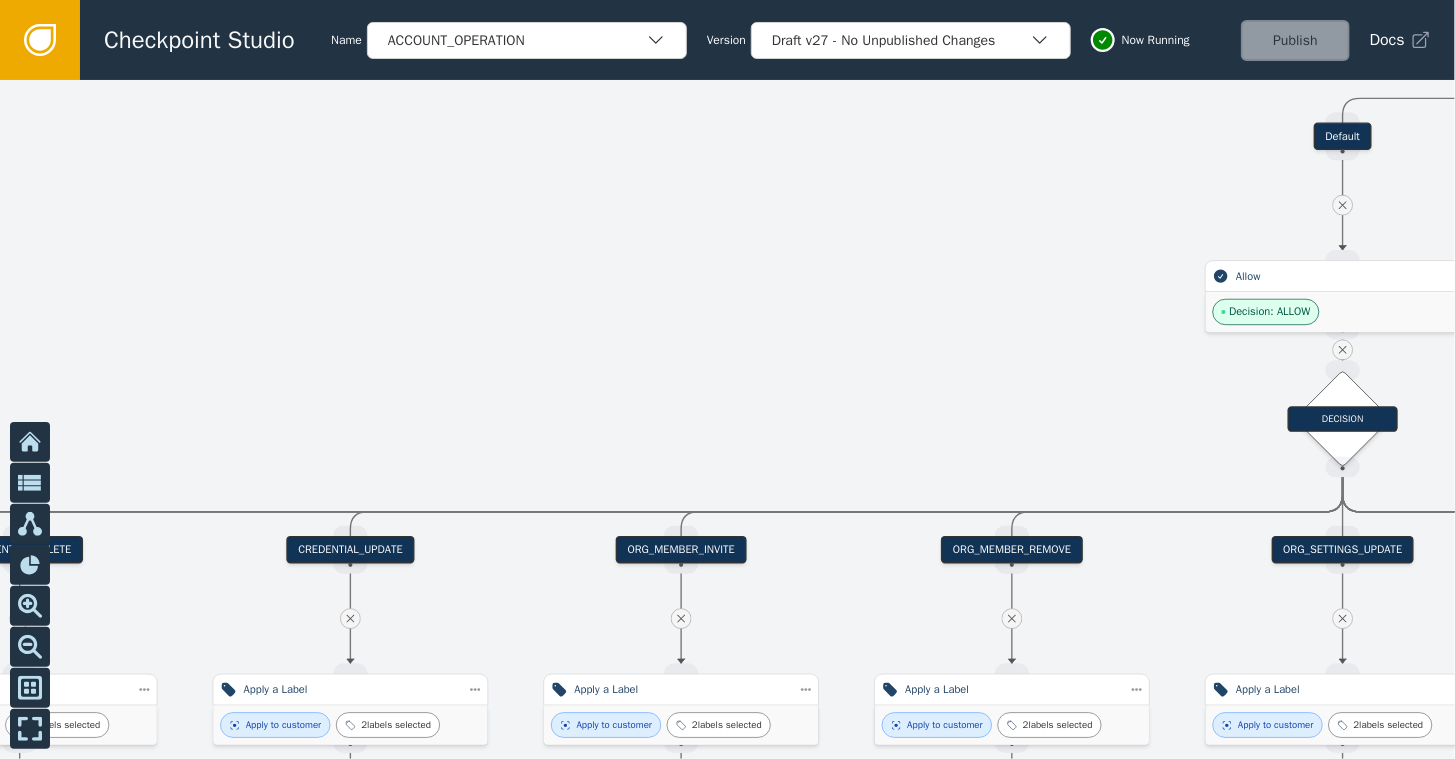 drag, startPoint x: 157, startPoint y: 344, endPoint x: 506, endPoint y: 310, distance: 350.65225 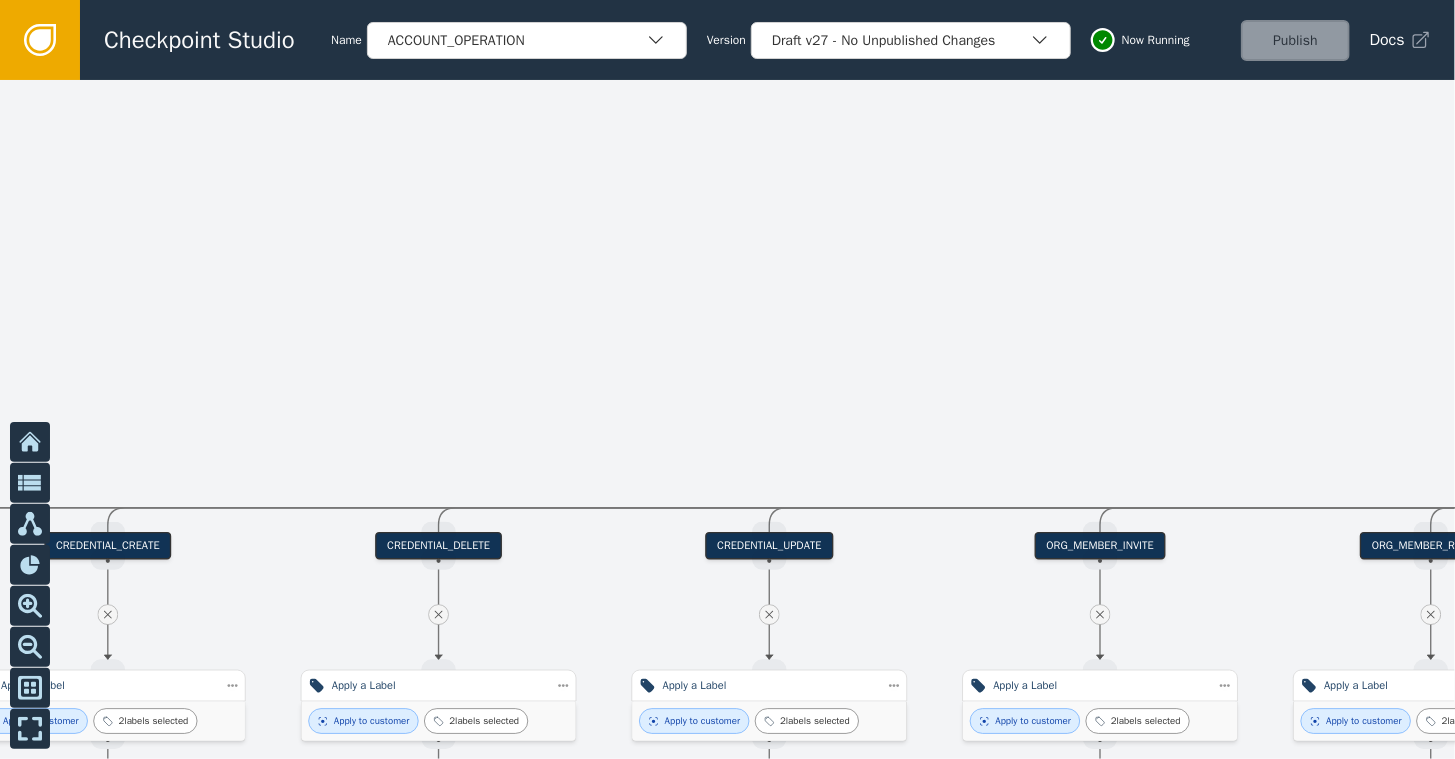 drag, startPoint x: 98, startPoint y: 312, endPoint x: 457, endPoint y: 318, distance: 359.05014 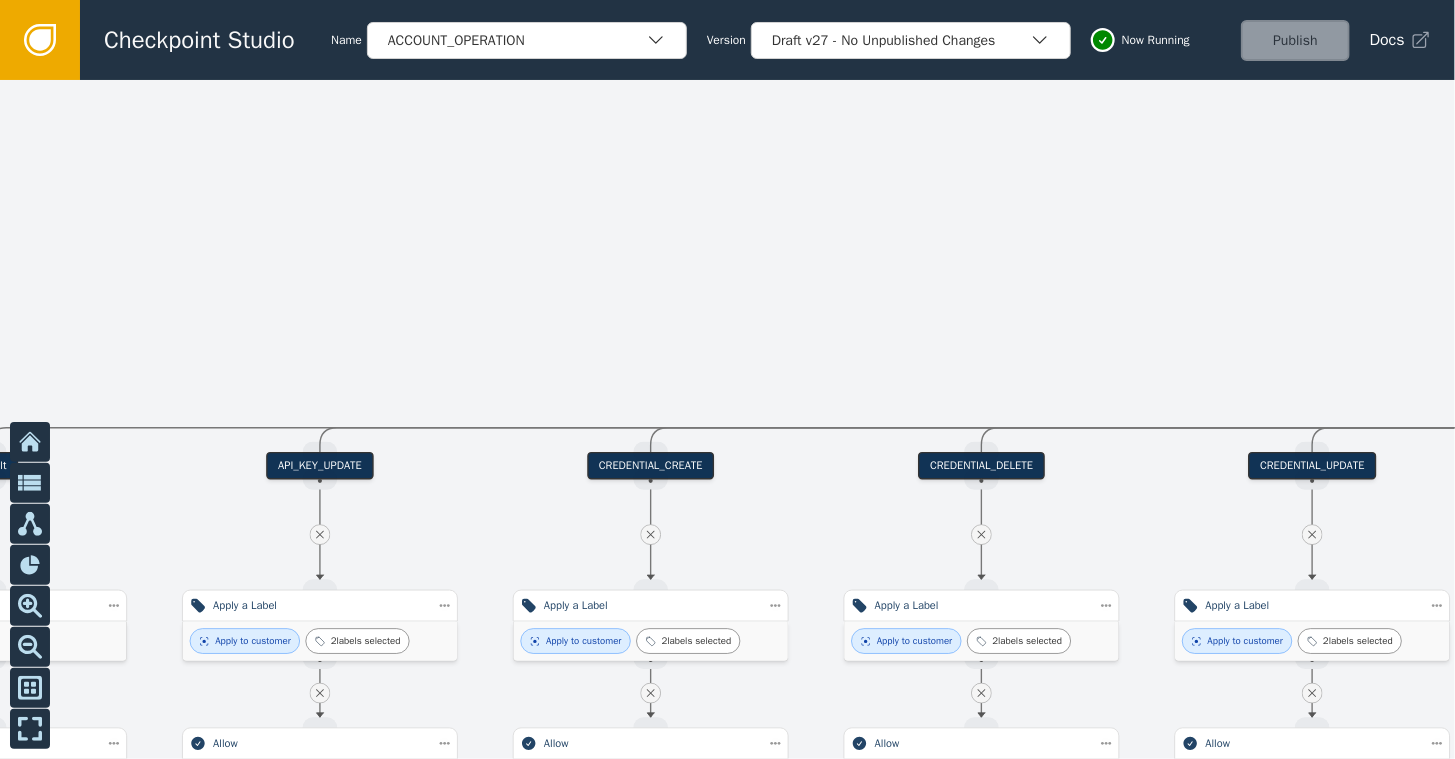 drag, startPoint x: 77, startPoint y: 302, endPoint x: 608, endPoint y: 236, distance: 535.086 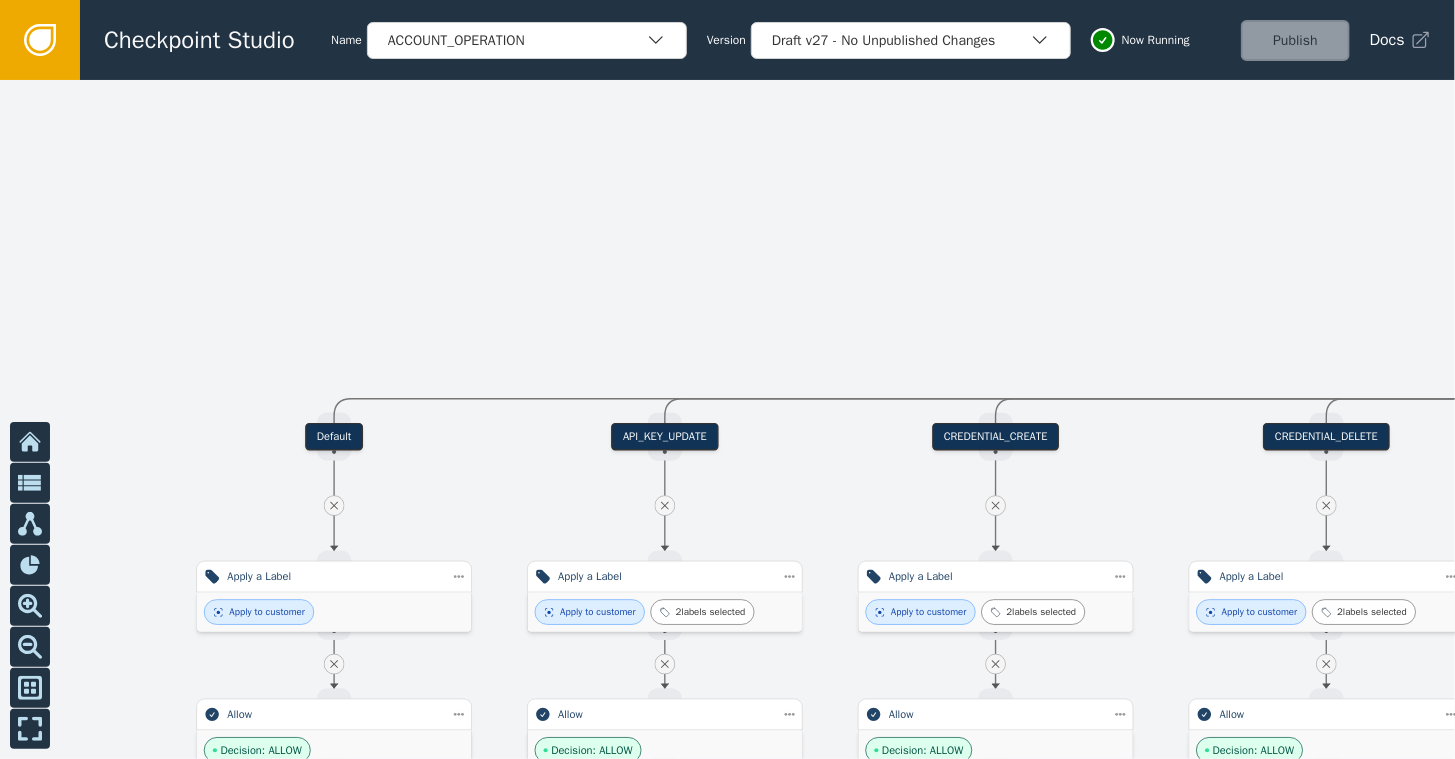 drag, startPoint x: 198, startPoint y: 229, endPoint x: 530, endPoint y: 198, distance: 333.44415 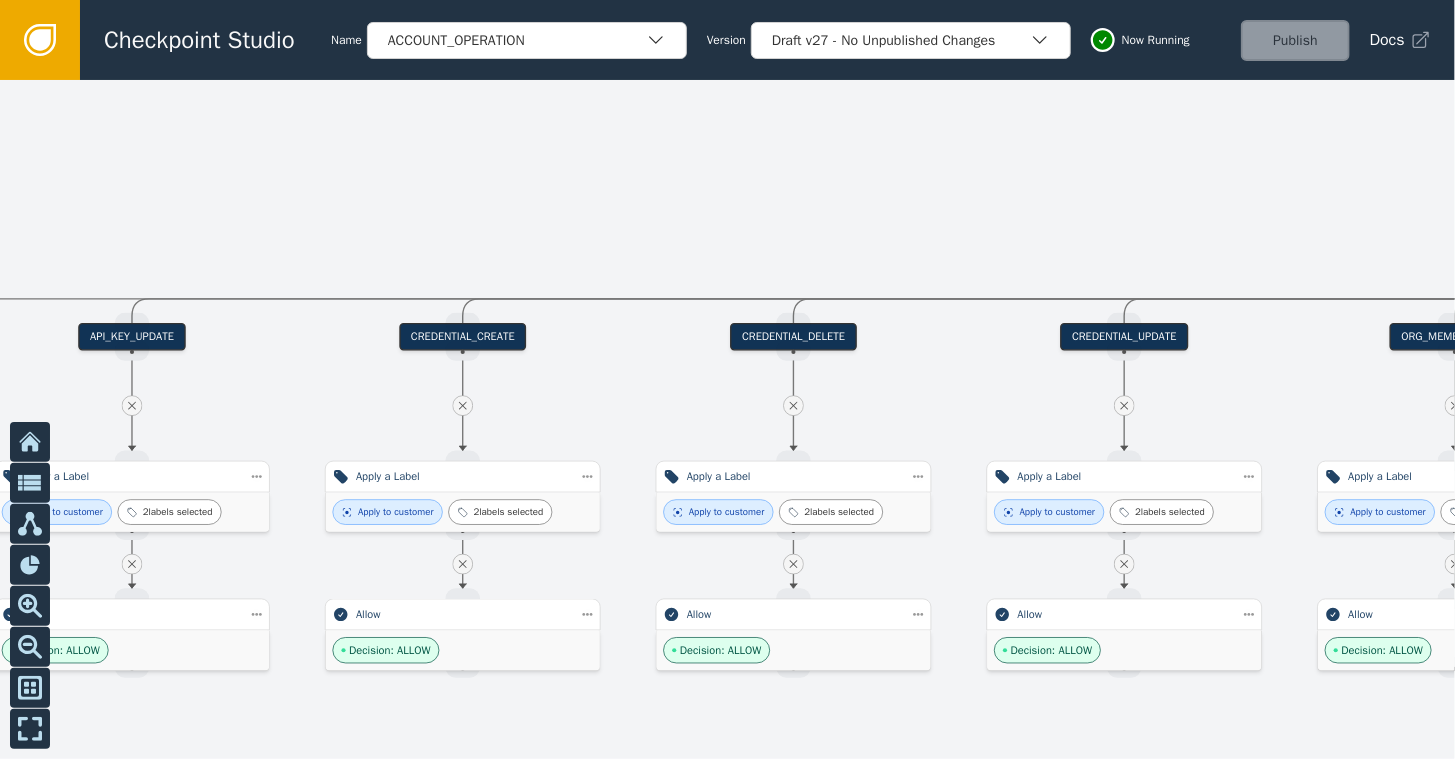 drag, startPoint x: 526, startPoint y: 198, endPoint x: -4, endPoint y: 102, distance: 538.62415 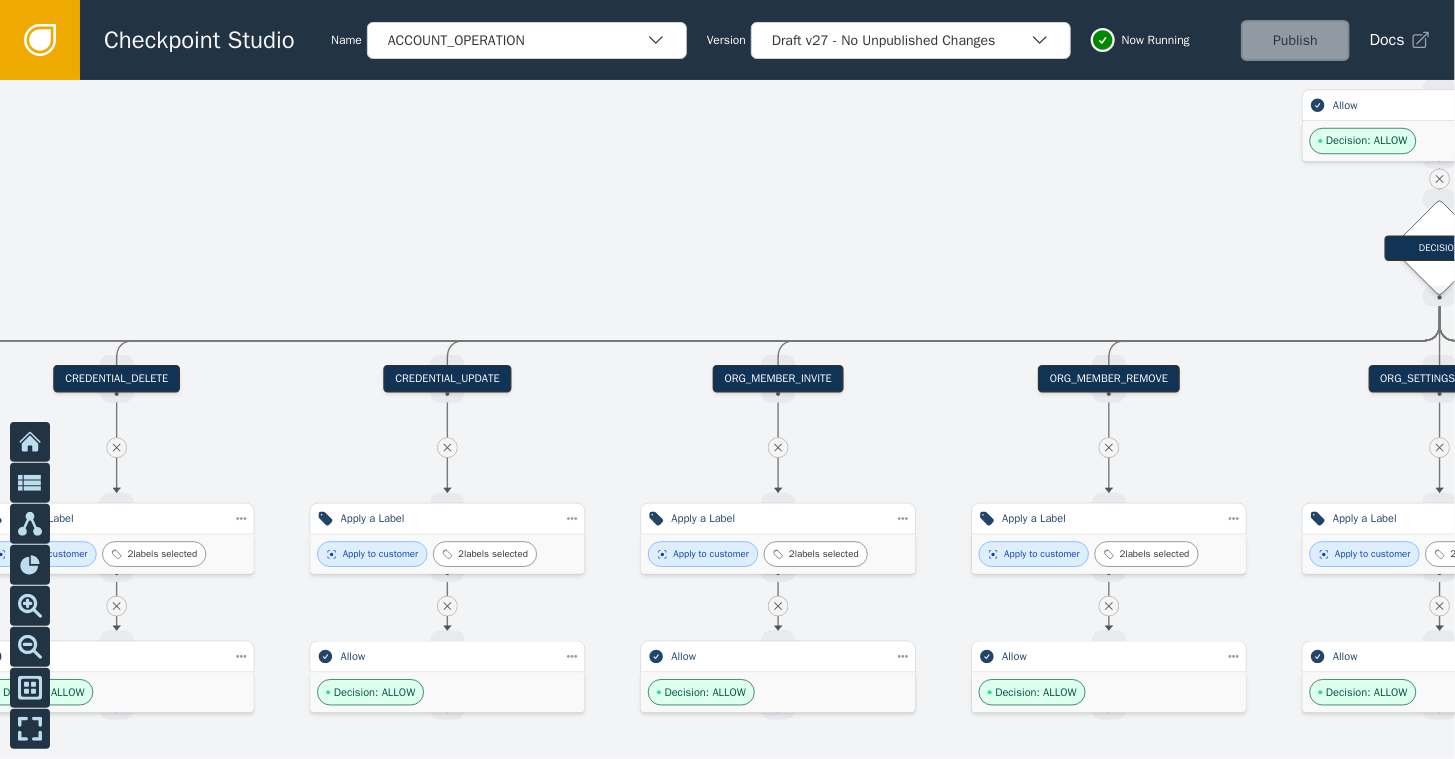drag, startPoint x: 673, startPoint y: 132, endPoint x: 0, endPoint y: 173, distance: 674.24774 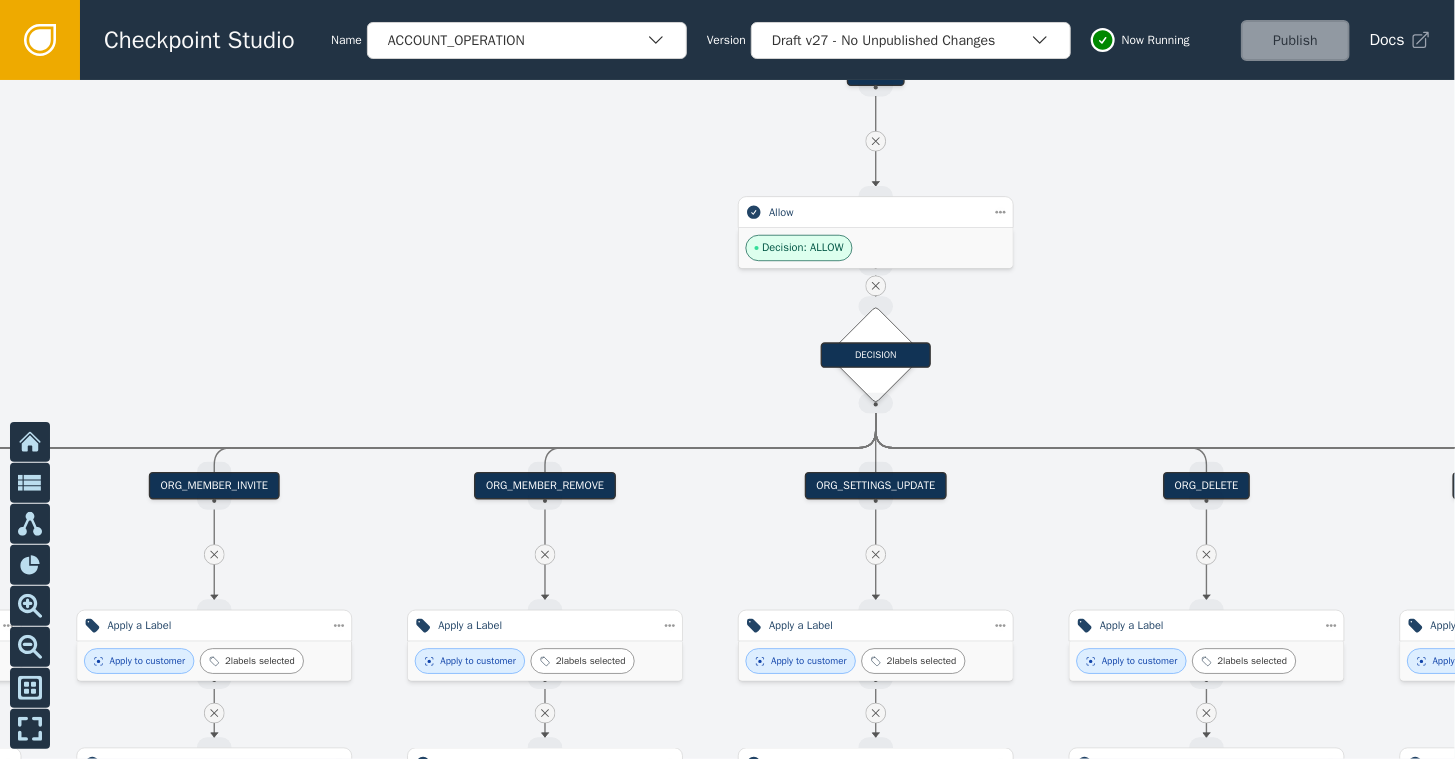 drag, startPoint x: 560, startPoint y: 124, endPoint x: -4, endPoint y: 232, distance: 574.2473 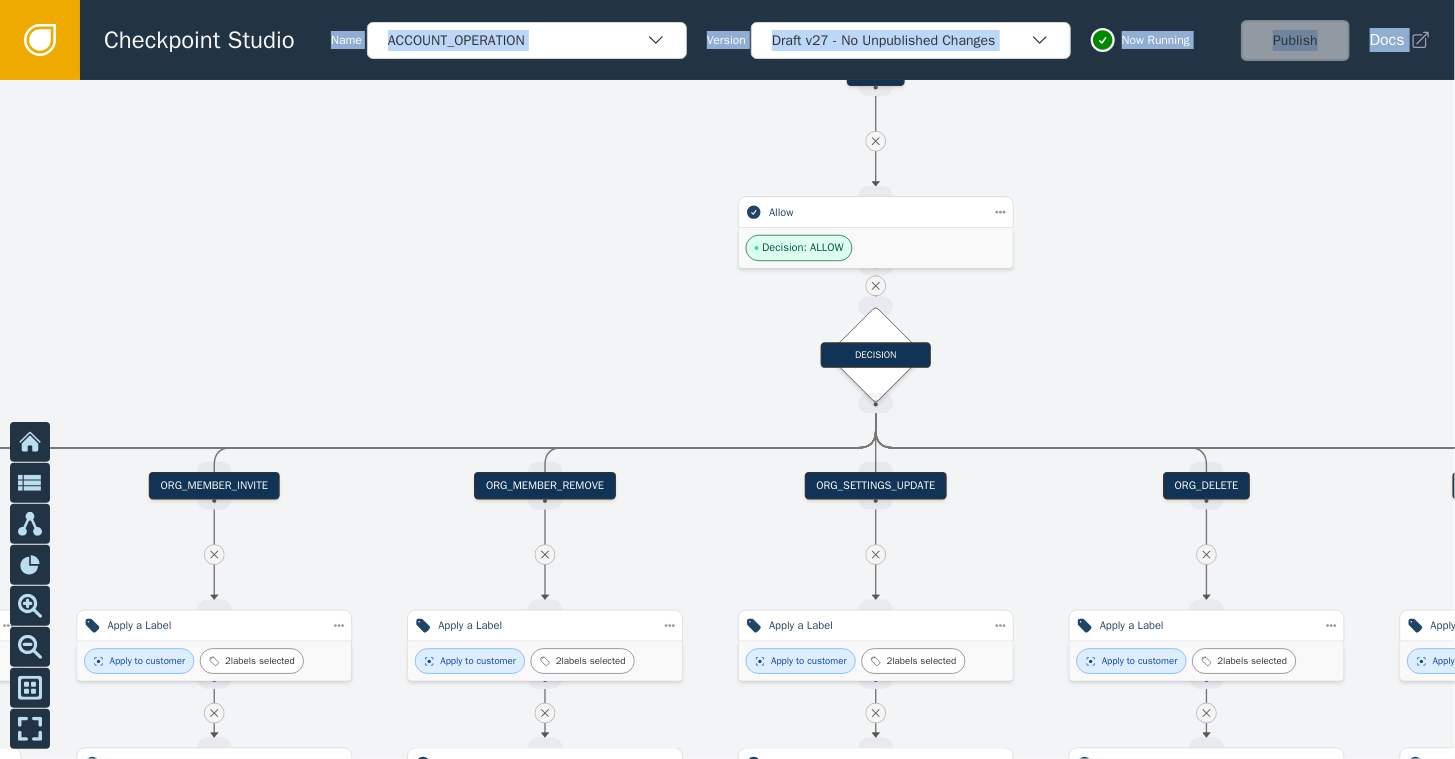 drag, startPoint x: 313, startPoint y: 54, endPoint x: 101, endPoint y: 312, distance: 333.92813 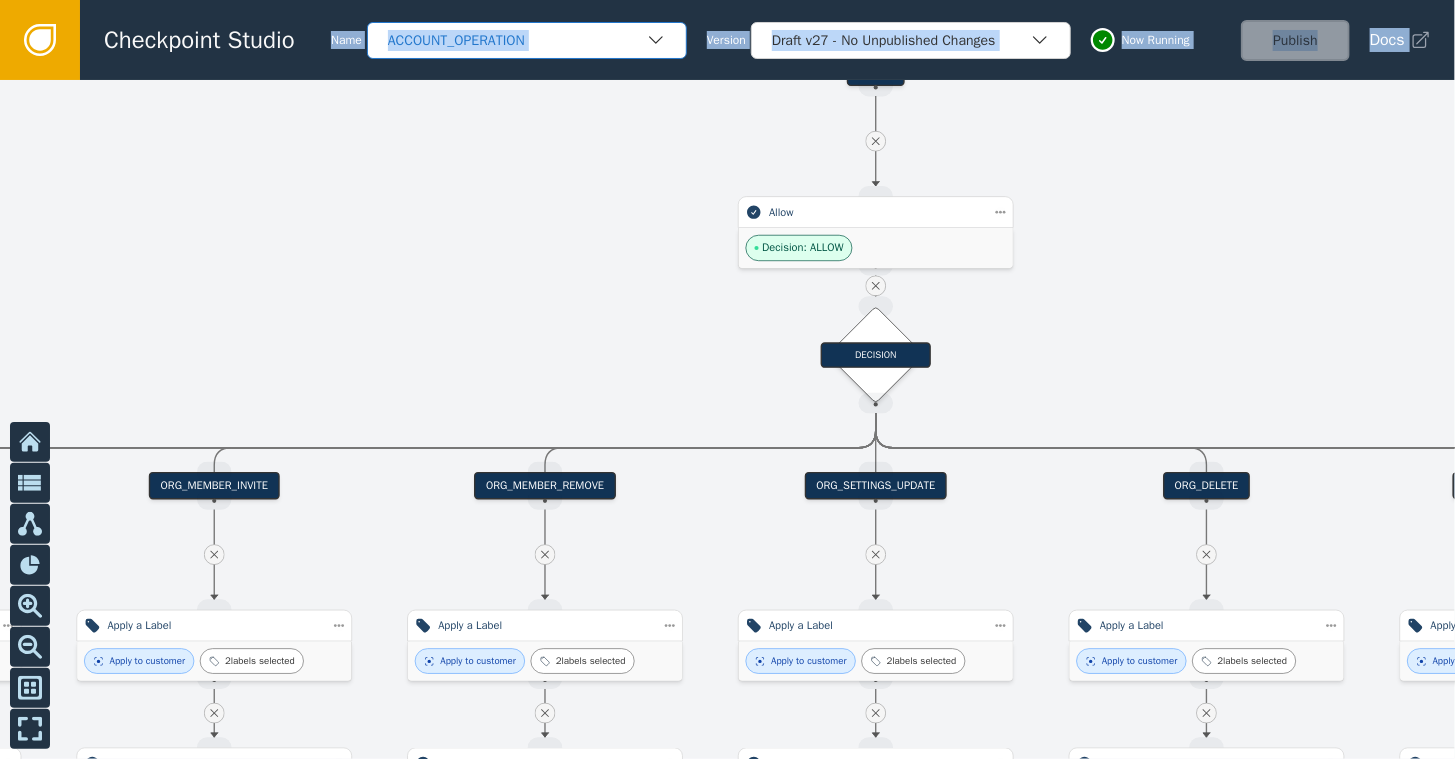 click on "ACCOUNT_OPERATION" at bounding box center [527, 40] 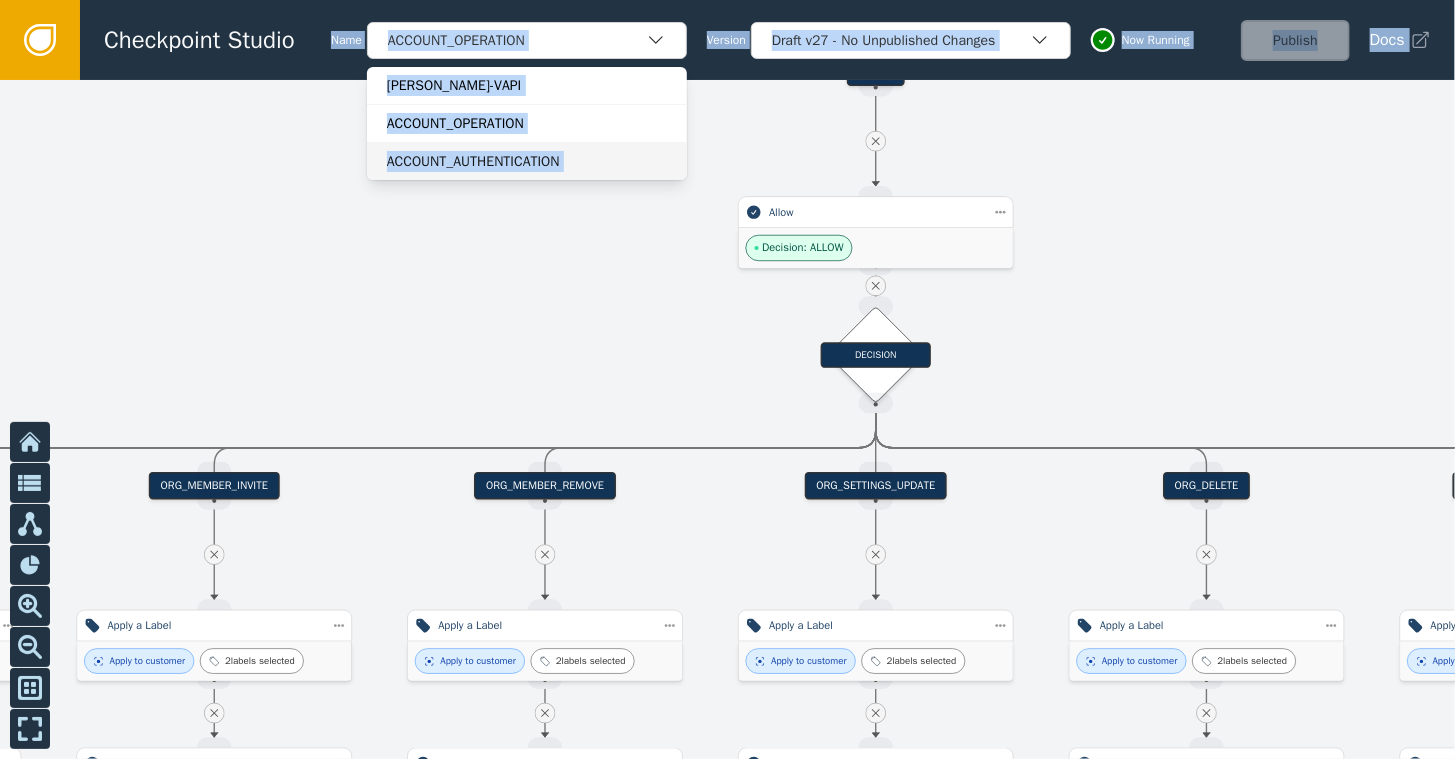 click on "ACCOUNT_AUTHENTICATION" at bounding box center (527, 161) 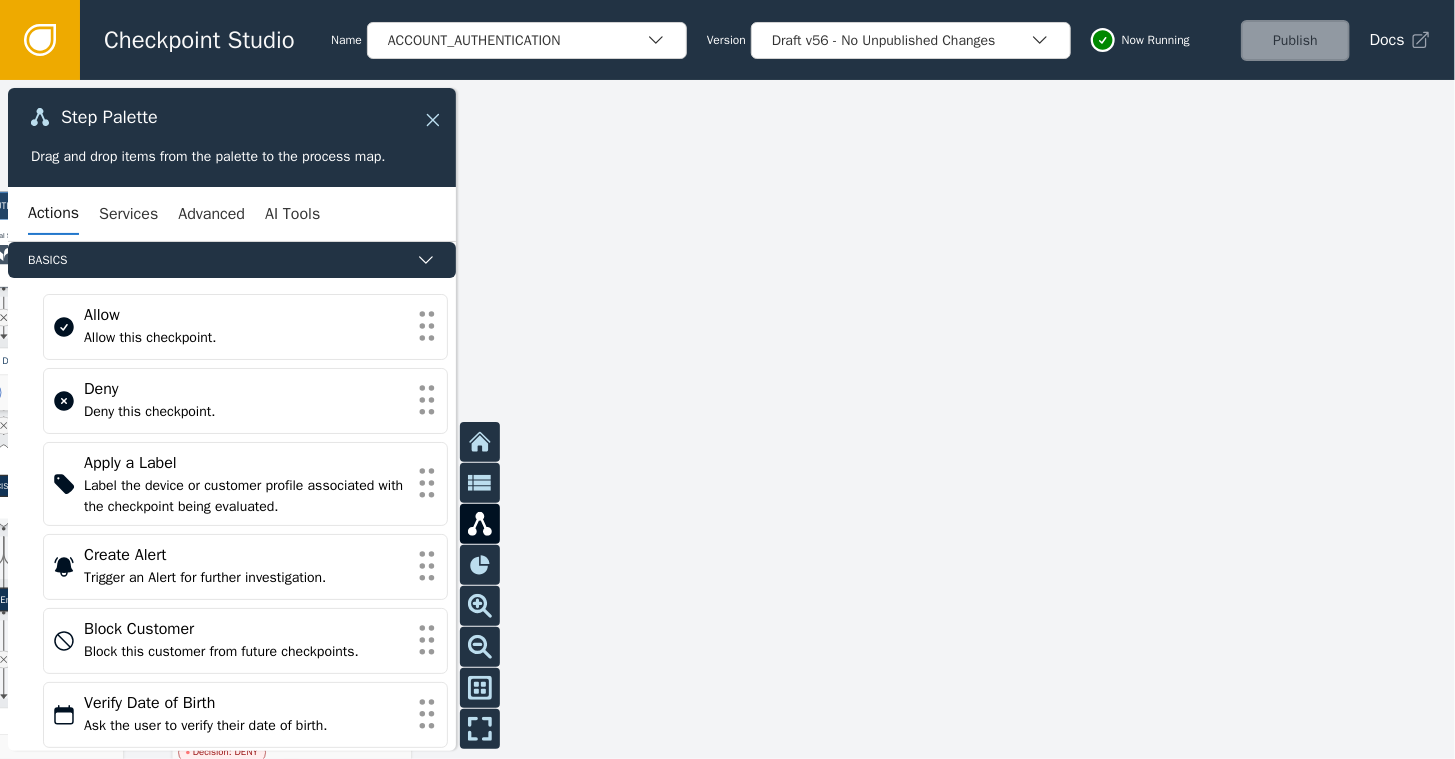 click 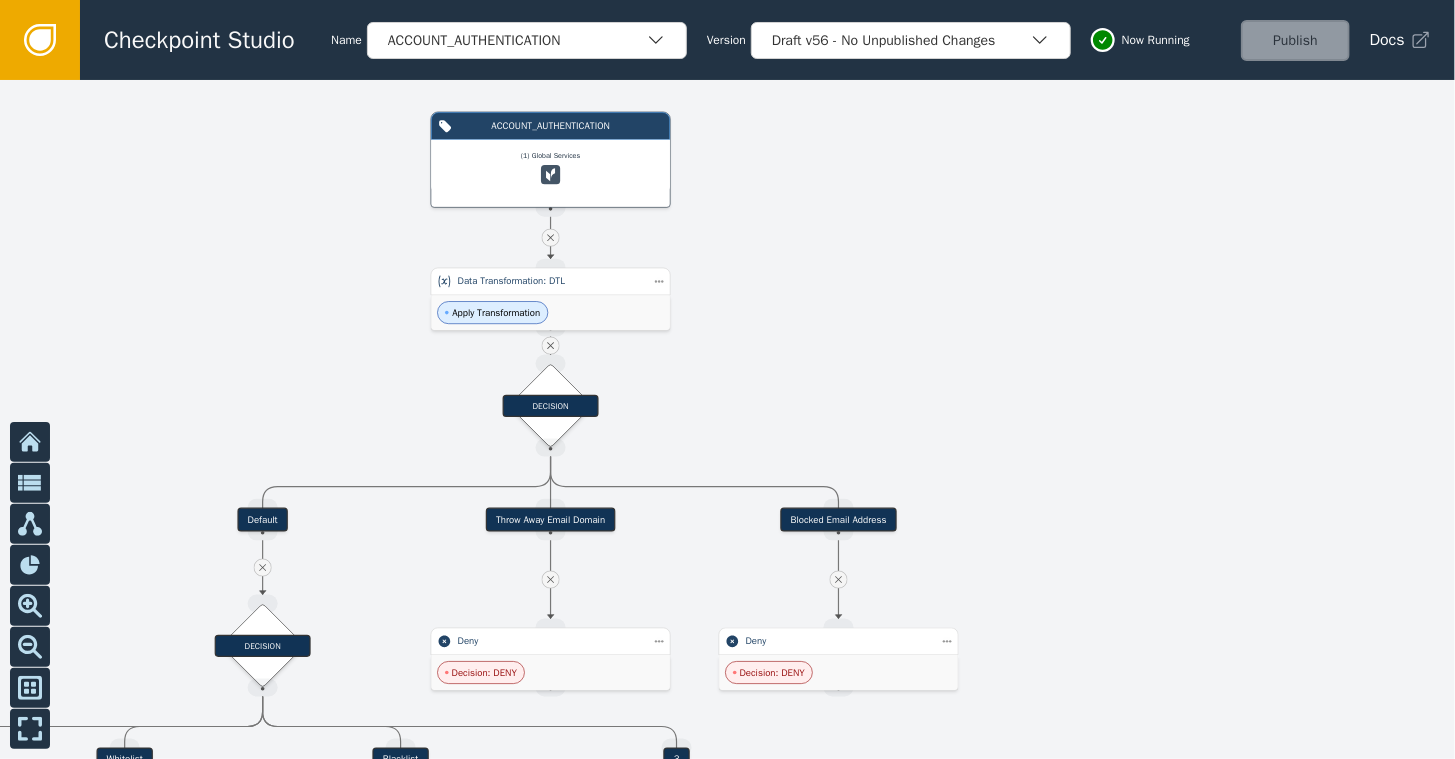 drag, startPoint x: 379, startPoint y: 258, endPoint x: 914, endPoint y: 166, distance: 542.85266 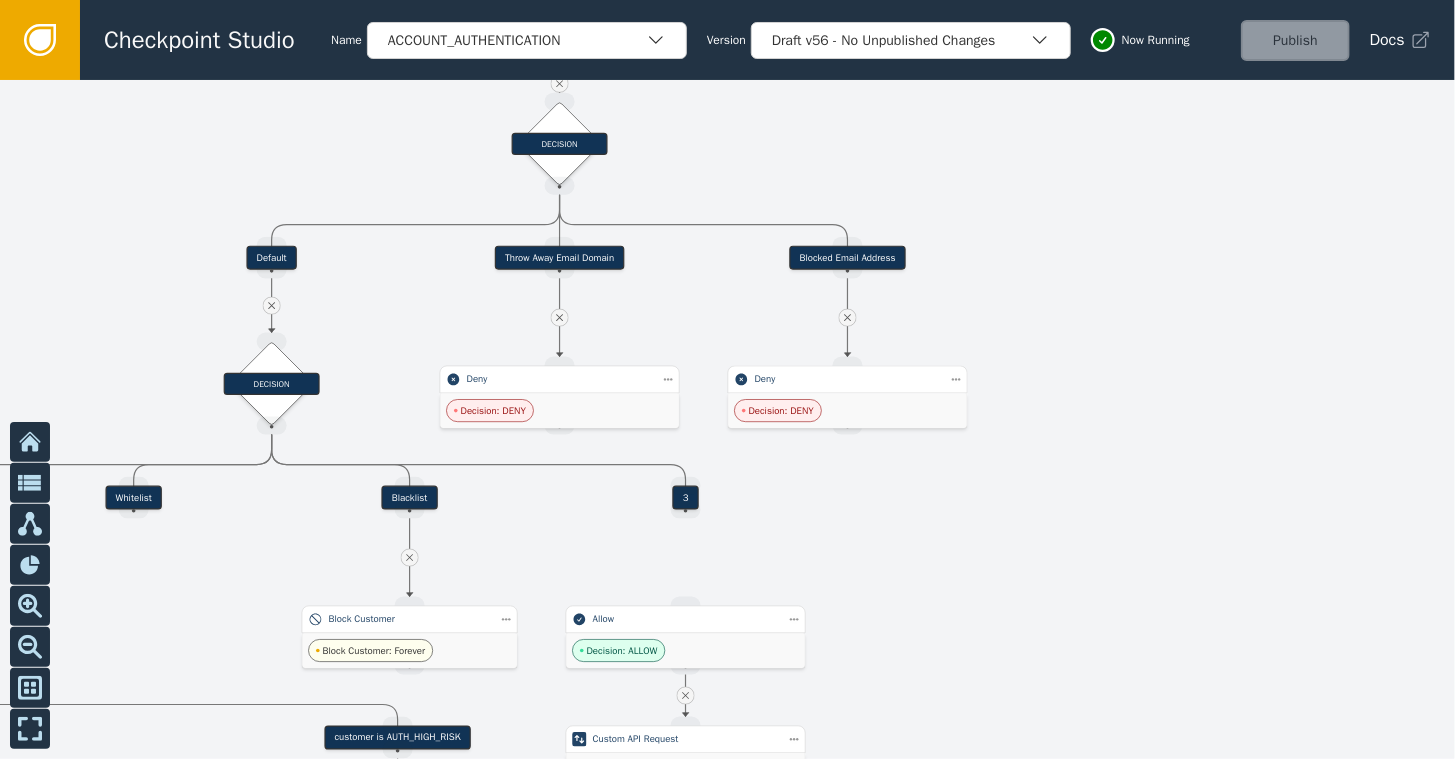 drag, startPoint x: 837, startPoint y: 342, endPoint x: 858, endPoint y: 92, distance: 250.88045 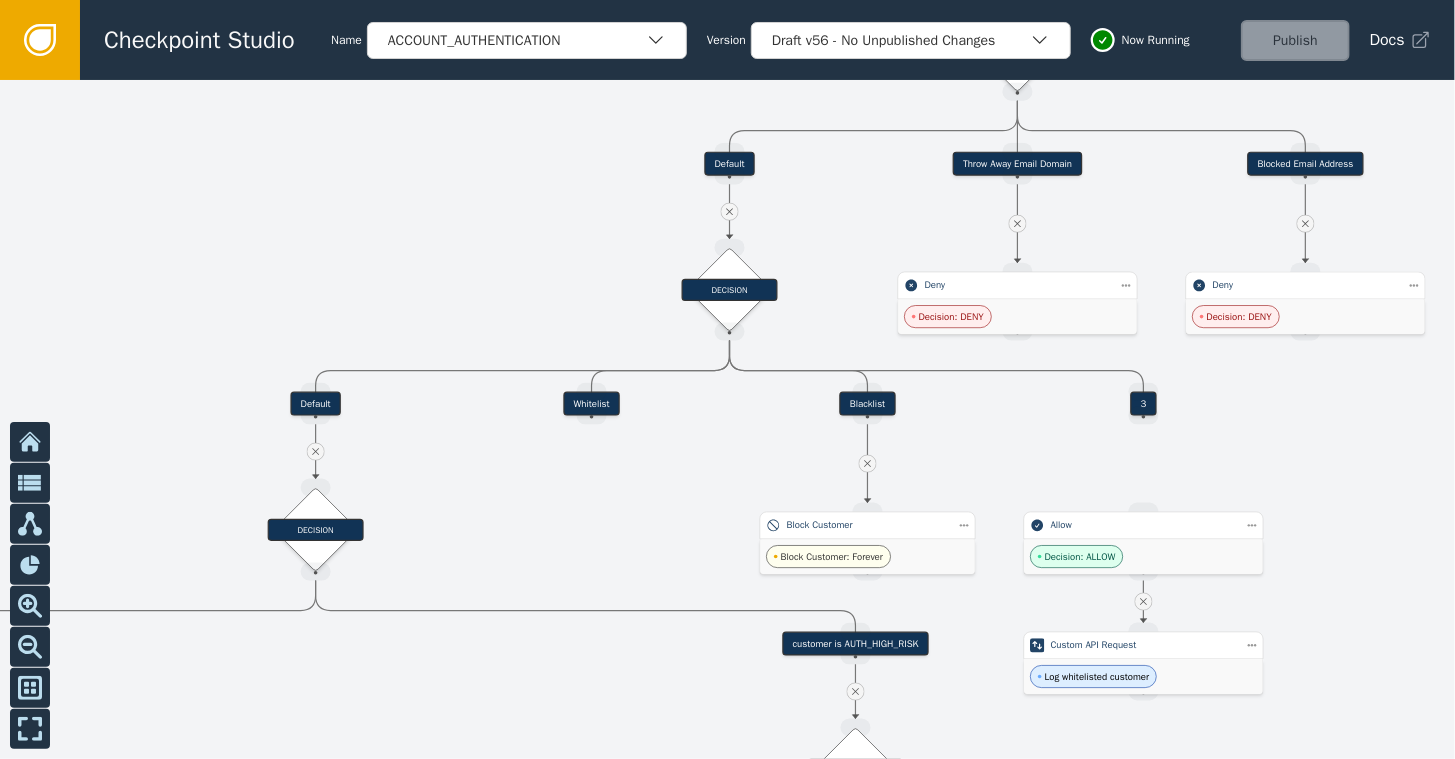 drag, startPoint x: 405, startPoint y: 284, endPoint x: 850, endPoint y: 182, distance: 456.54025 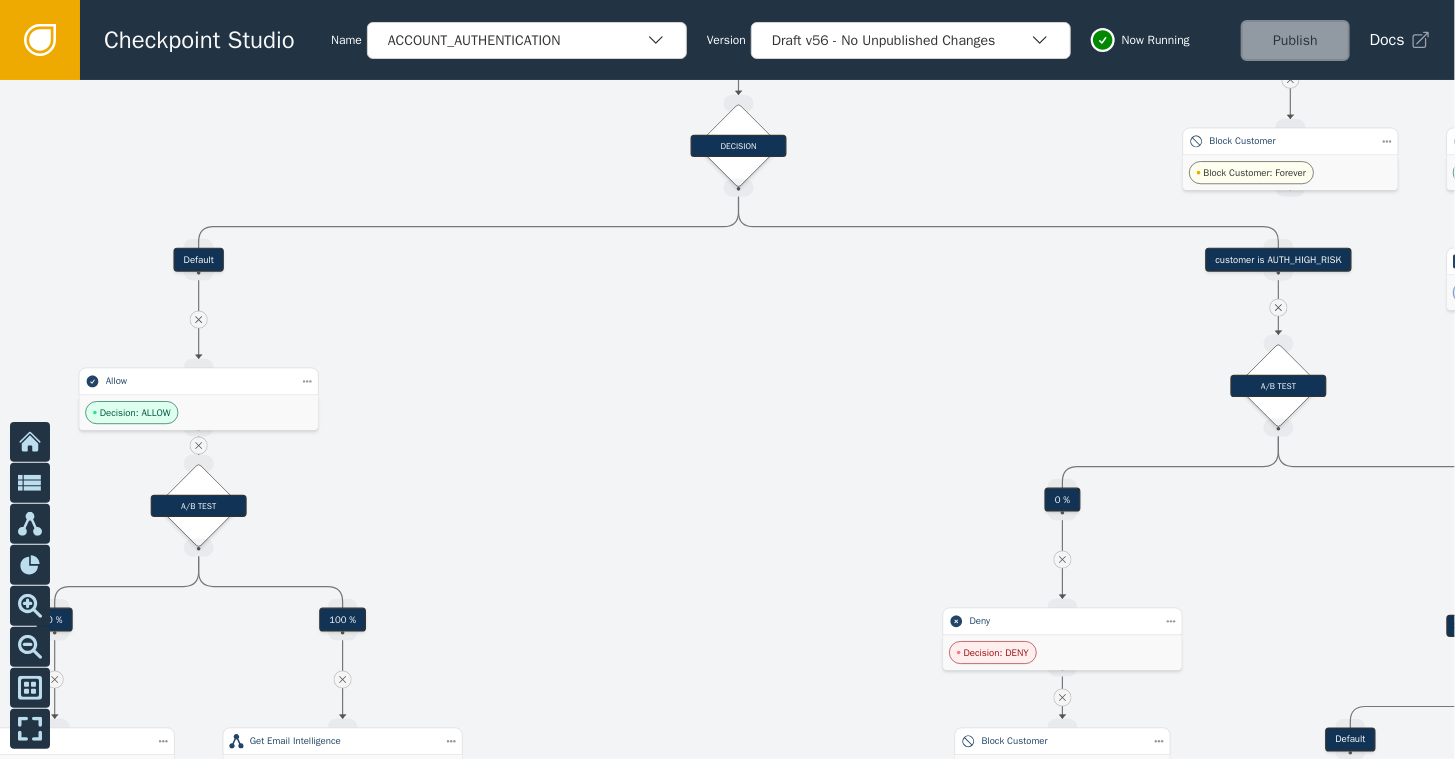 drag, startPoint x: 461, startPoint y: 524, endPoint x: 829, endPoint y: 70, distance: 584.41425 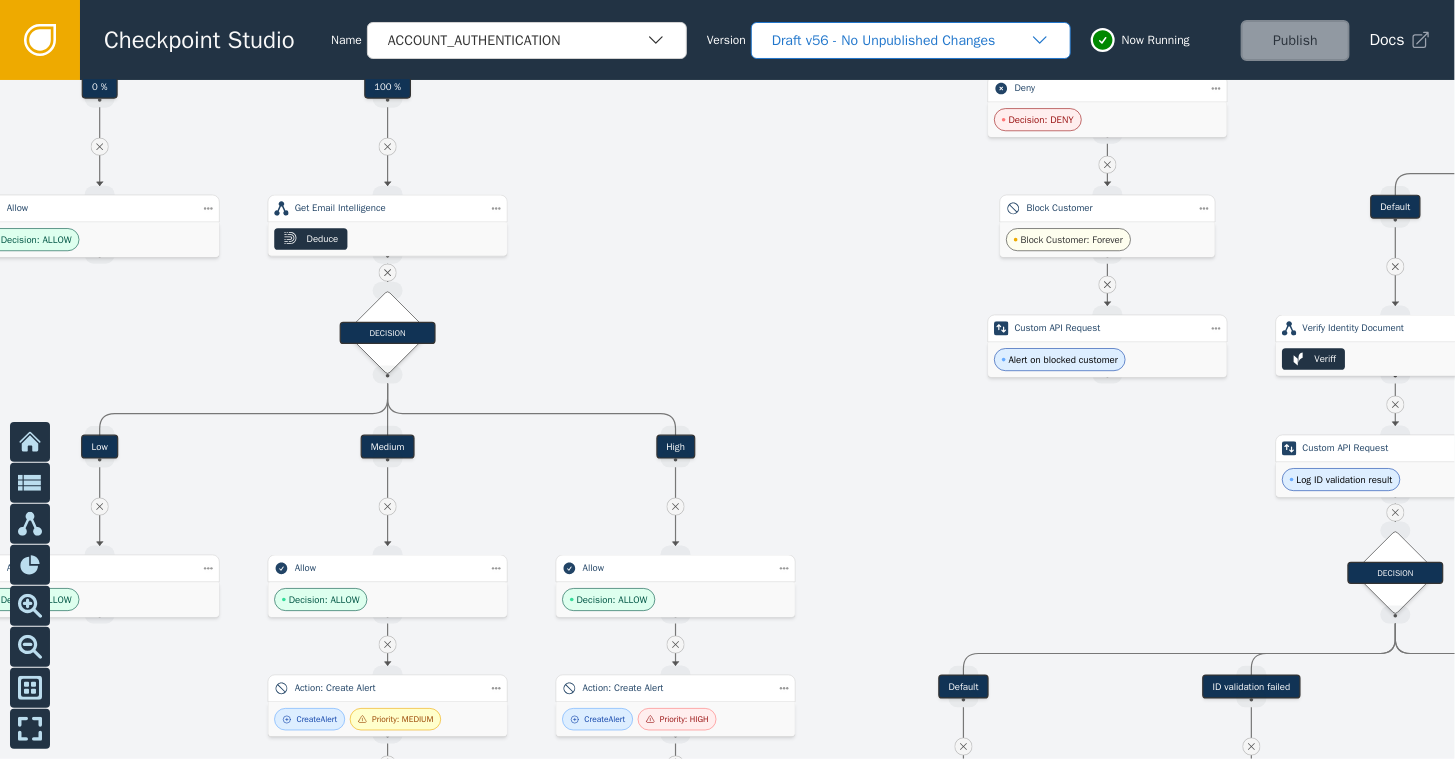 drag, startPoint x: 692, startPoint y: 525, endPoint x: 798, endPoint y: 46, distance: 490.5884 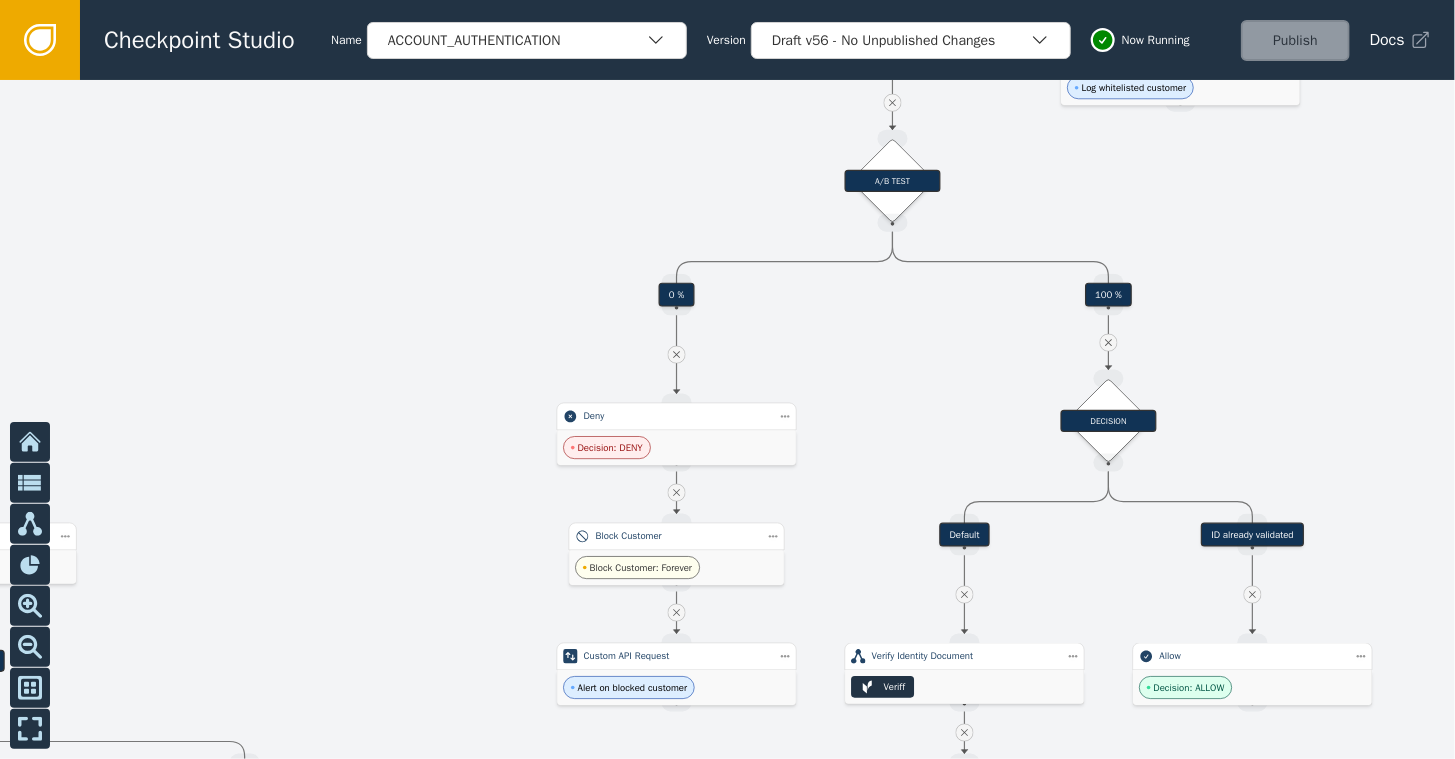 drag, startPoint x: 692, startPoint y: 190, endPoint x: 413, endPoint y: 541, distance: 448.37708 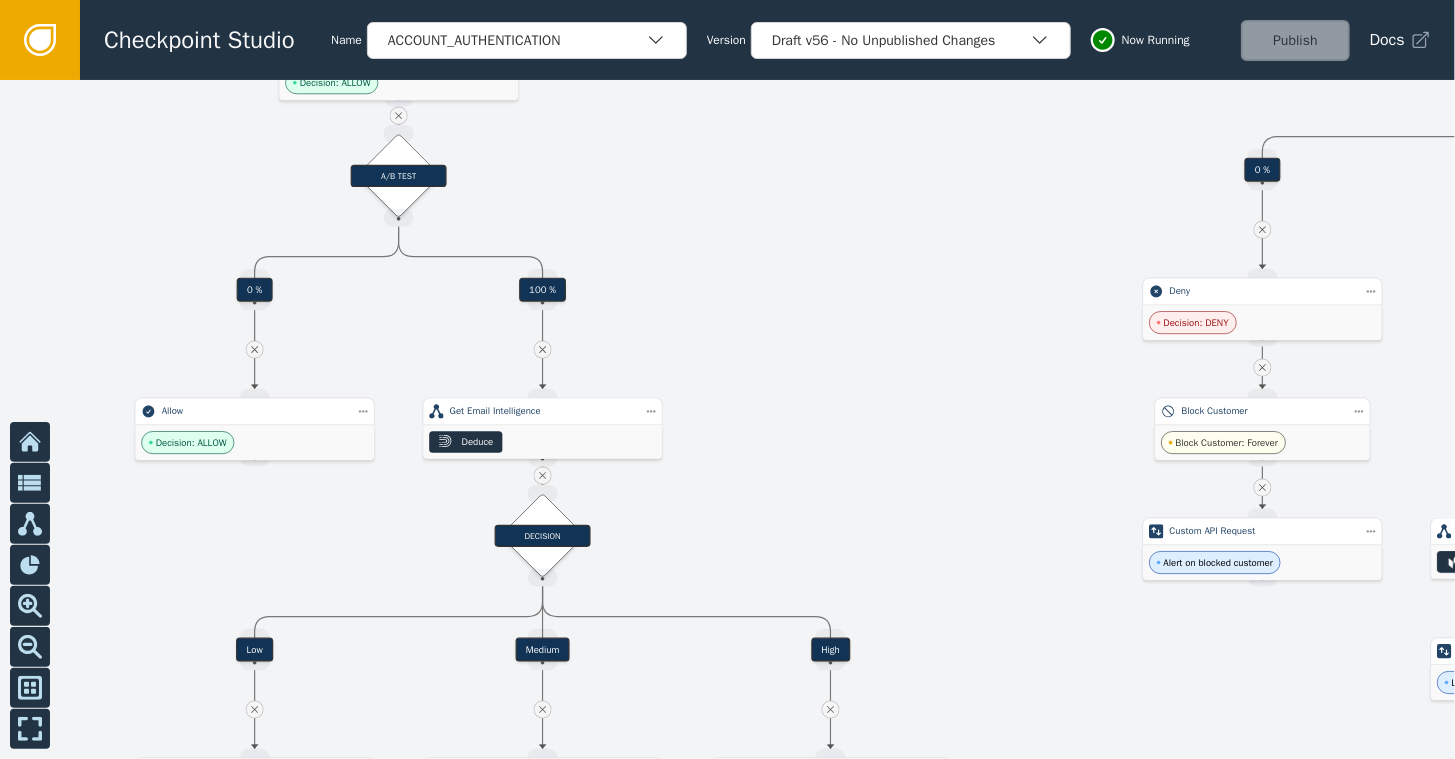 drag, startPoint x: 220, startPoint y: 378, endPoint x: 661, endPoint y: 254, distance: 458.10153 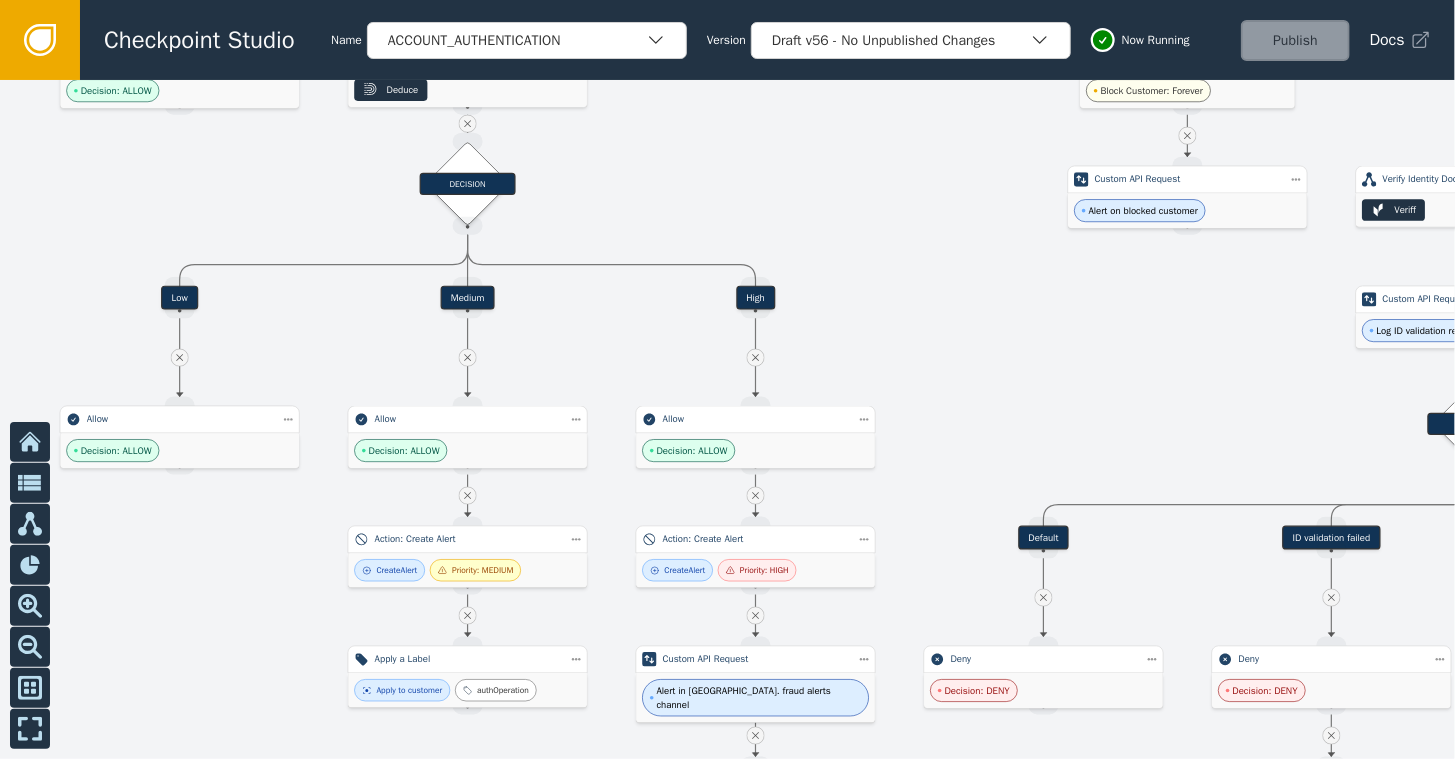 drag, startPoint x: 729, startPoint y: 474, endPoint x: 654, endPoint y: 122, distance: 359.90137 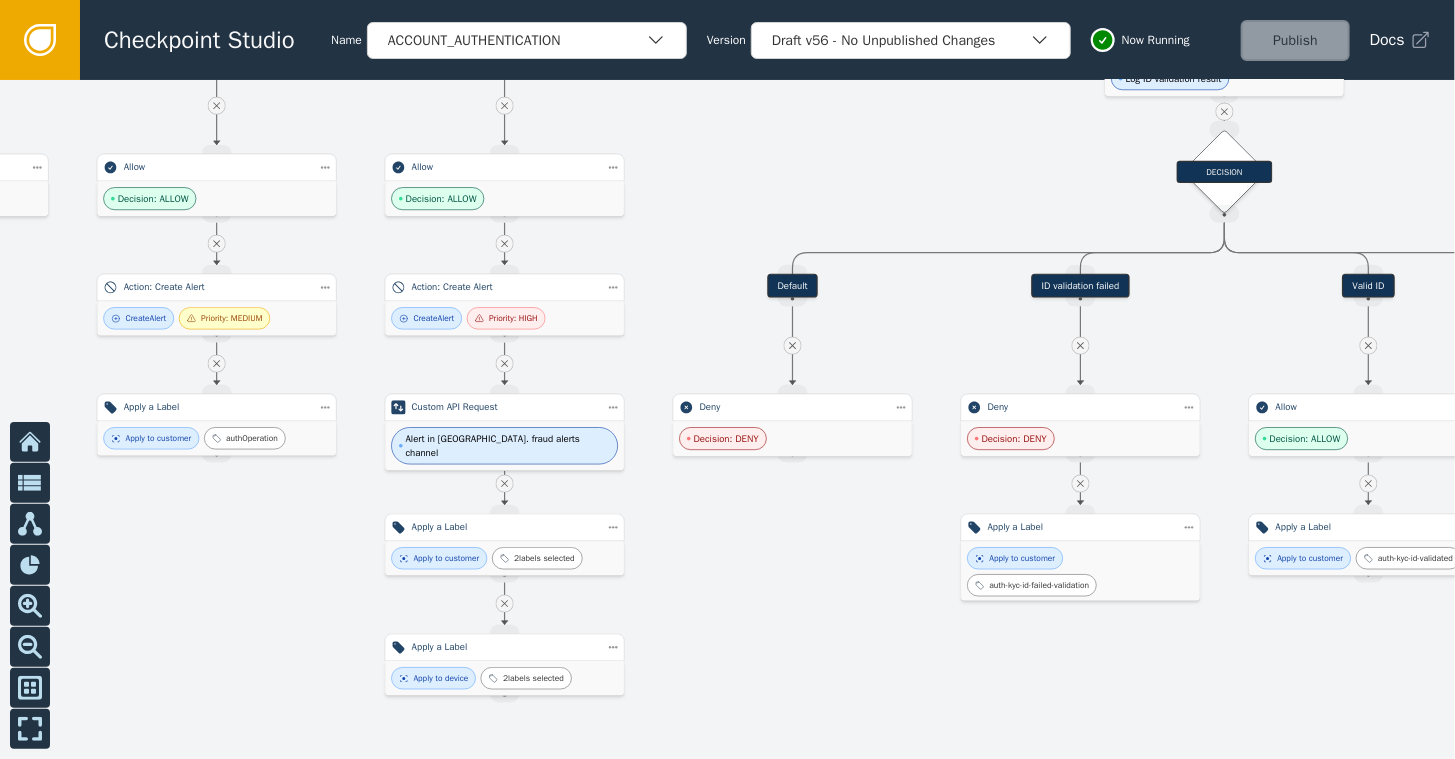drag, startPoint x: 247, startPoint y: 683, endPoint x: 0, endPoint y: 433, distance: 351.43848 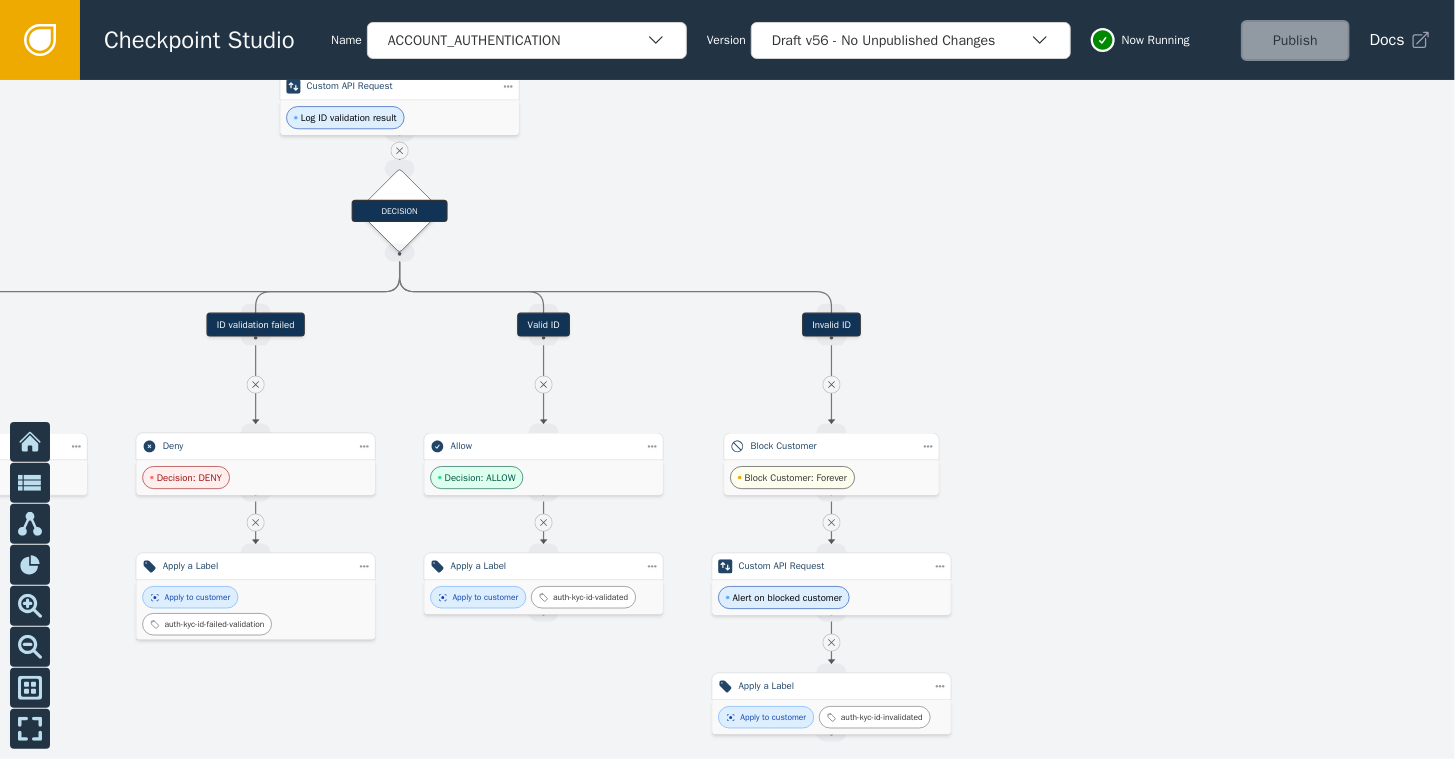 drag, startPoint x: 822, startPoint y: 593, endPoint x: -4, endPoint y: 630, distance: 826.82825 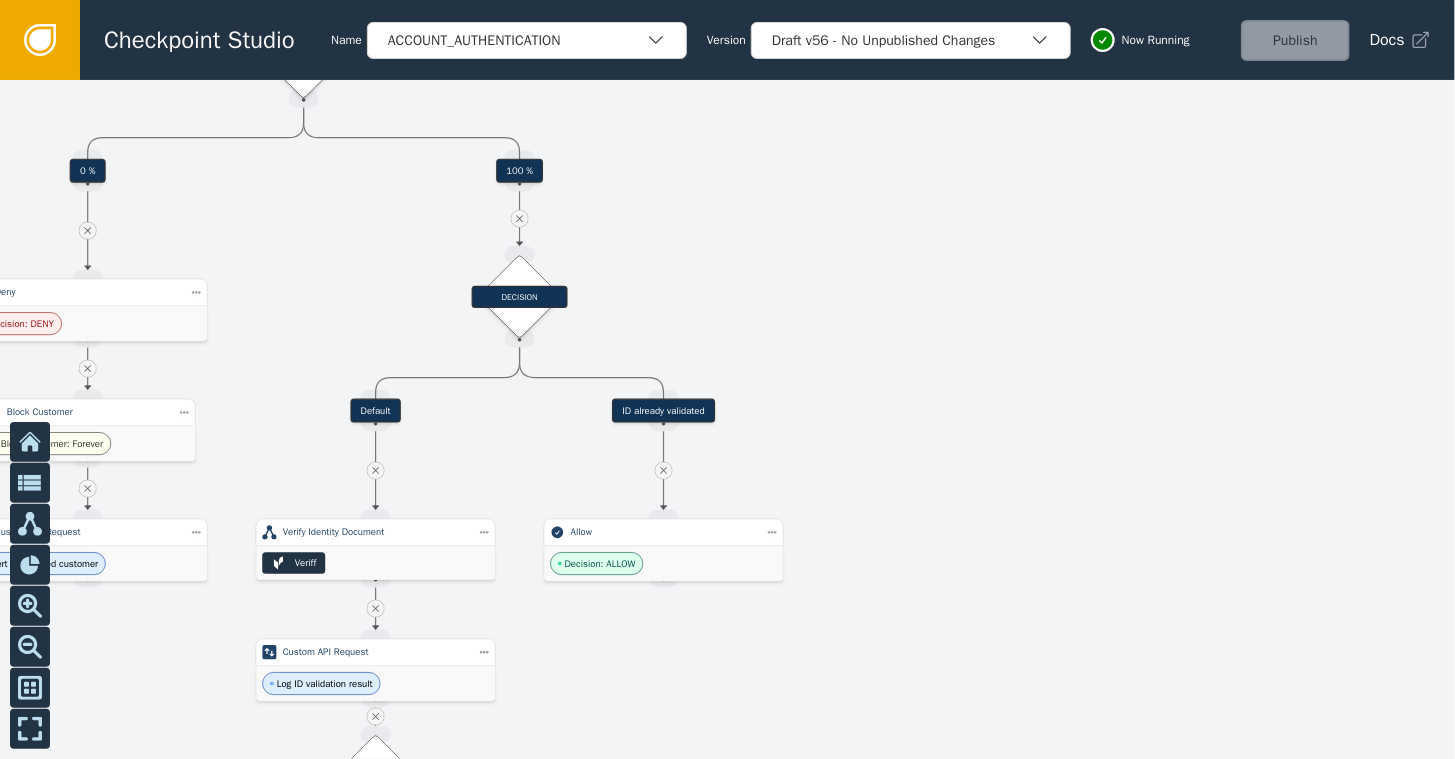 drag, startPoint x: 708, startPoint y: 153, endPoint x: 685, endPoint y: 719, distance: 566.4671 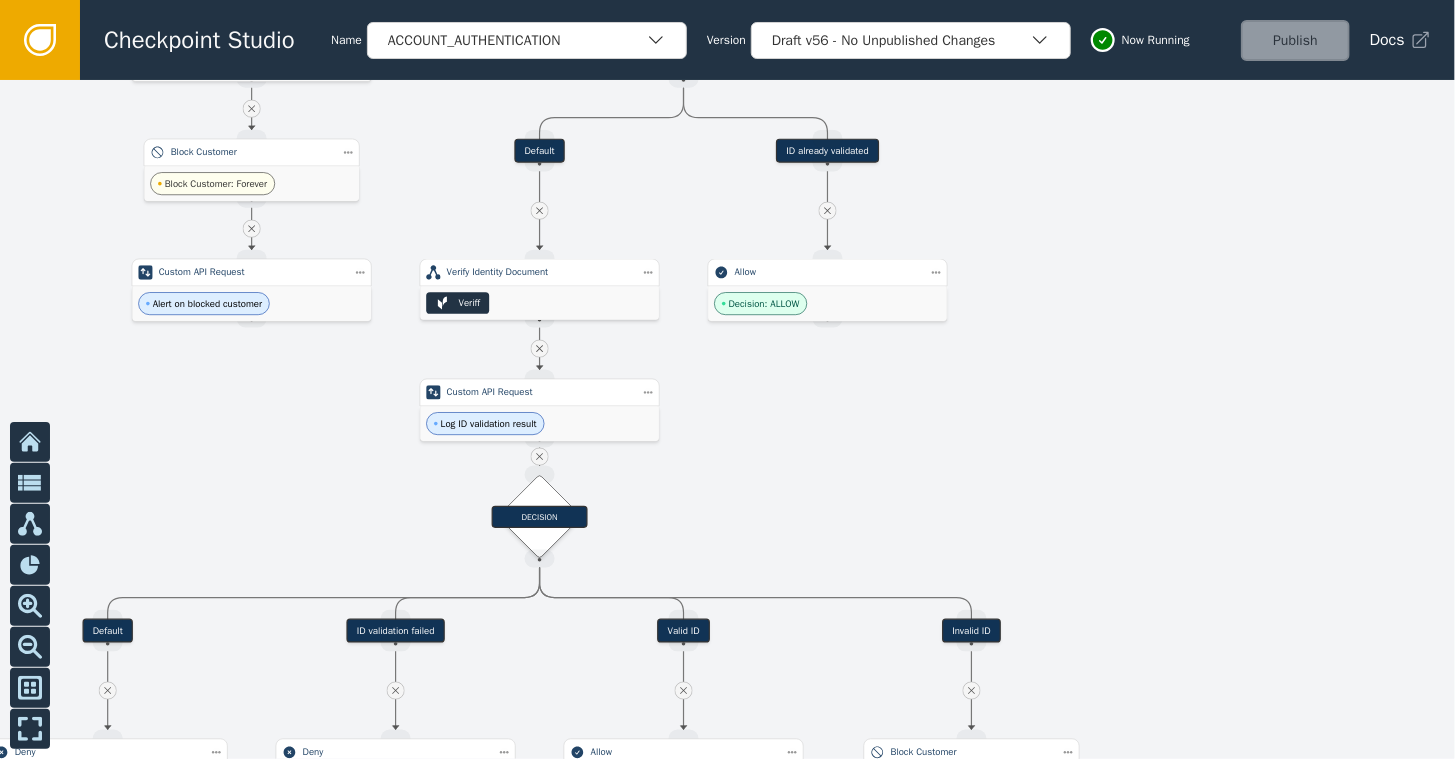 drag, startPoint x: 289, startPoint y: 333, endPoint x: 453, endPoint y: 73, distance: 307.402 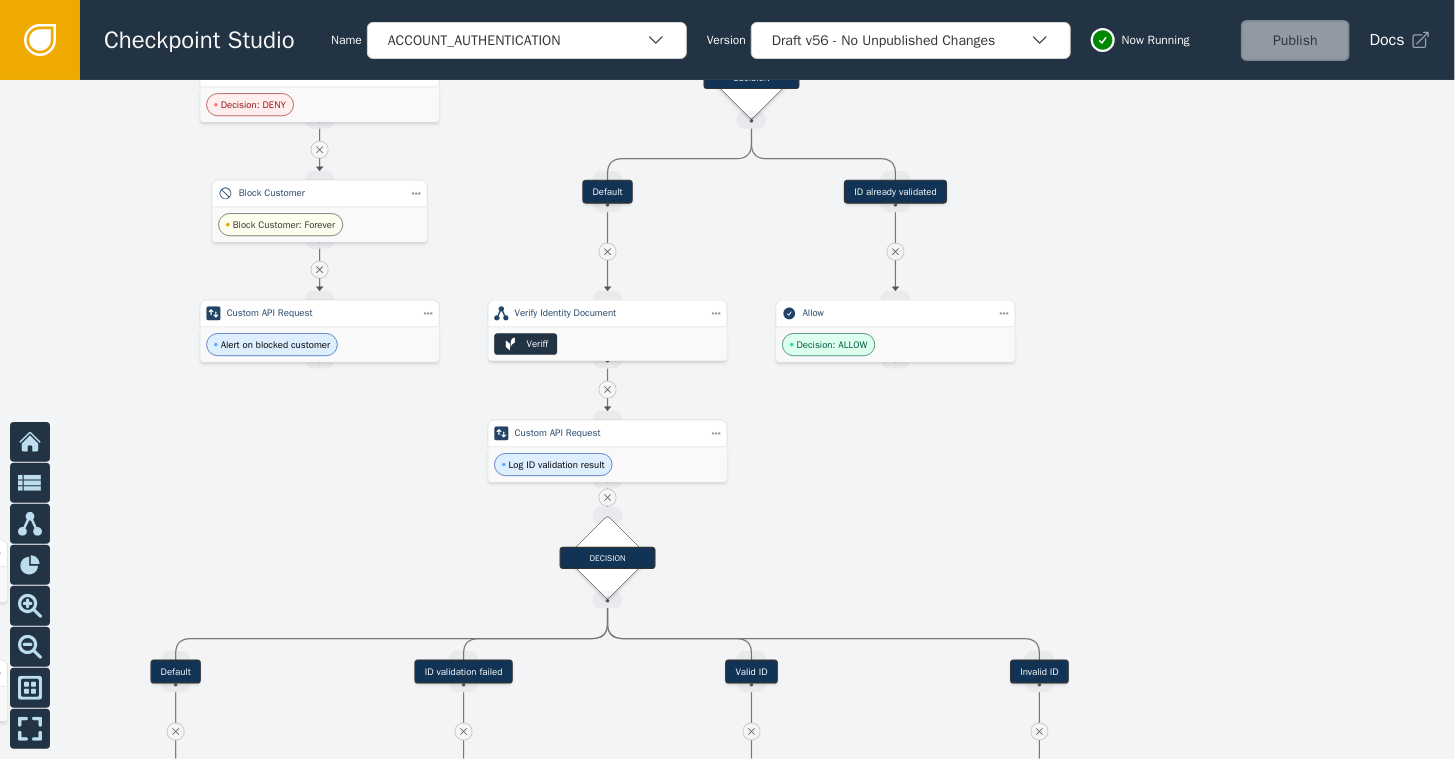 drag, startPoint x: 200, startPoint y: 426, endPoint x: 268, endPoint y: 467, distance: 79.40403 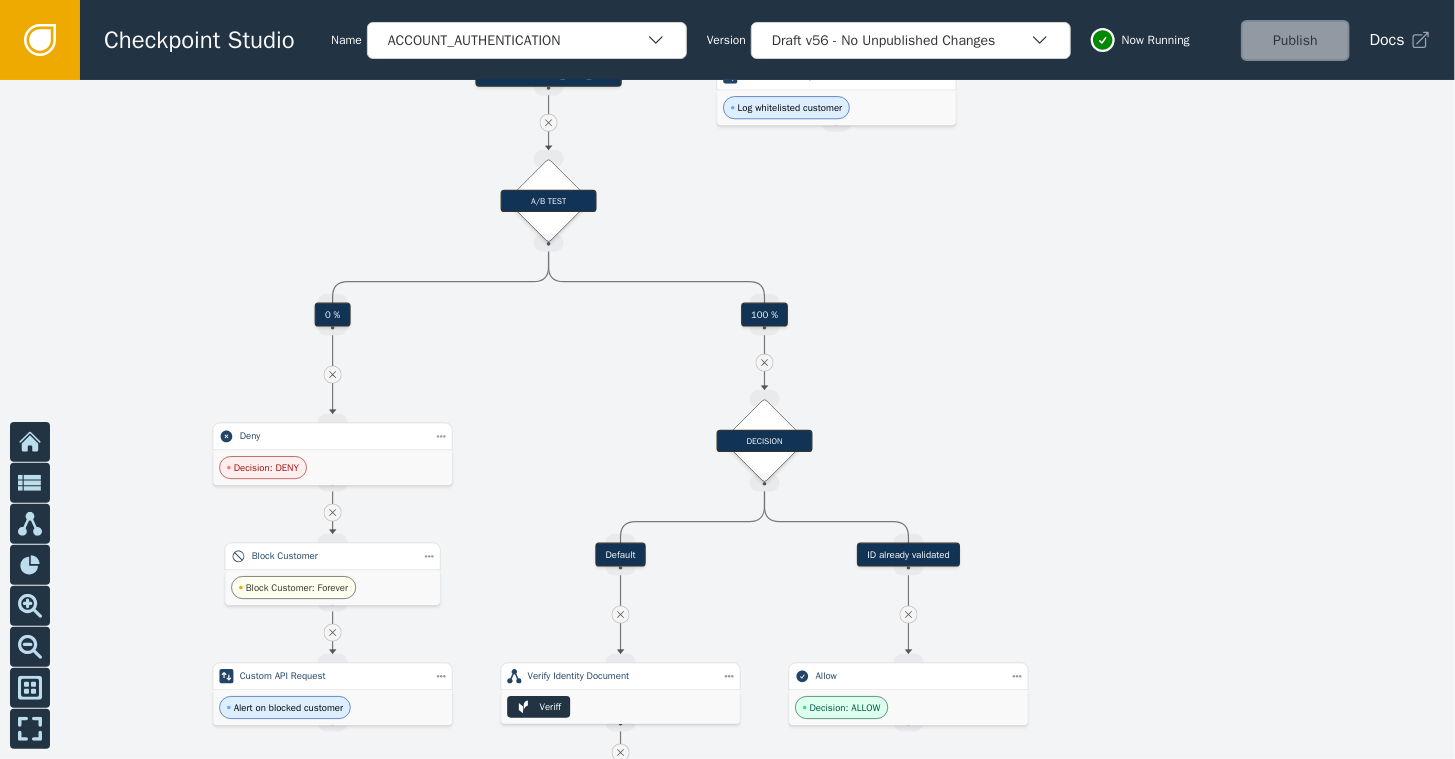 drag, startPoint x: 277, startPoint y: 444, endPoint x: 290, endPoint y: 786, distance: 342.24698 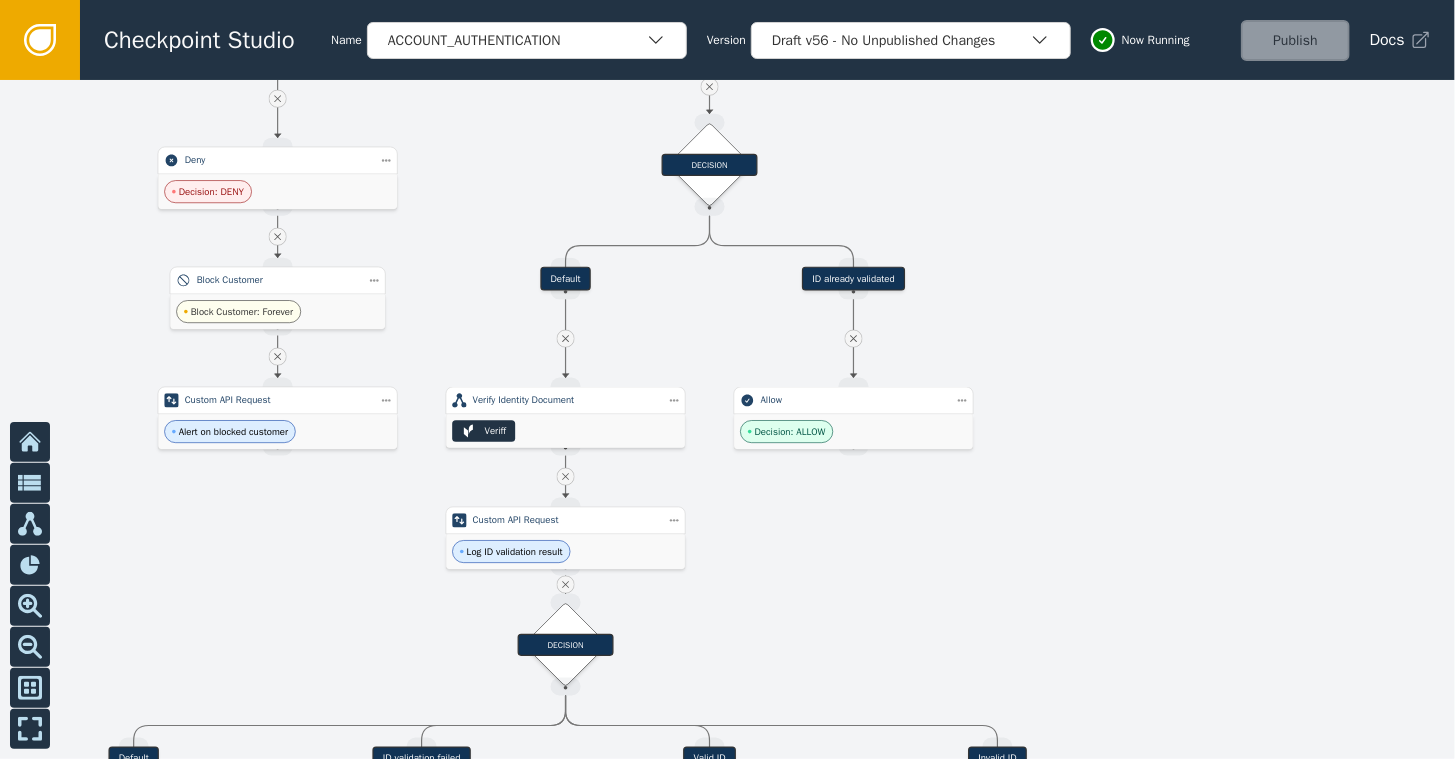 drag, startPoint x: 577, startPoint y: 392, endPoint x: 522, endPoint y: 127, distance: 270.64737 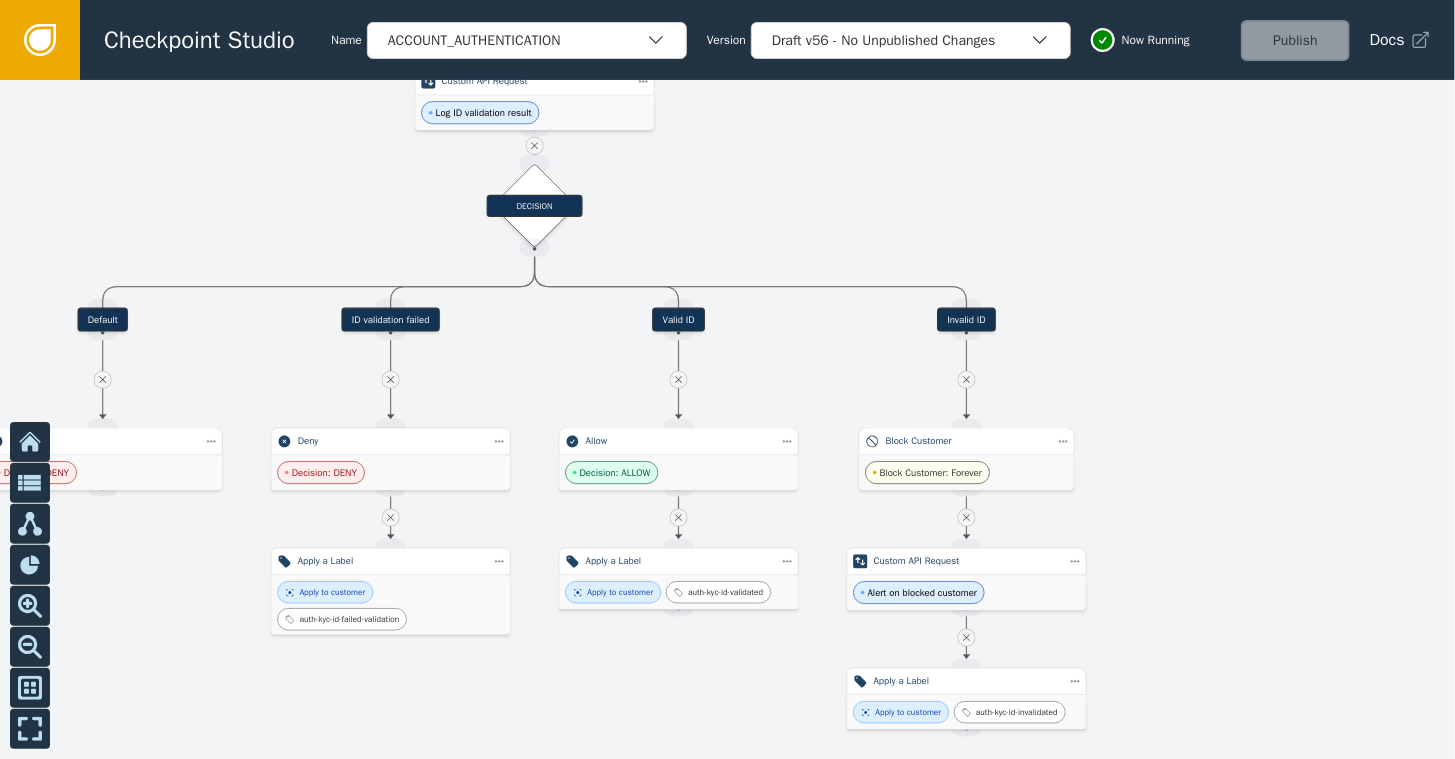 drag, startPoint x: 244, startPoint y: 558, endPoint x: 213, endPoint y: 129, distance: 430.1186 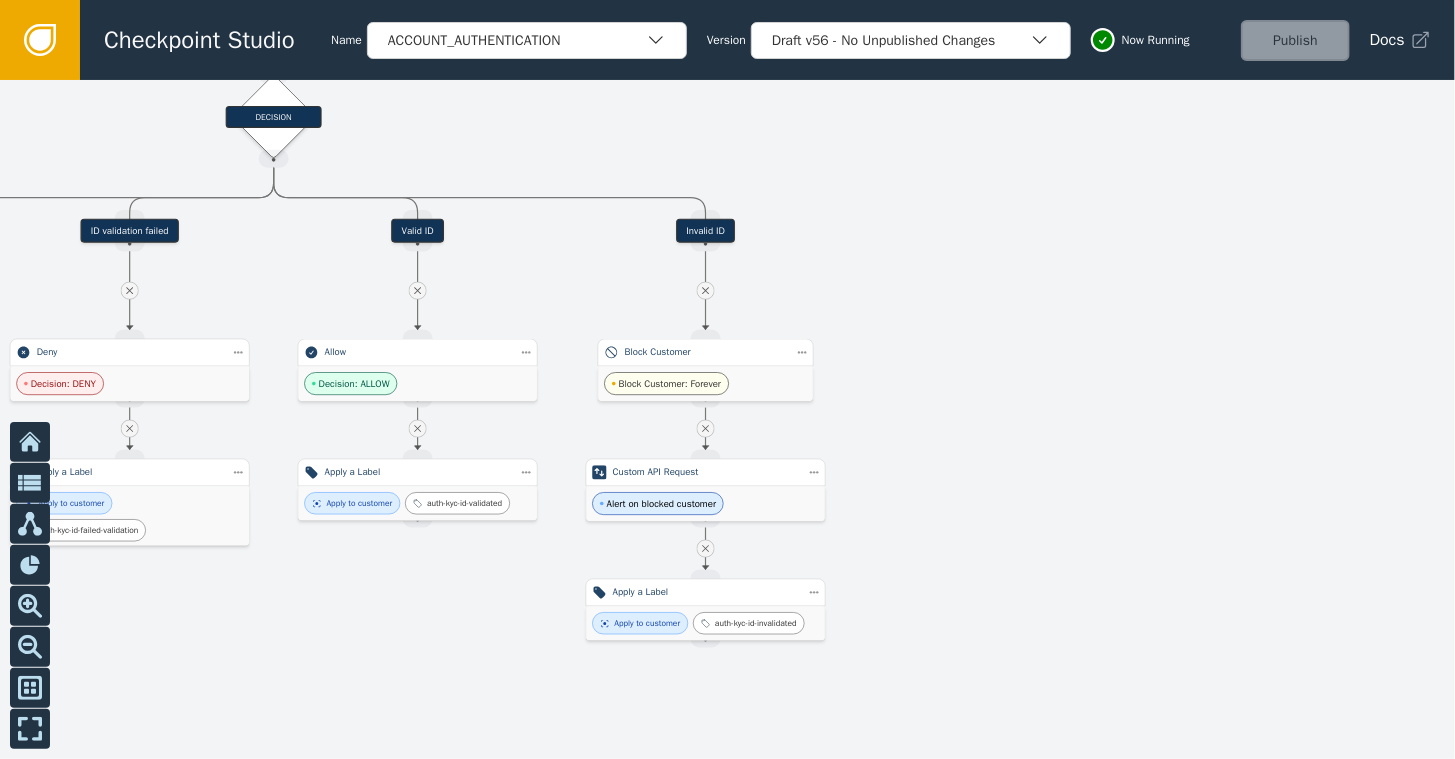 drag, startPoint x: 697, startPoint y: 682, endPoint x: 436, endPoint y: 593, distance: 275.75714 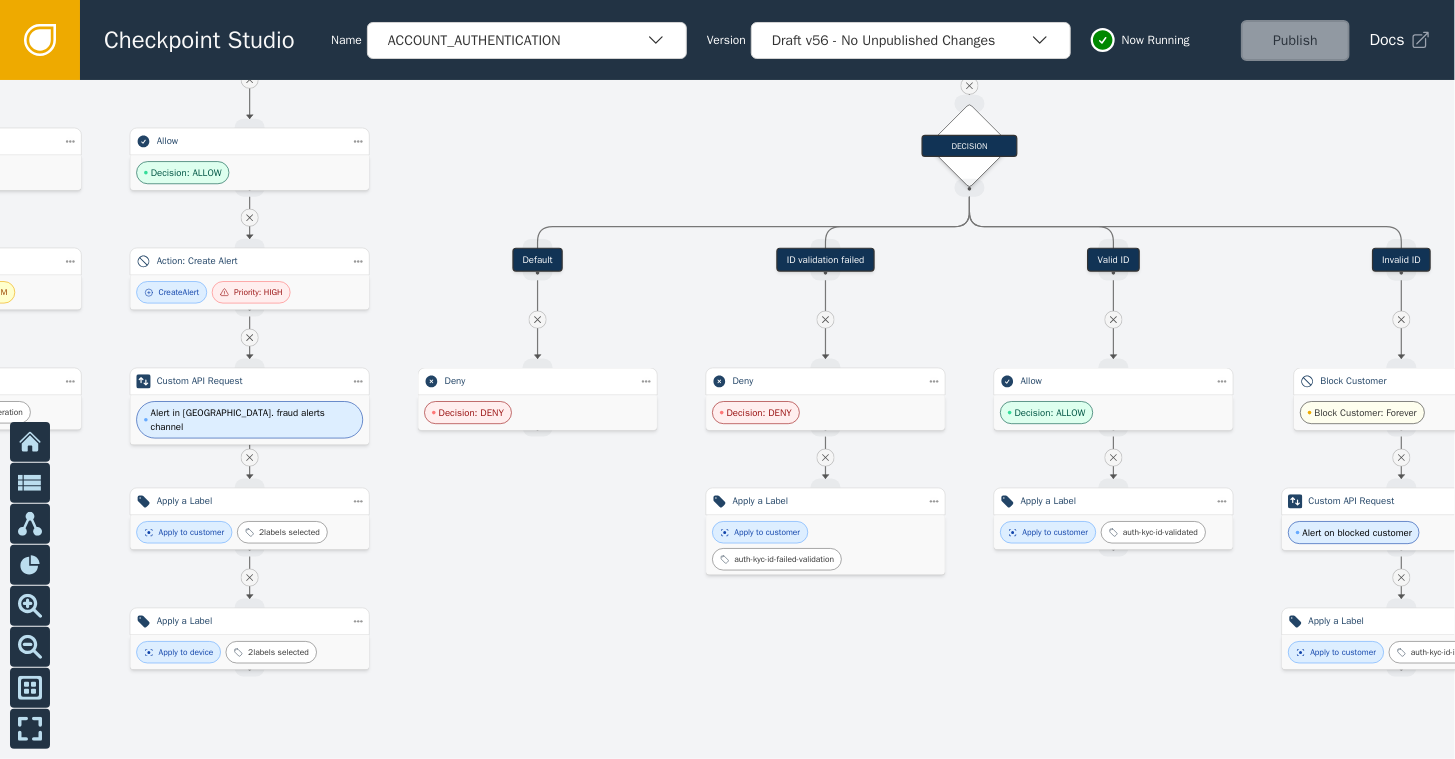 drag, startPoint x: 216, startPoint y: 272, endPoint x: 912, endPoint y: 301, distance: 696.6039 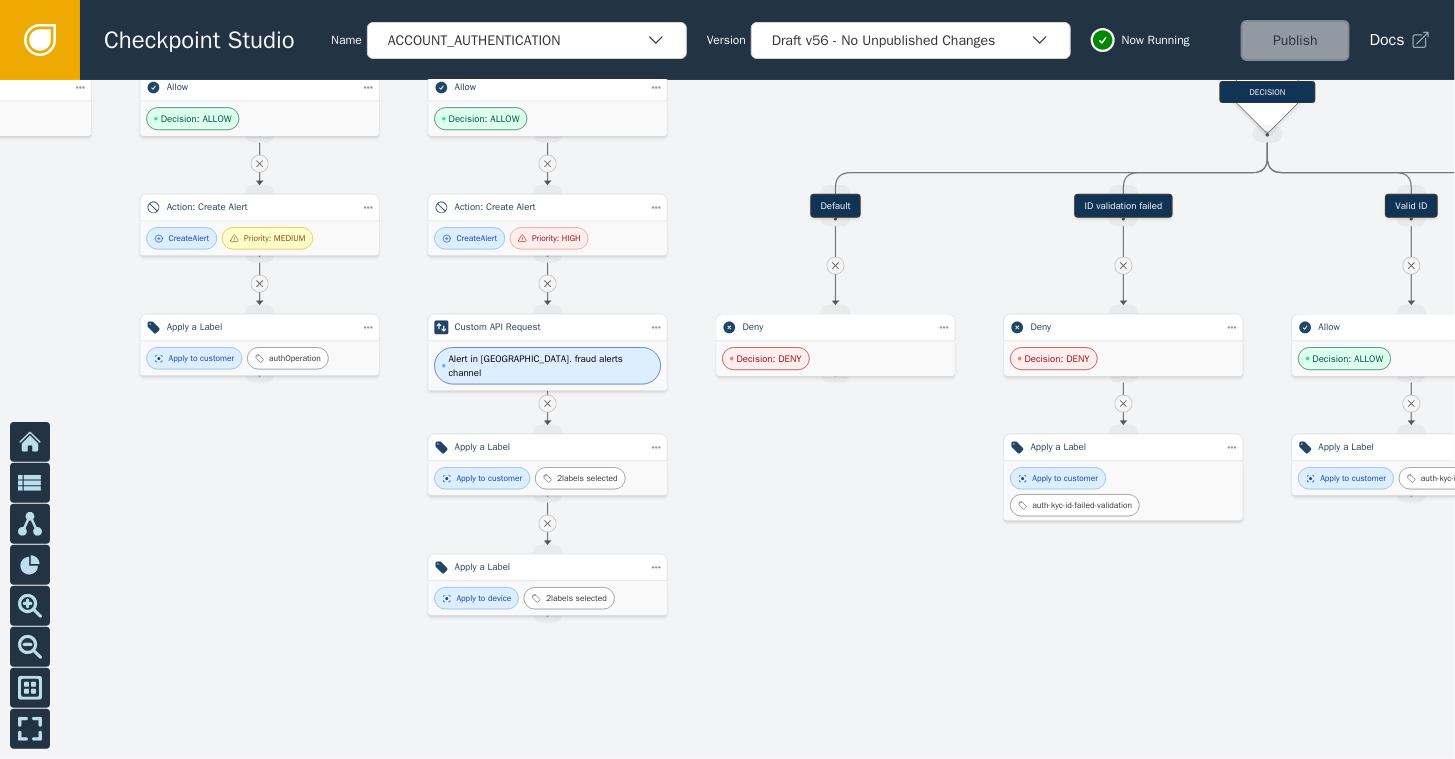 drag, startPoint x: 508, startPoint y: 561, endPoint x: 798, endPoint y: 485, distance: 299.79327 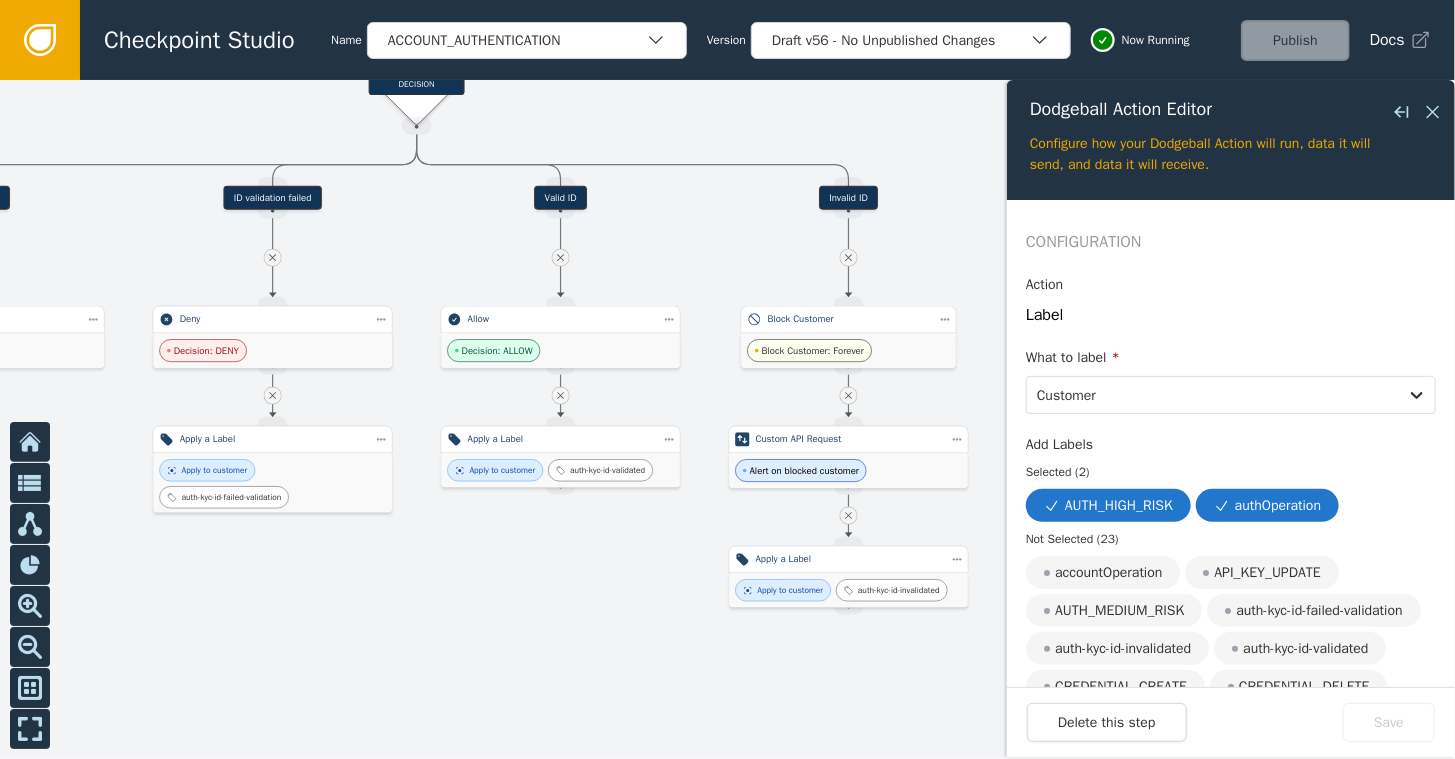 drag, startPoint x: 839, startPoint y: 438, endPoint x: -4, endPoint y: 452, distance: 843.1163 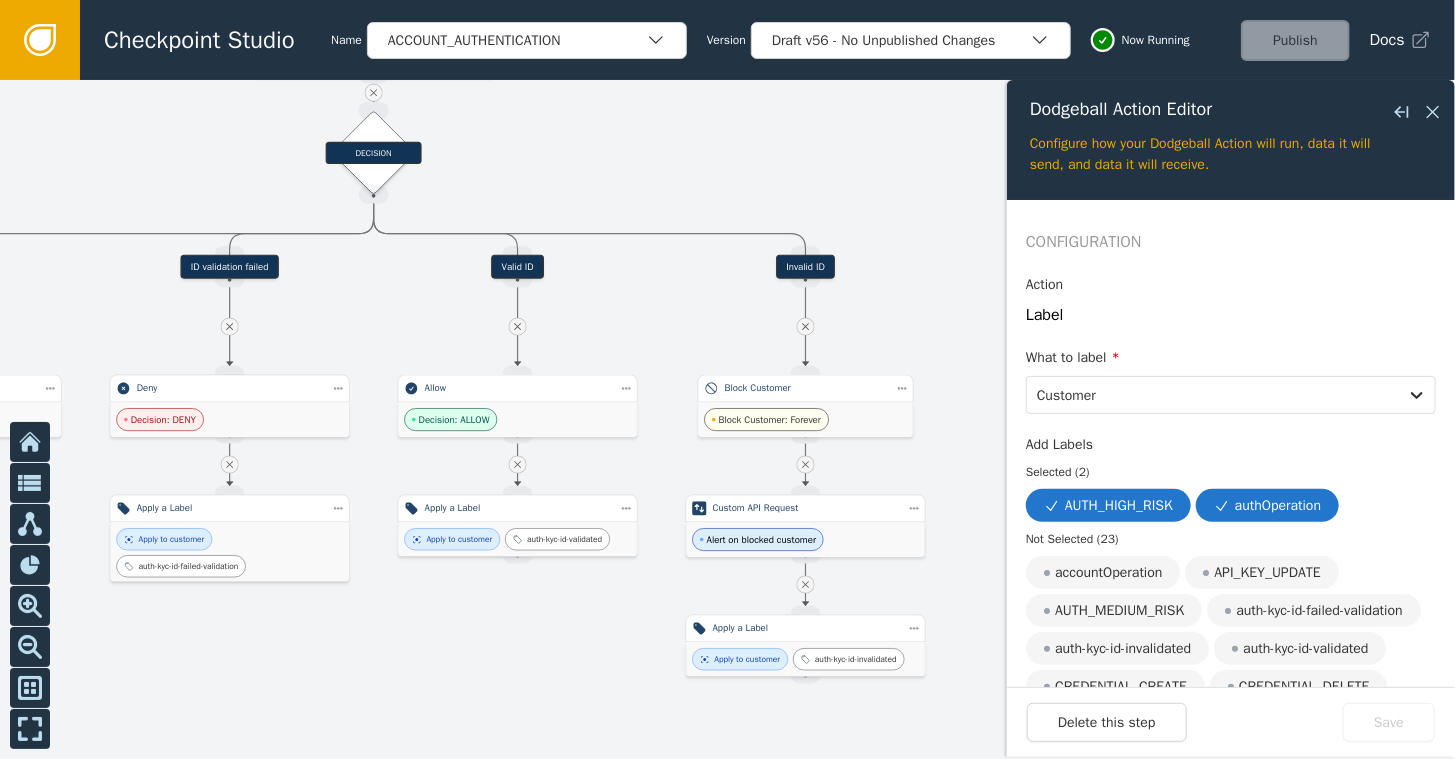drag, startPoint x: 353, startPoint y: 536, endPoint x: 310, endPoint y: 605, distance: 81.3019 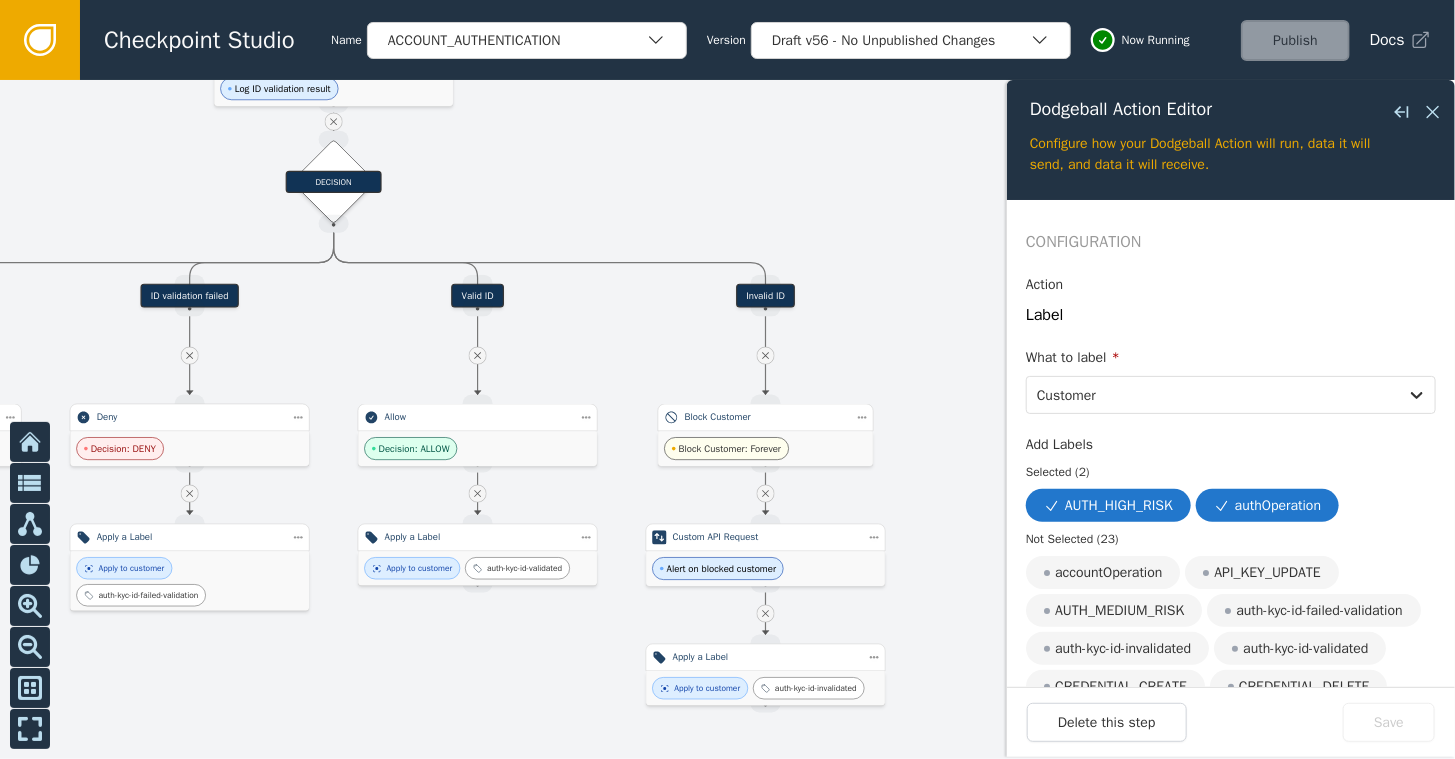 drag, startPoint x: 685, startPoint y: 289, endPoint x: 638, endPoint y: 322, distance: 57.428215 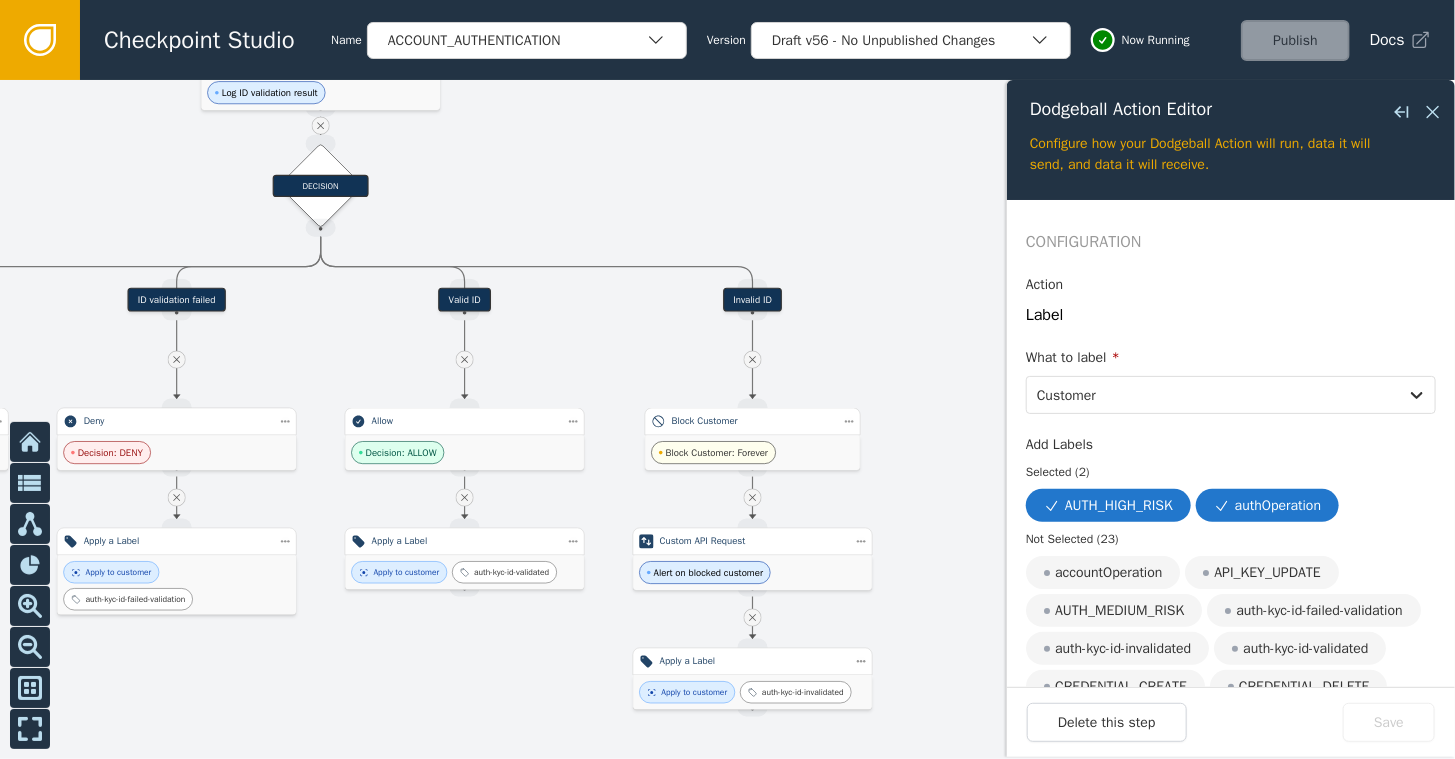 click at bounding box center (727, 419) 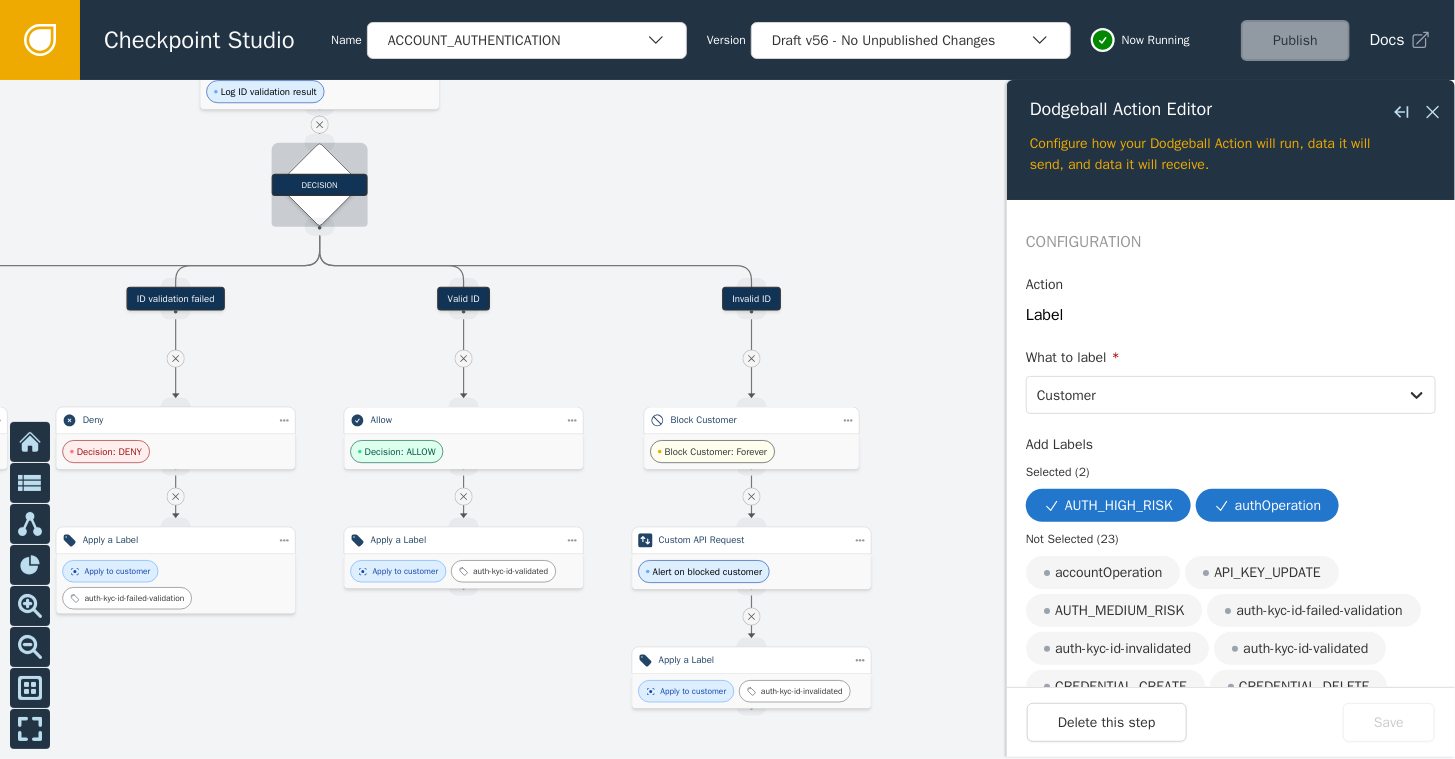 click on "DECISION" at bounding box center [320, 185] 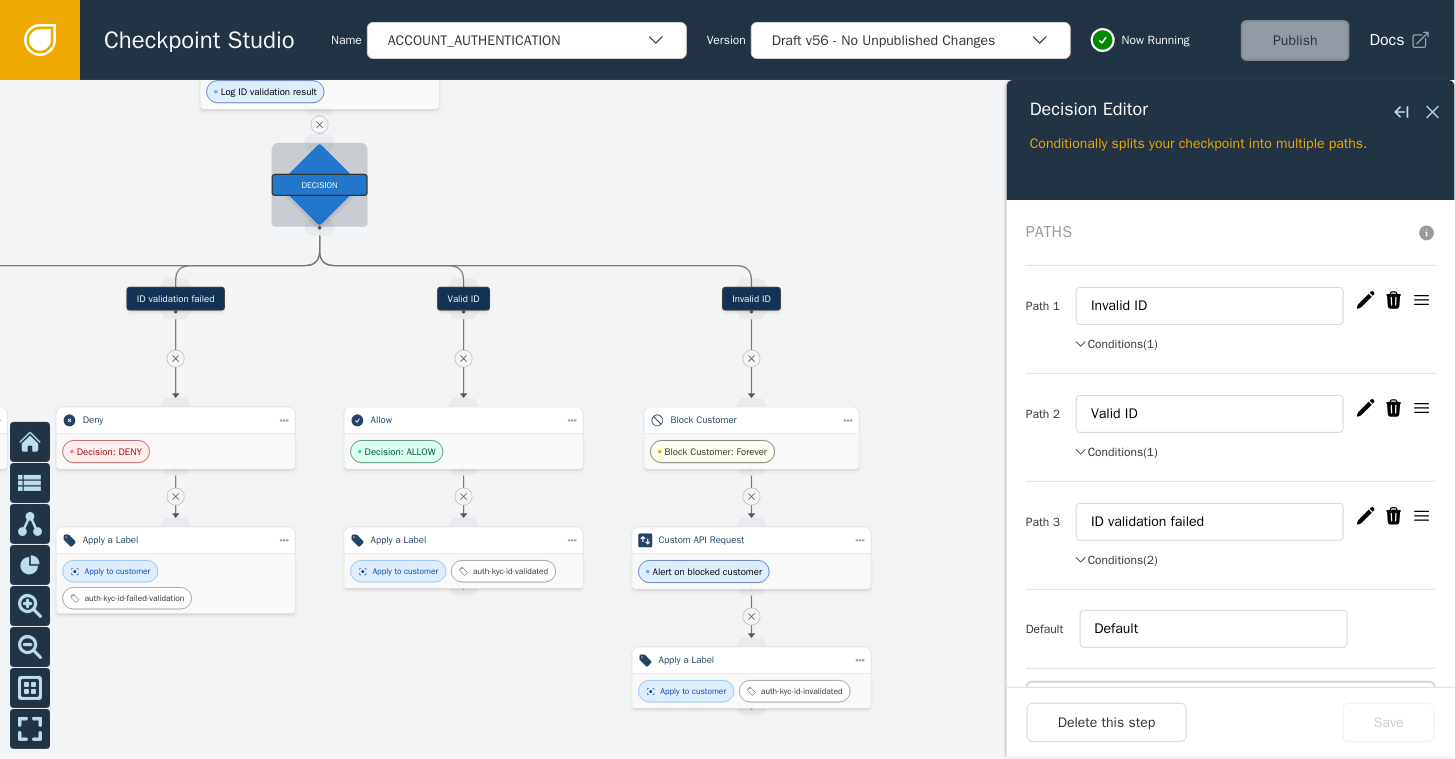 click on "DECISION" at bounding box center (320, 185) 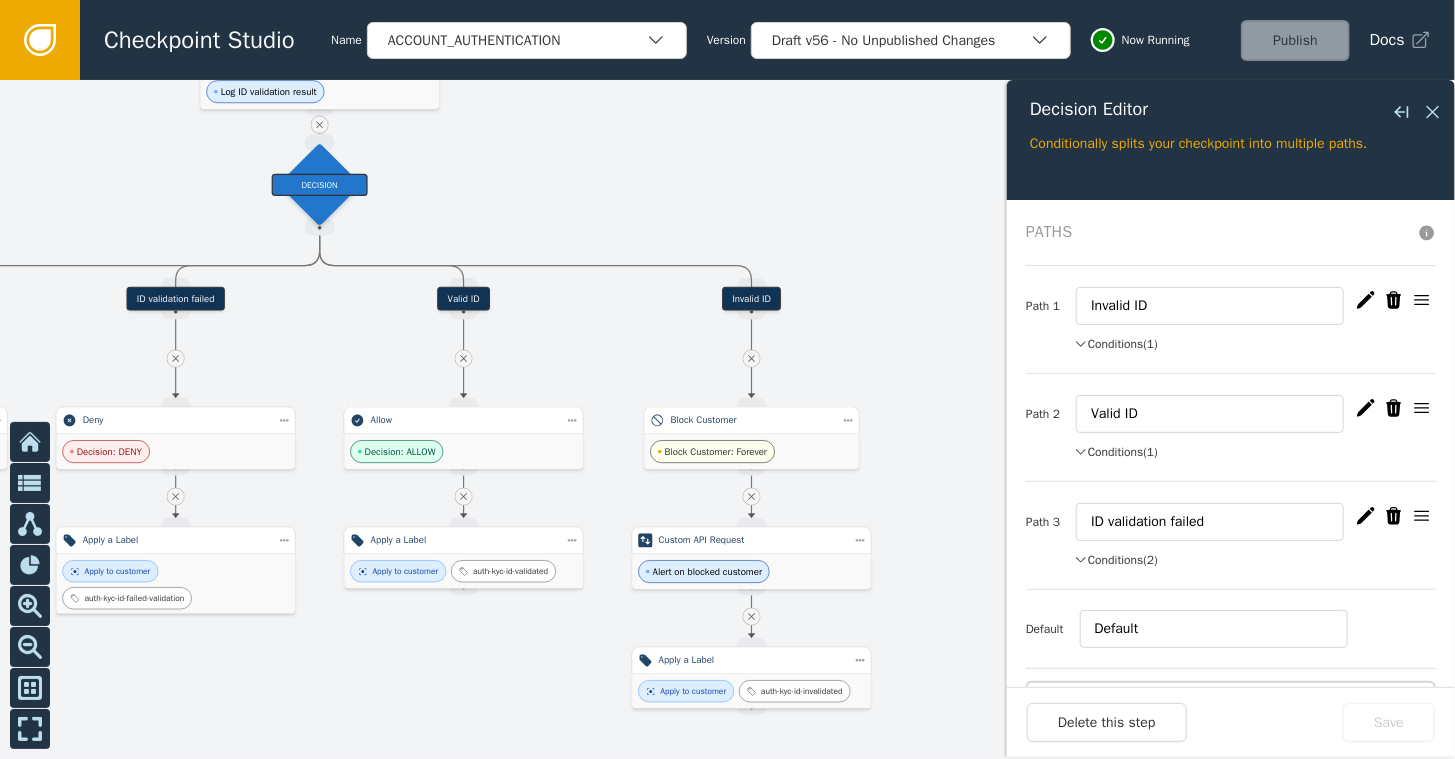 click 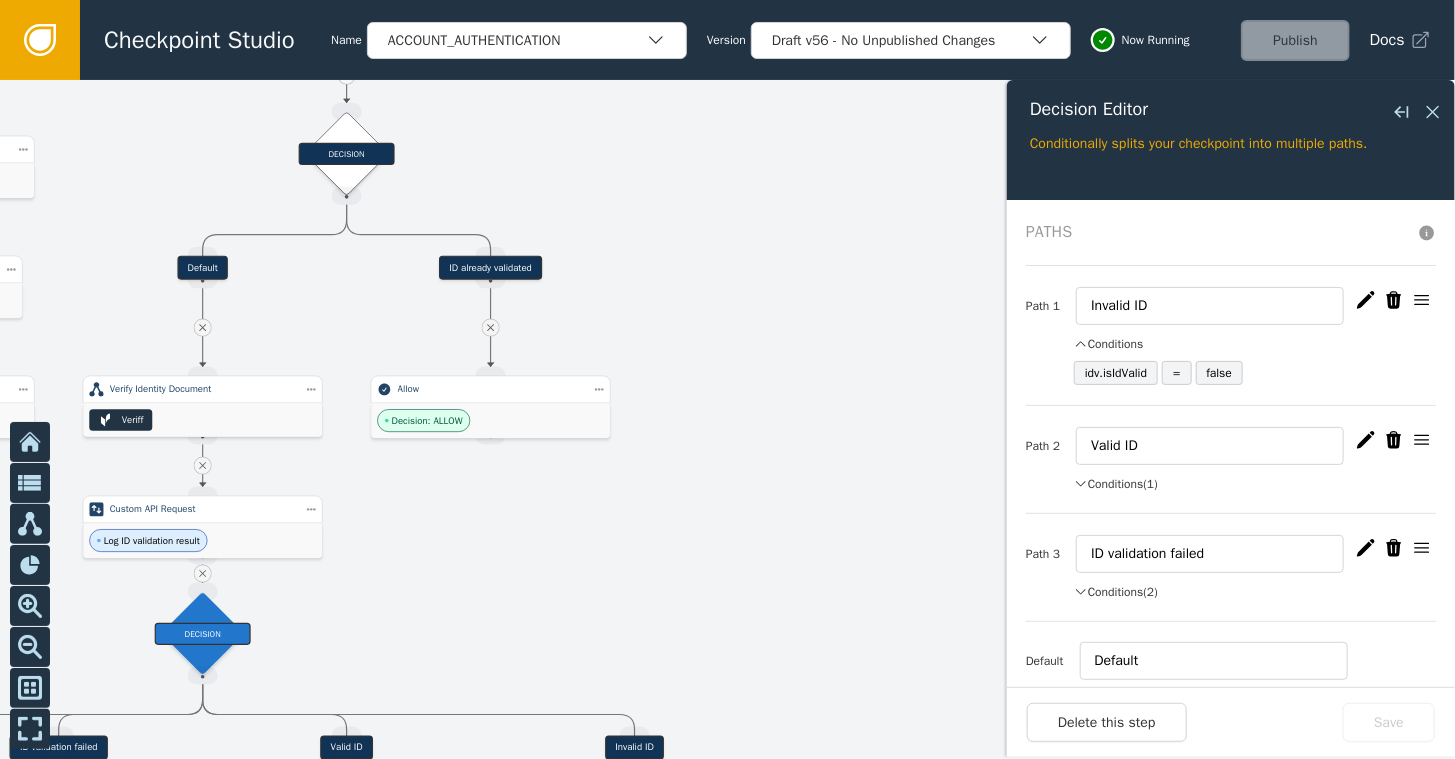 drag, startPoint x: 890, startPoint y: 189, endPoint x: 773, endPoint y: 638, distance: 463.99353 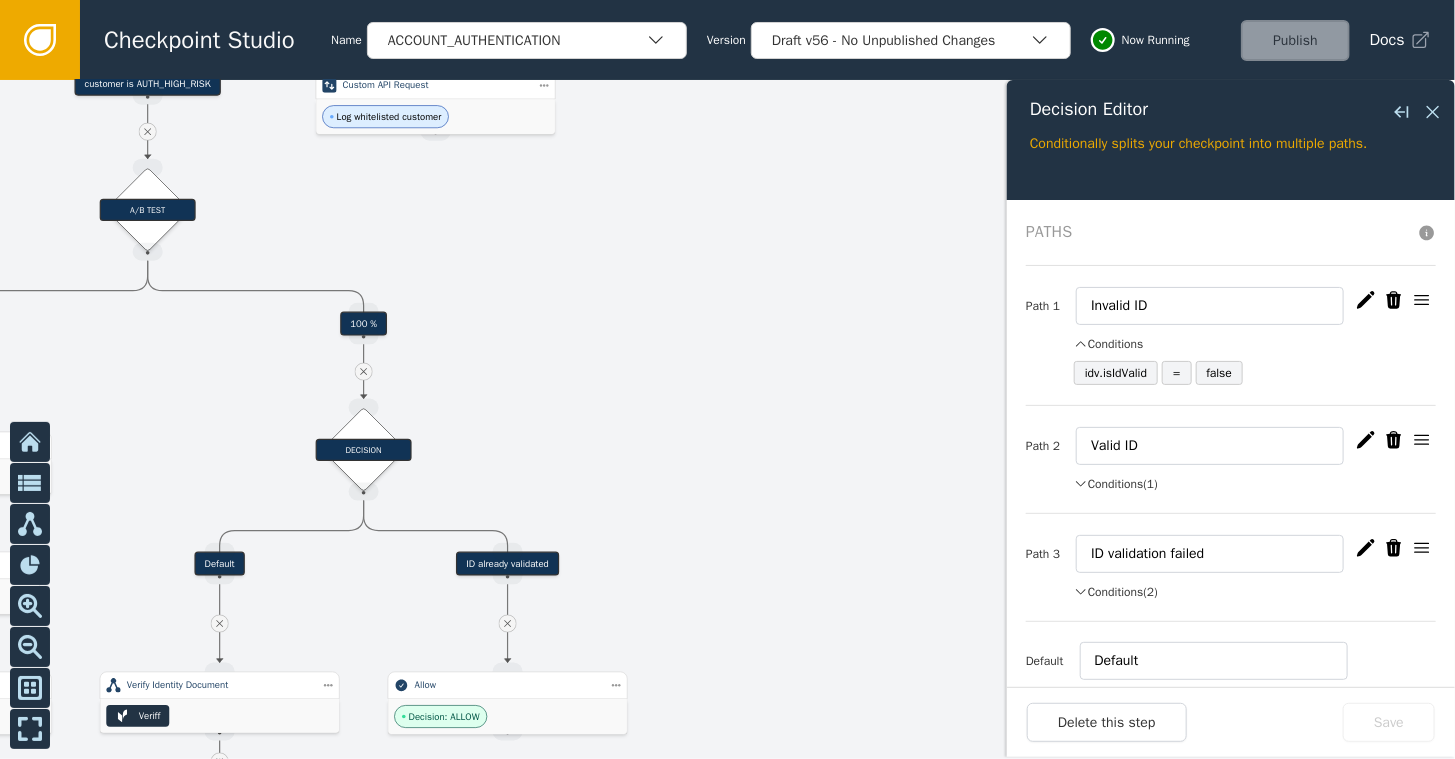 drag, startPoint x: 352, startPoint y: 268, endPoint x: 368, endPoint y: 559, distance: 291.43954 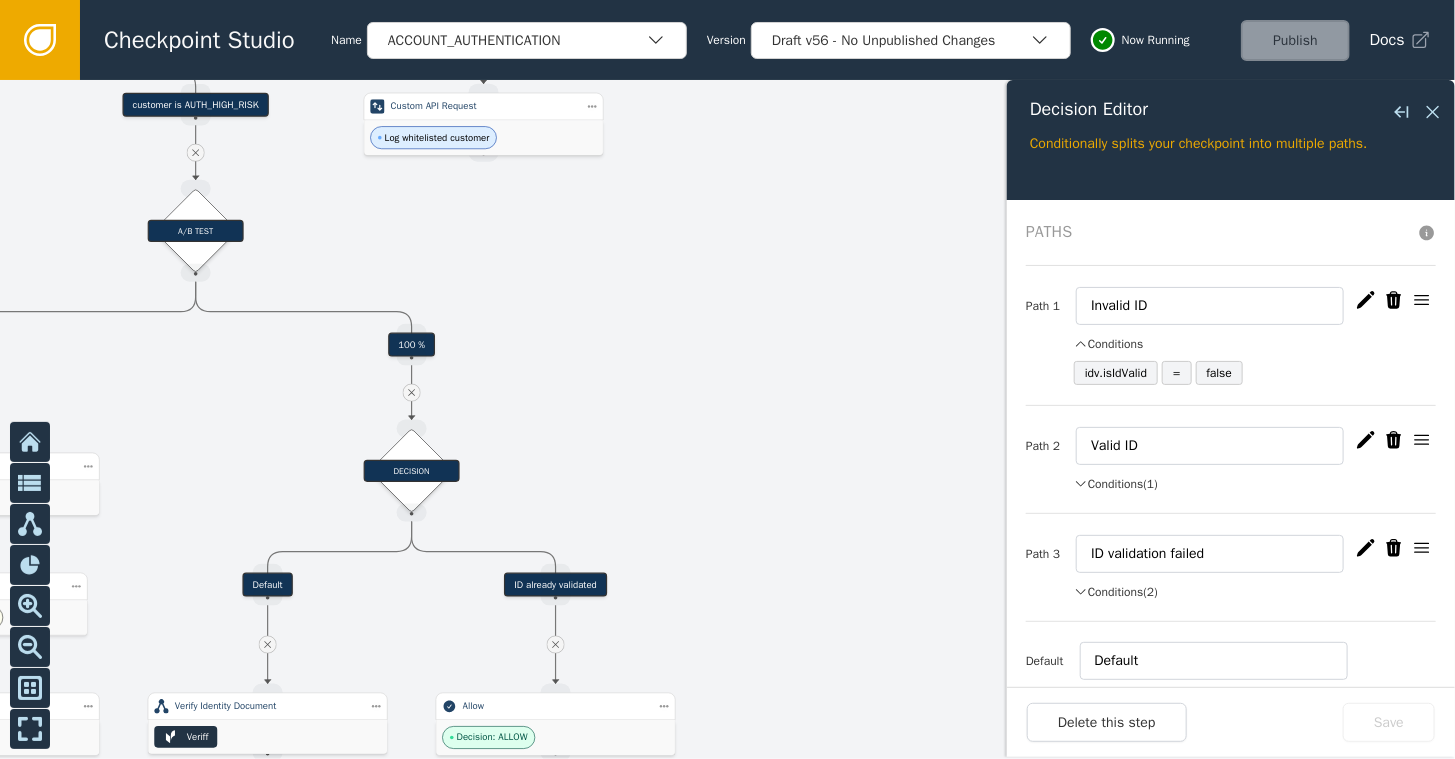 drag, startPoint x: 52, startPoint y: 326, endPoint x: 100, endPoint y: 352, distance: 54.589375 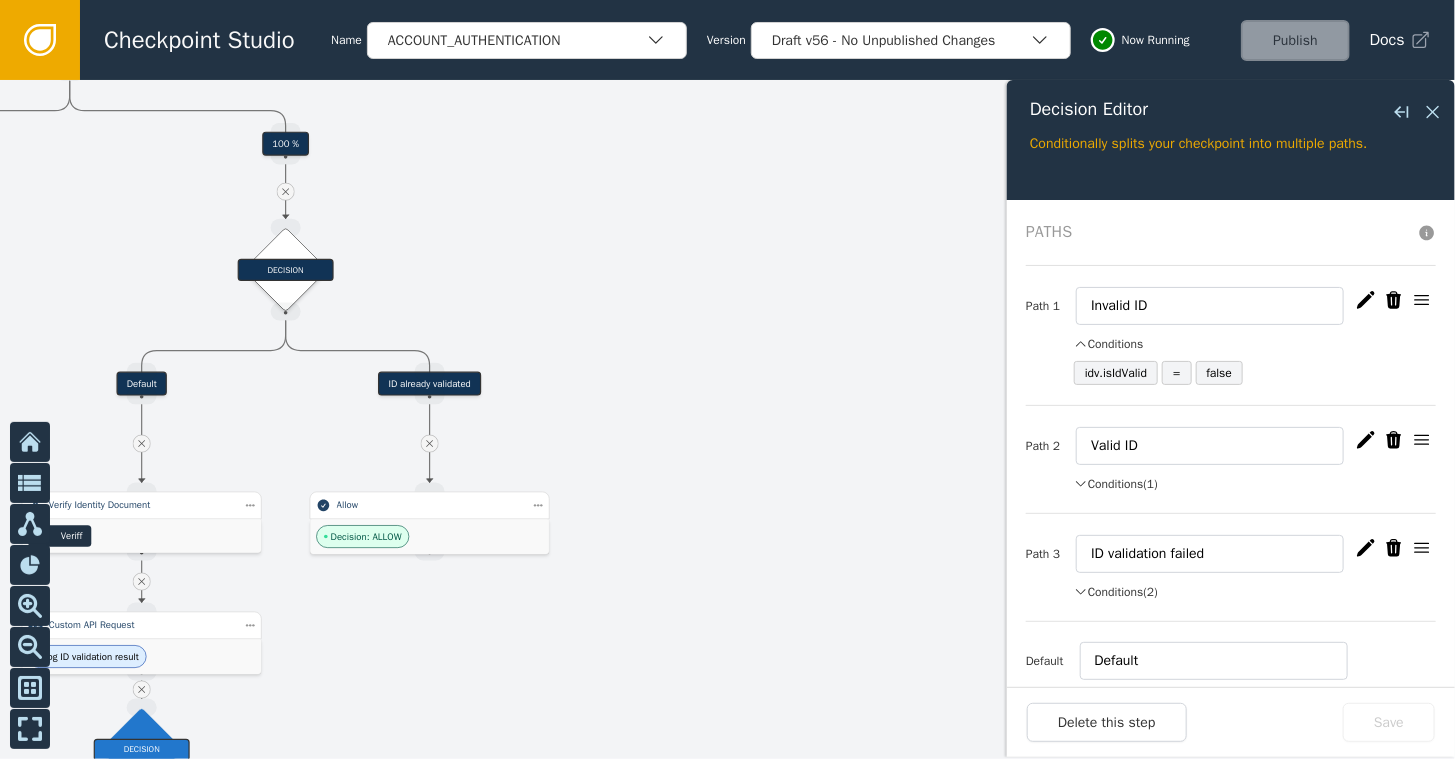 drag, startPoint x: 217, startPoint y: 457, endPoint x: 152, endPoint y: 284, distance: 184.80801 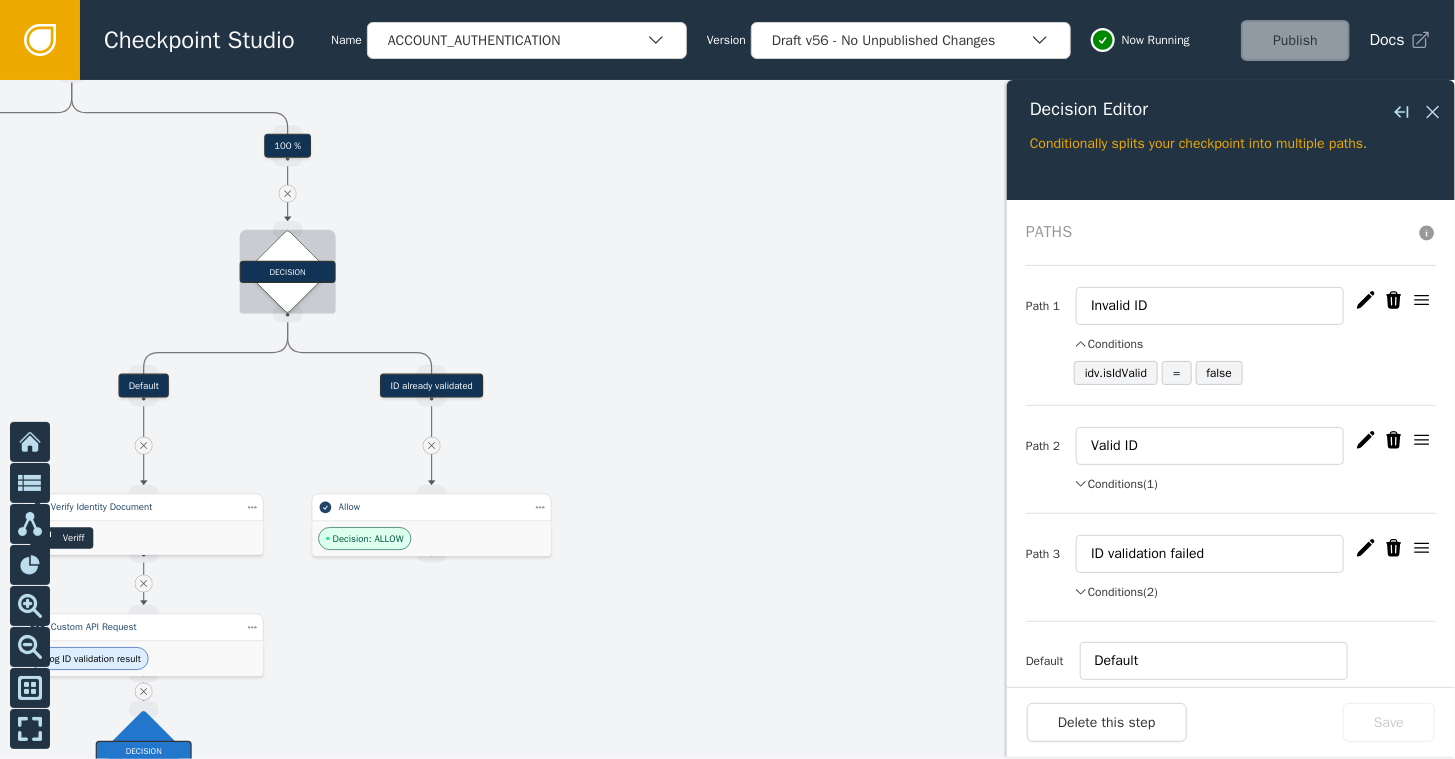 click on "DECISION" at bounding box center [287, 271] 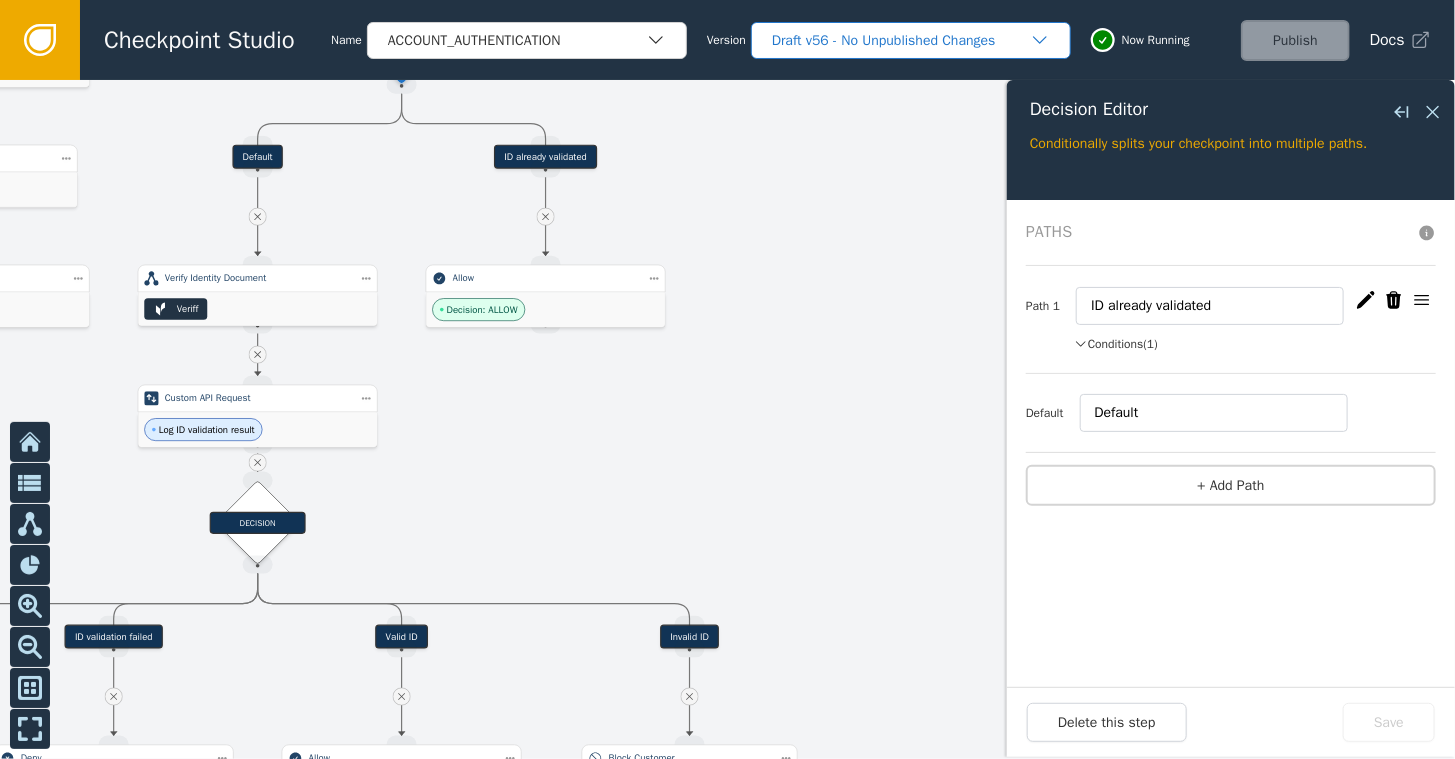 drag, startPoint x: 889, startPoint y: 282, endPoint x: 1003, endPoint y: 53, distance: 255.80656 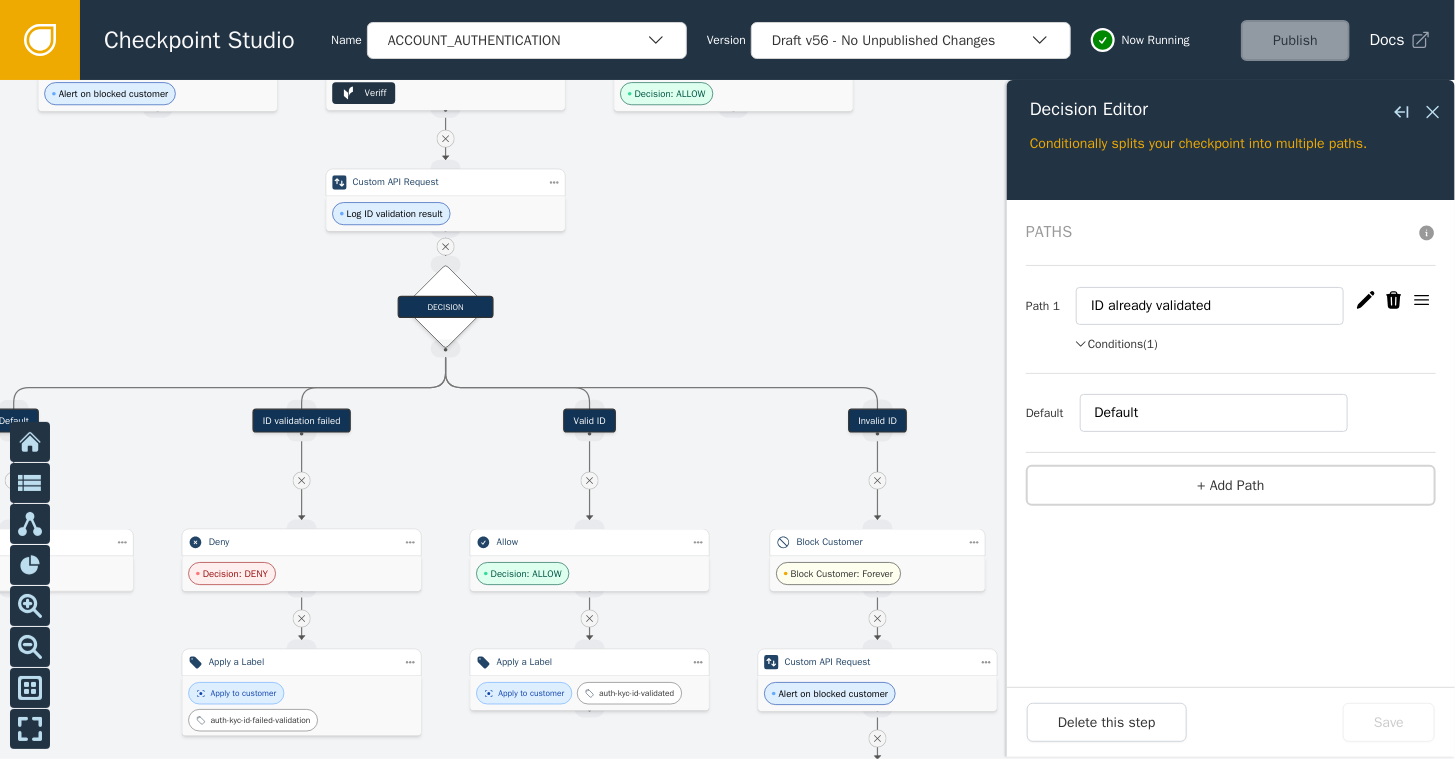 drag, startPoint x: 372, startPoint y: 500, endPoint x: 560, endPoint y: 284, distance: 286.3564 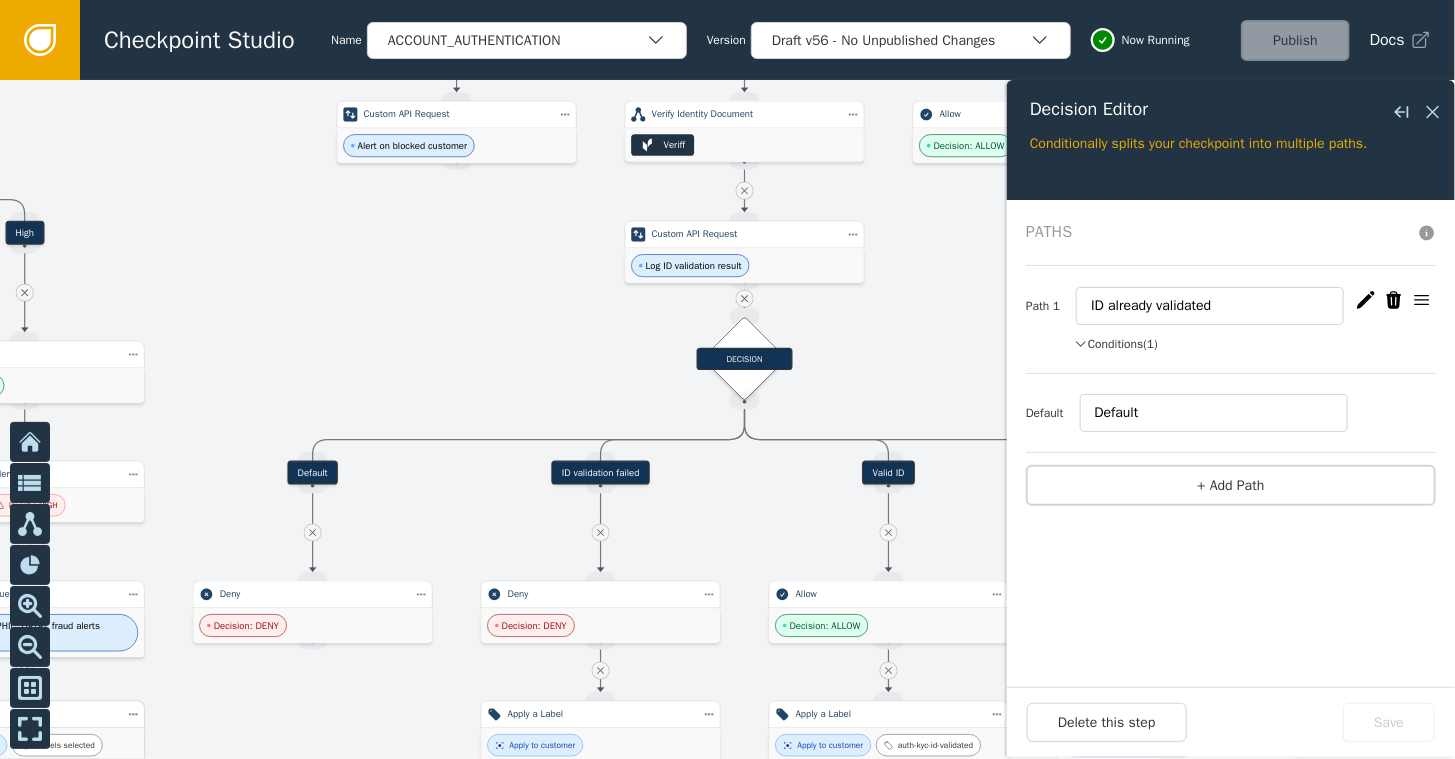 drag, startPoint x: 178, startPoint y: 257, endPoint x: 477, endPoint y: 309, distance: 303.48807 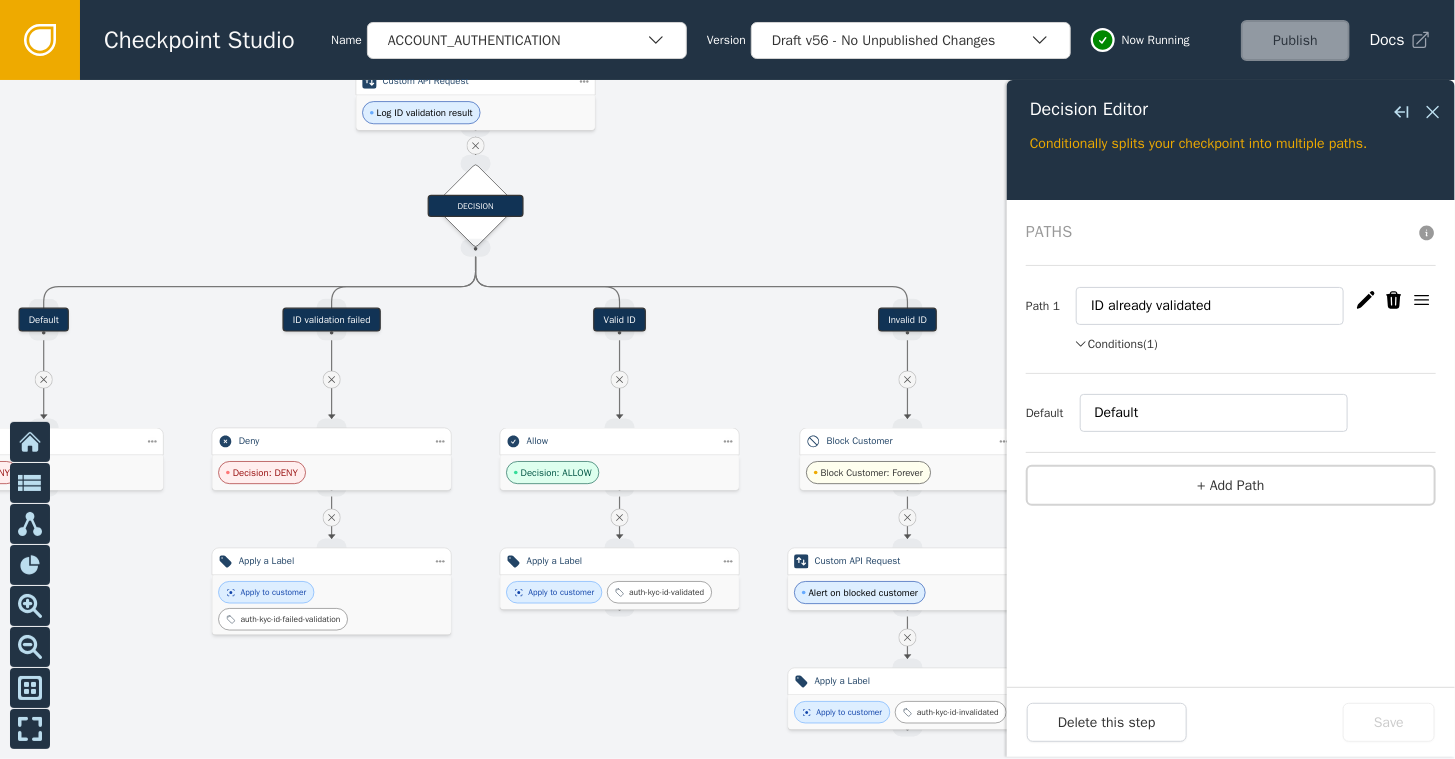 drag, startPoint x: 457, startPoint y: 313, endPoint x: 188, endPoint y: 160, distance: 309.4673 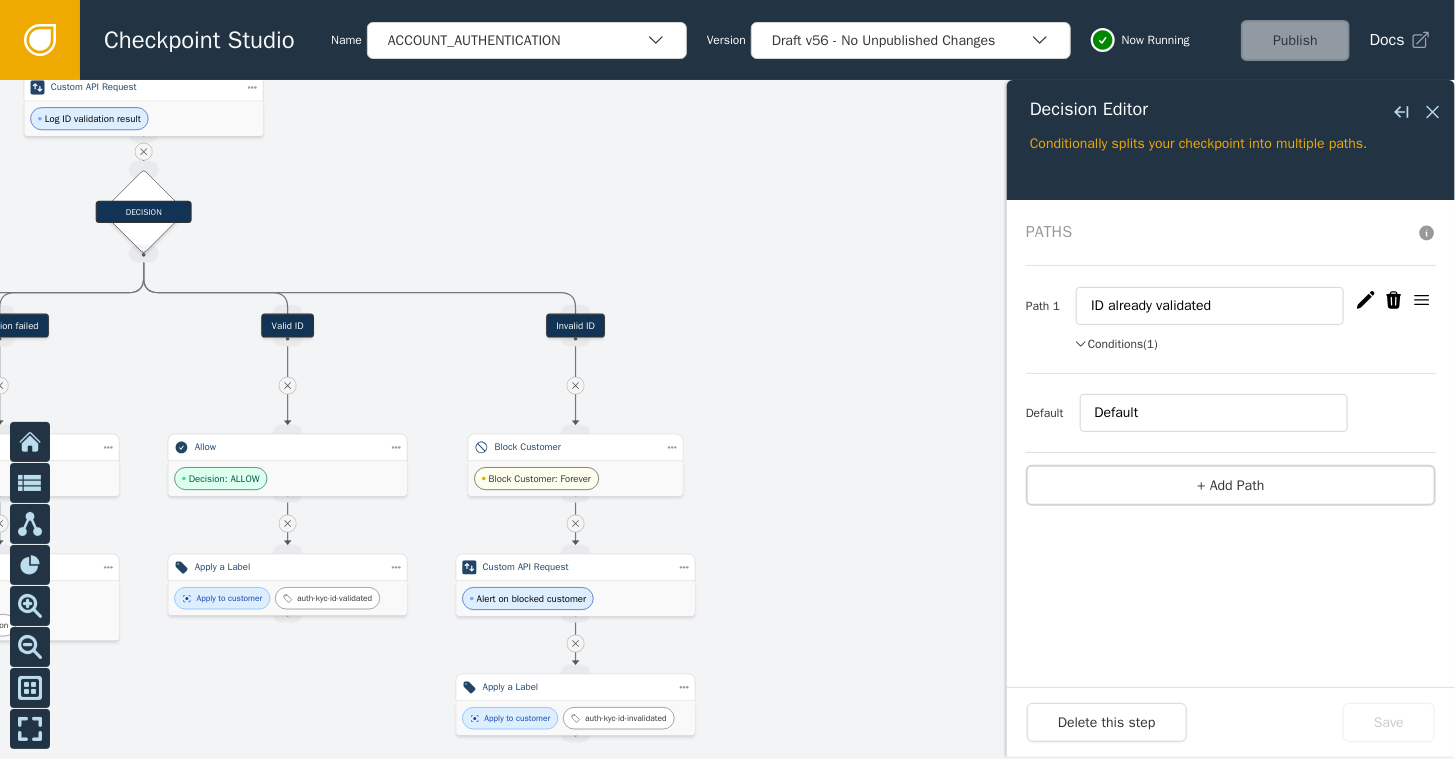 drag, startPoint x: 390, startPoint y: 194, endPoint x: 58, endPoint y: 200, distance: 332.0542 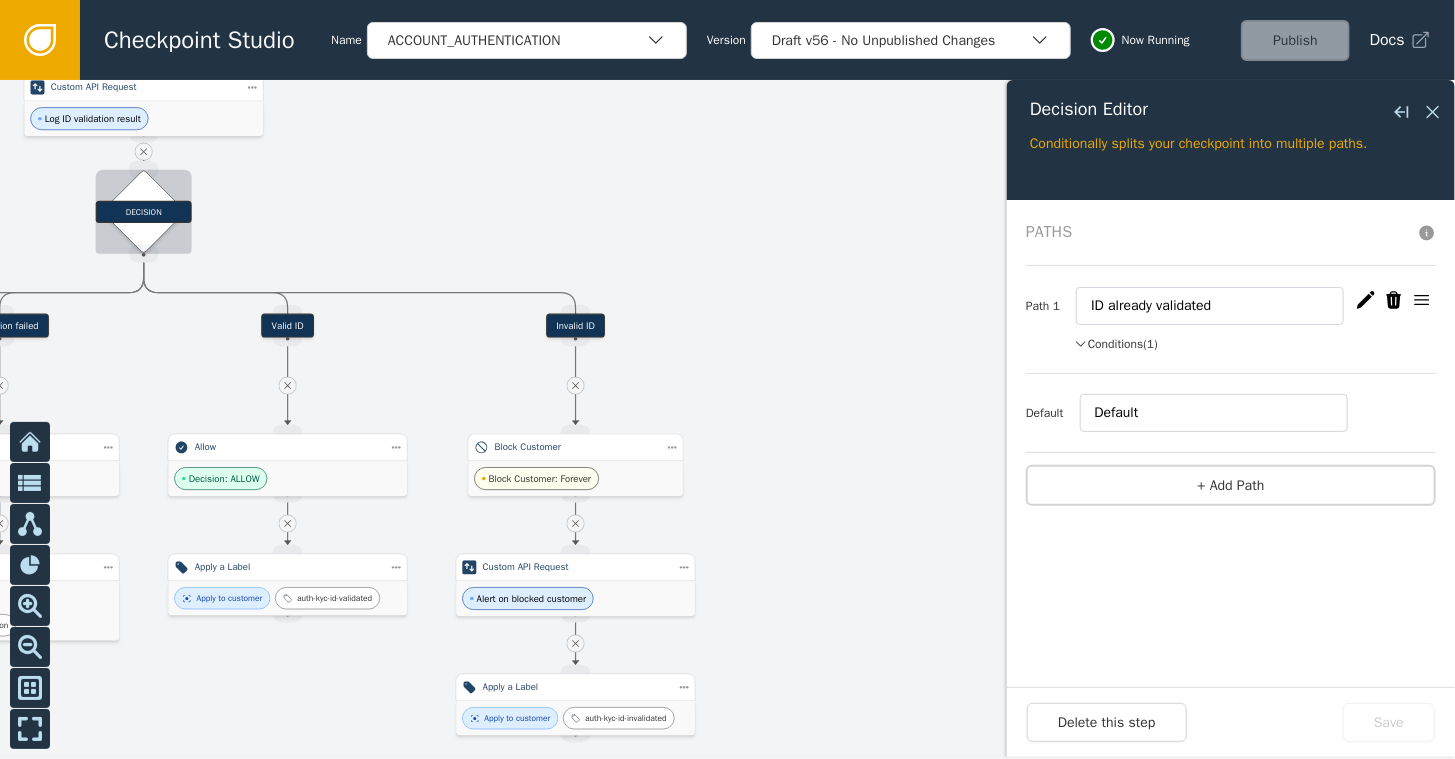 click on "DECISION" at bounding box center [143, 211] 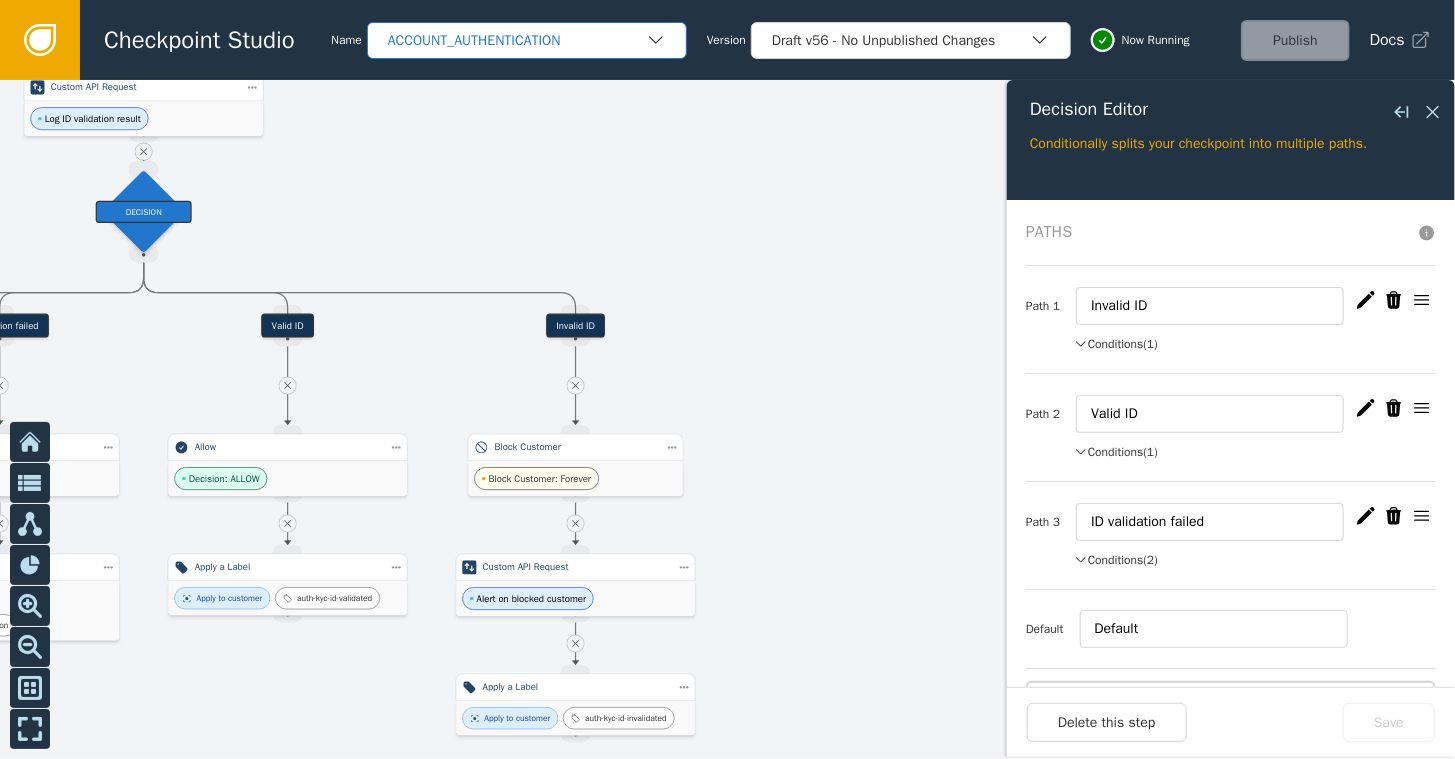 click on "ACCOUNT_AUTHENTICATION" at bounding box center (517, 40) 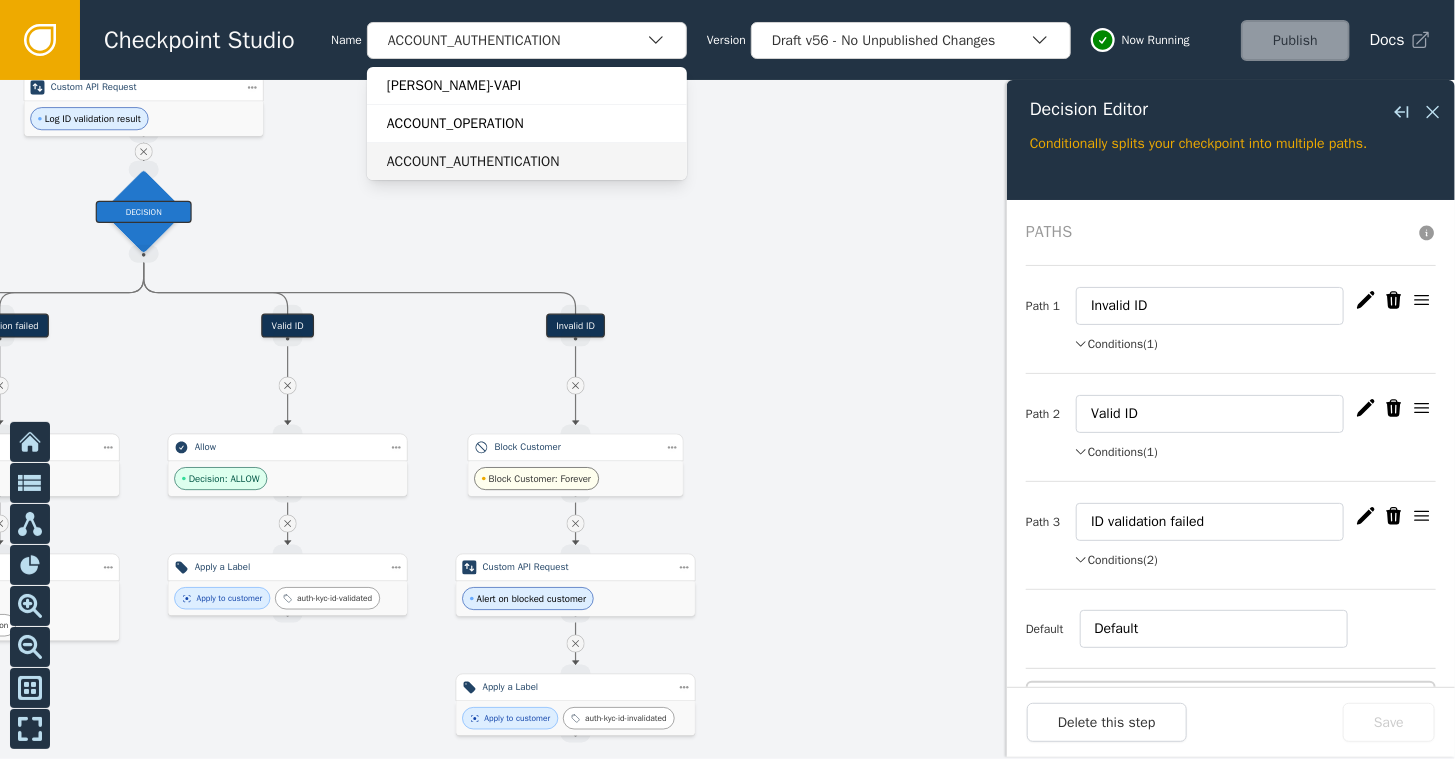 click on "ACCOUNT_AUTHENTICATION" at bounding box center [527, 161] 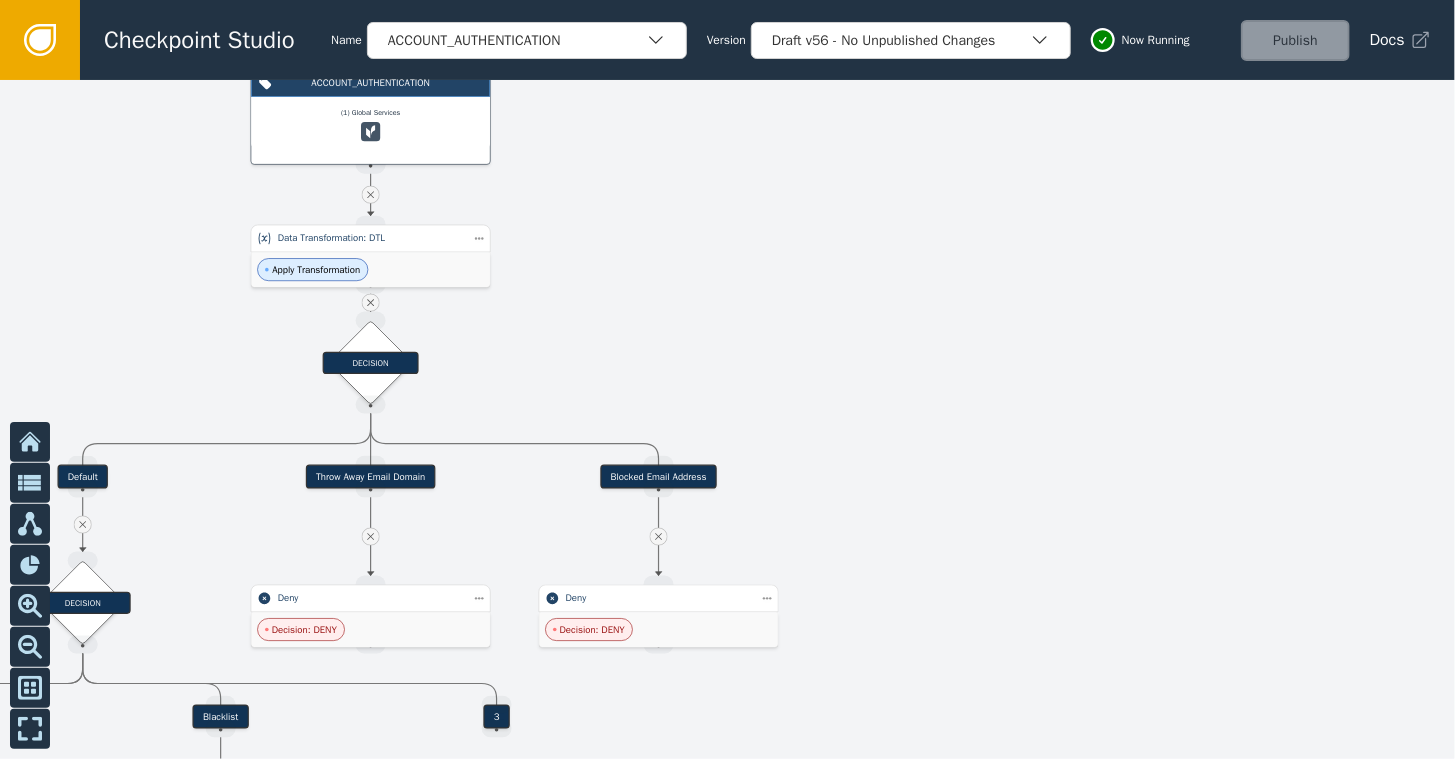 drag, startPoint x: 335, startPoint y: 171, endPoint x: 702, endPoint y: 48, distance: 387.0633 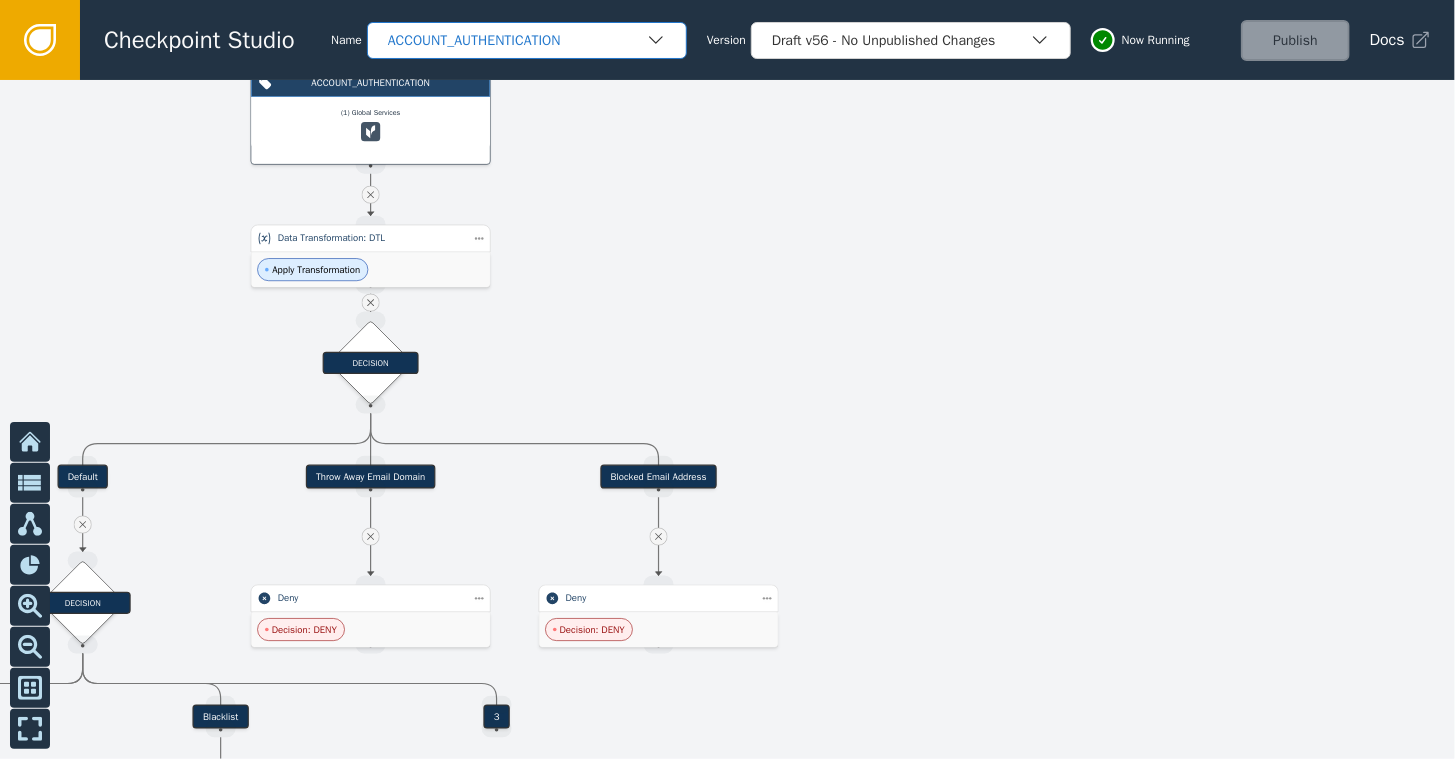 click on "ACCOUNT_AUTHENTICATION" at bounding box center [527, 40] 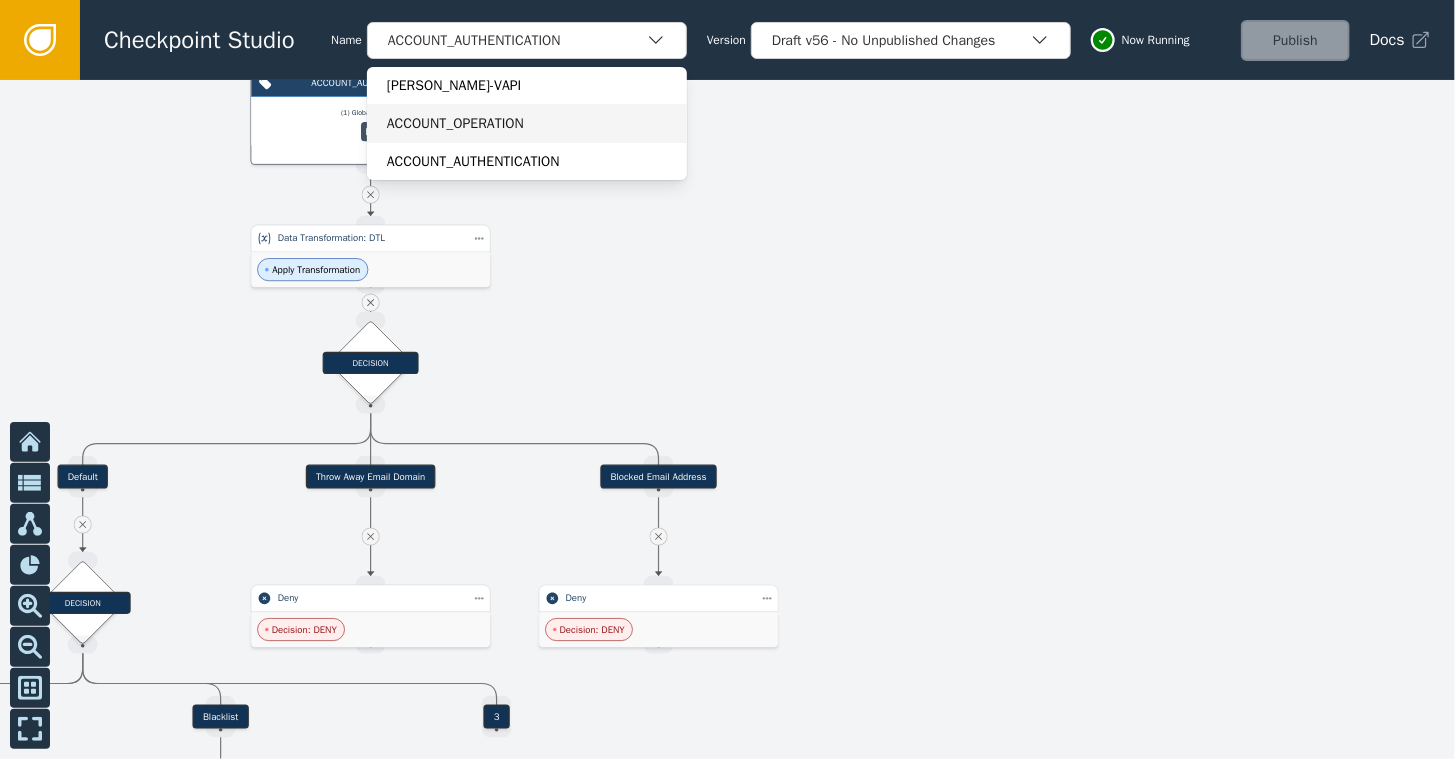 click on "ACCOUNT_OPERATION" at bounding box center (527, 123) 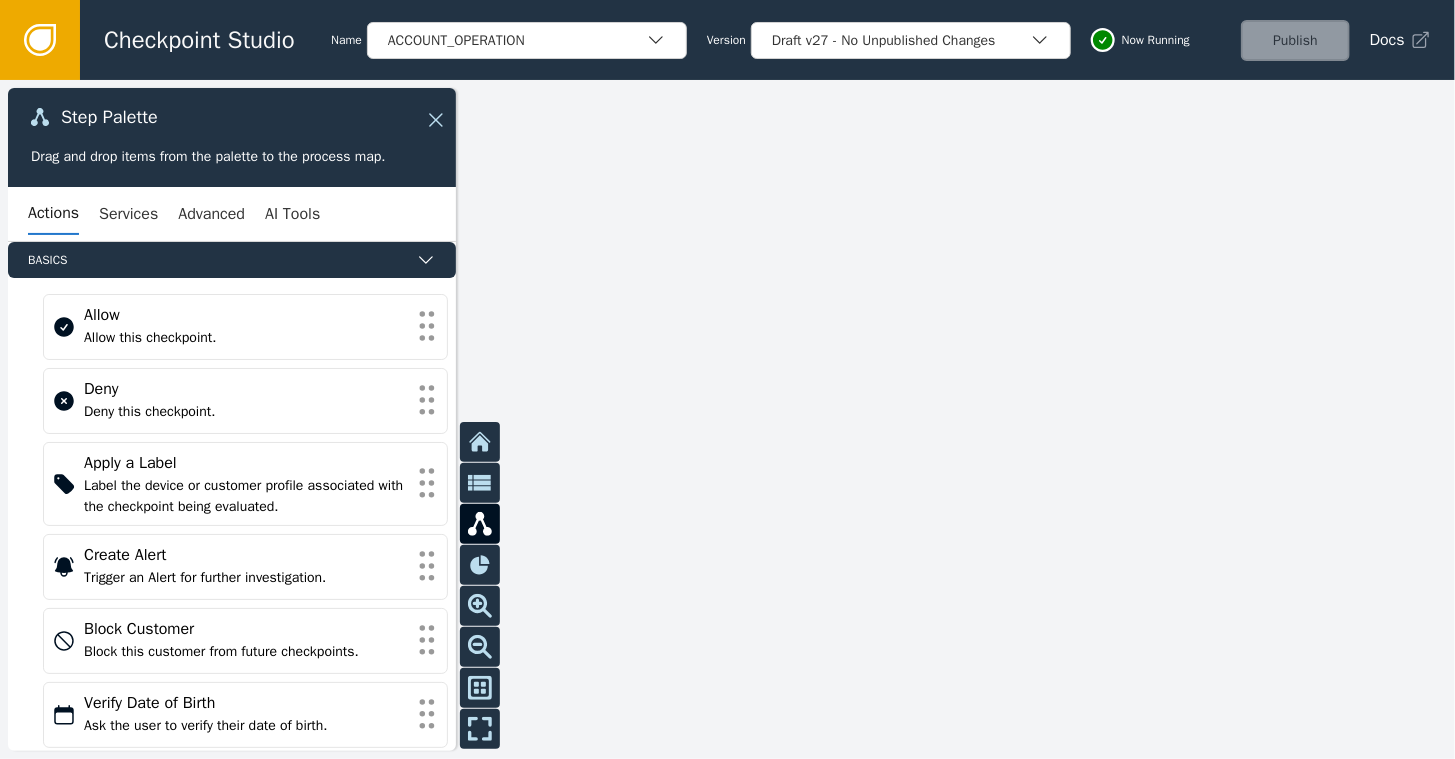 drag, startPoint x: 724, startPoint y: 274, endPoint x: 983, endPoint y: 252, distance: 259.93268 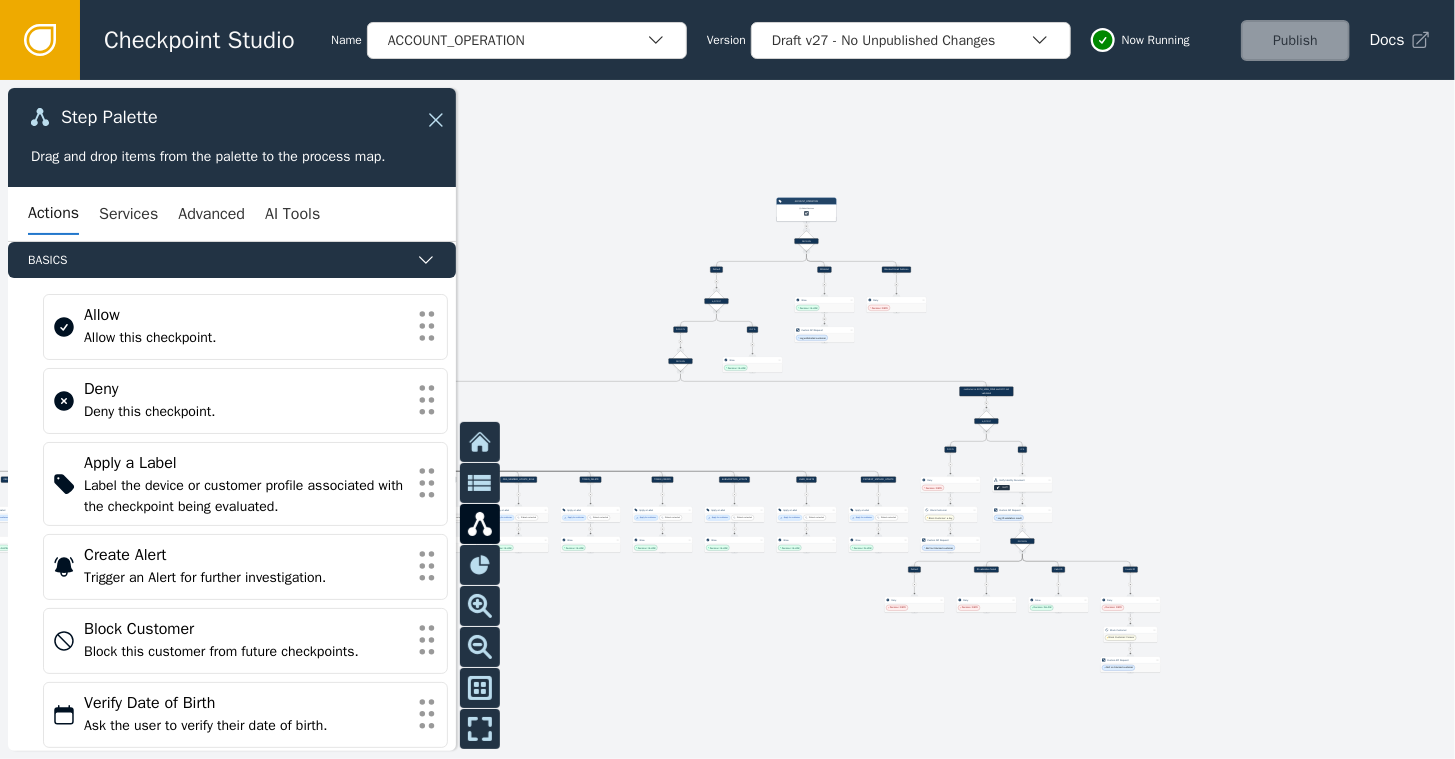 drag, startPoint x: 661, startPoint y: 384, endPoint x: 1057, endPoint y: 304, distance: 404 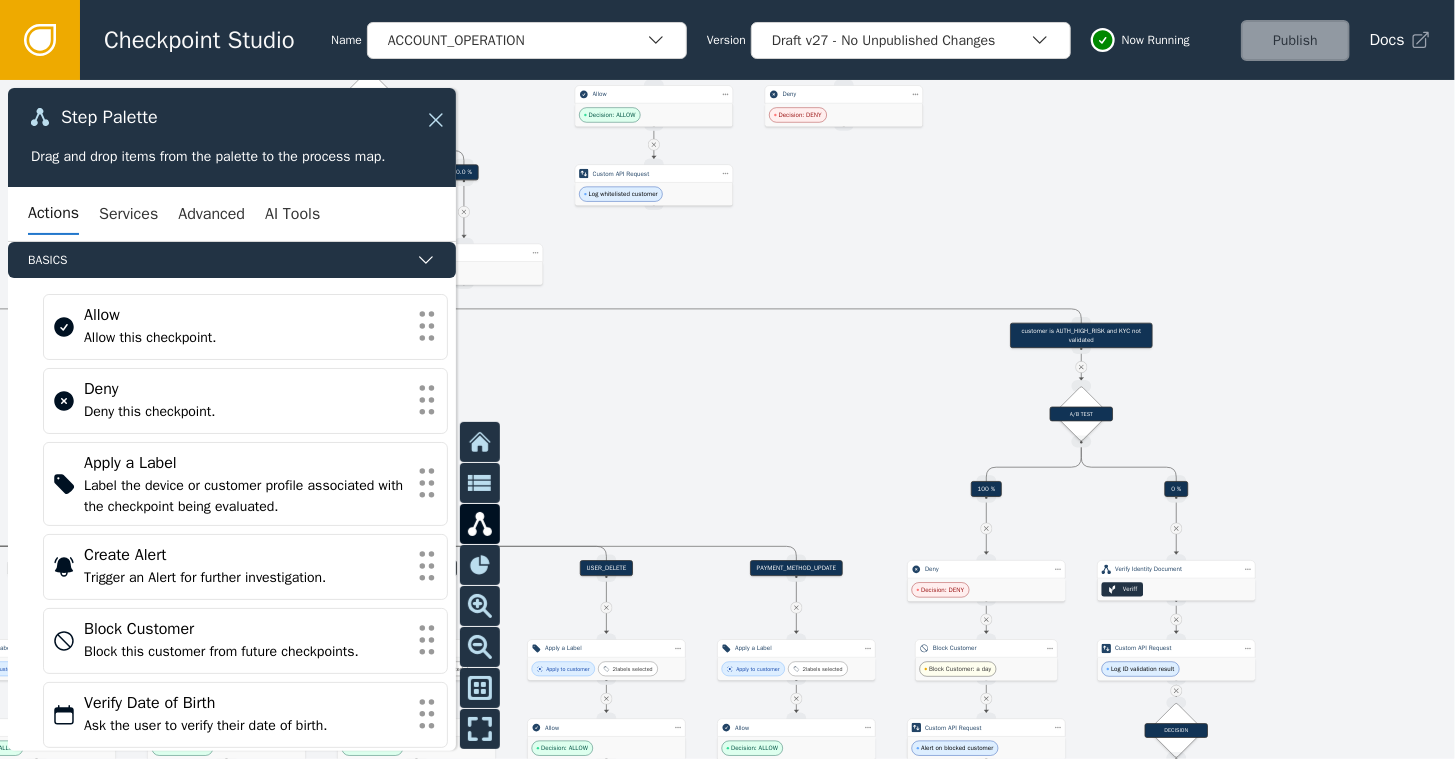 drag, startPoint x: 808, startPoint y: 493, endPoint x: 1064, endPoint y: 276, distance: 335.5965 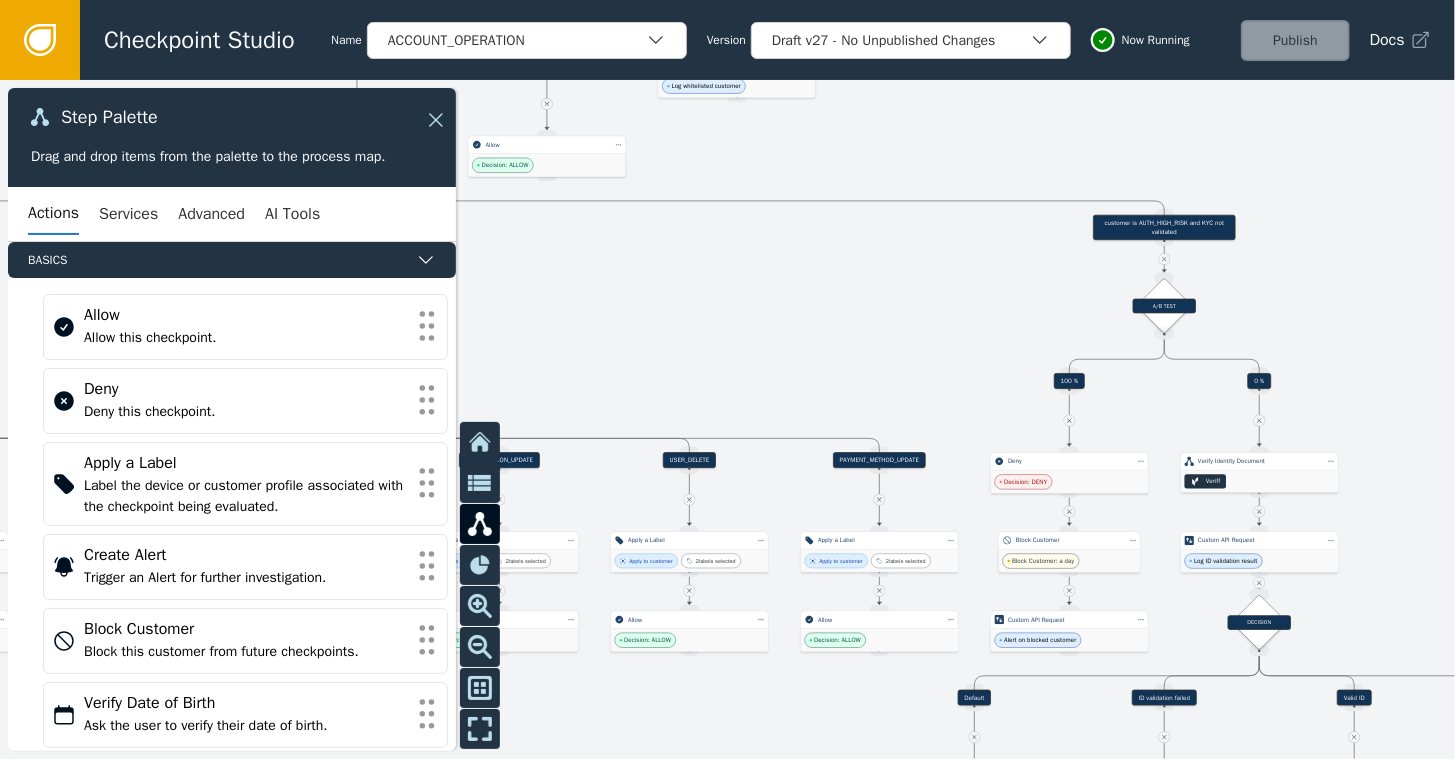 drag, startPoint x: 616, startPoint y: 408, endPoint x: 627, endPoint y: 316, distance: 92.65527 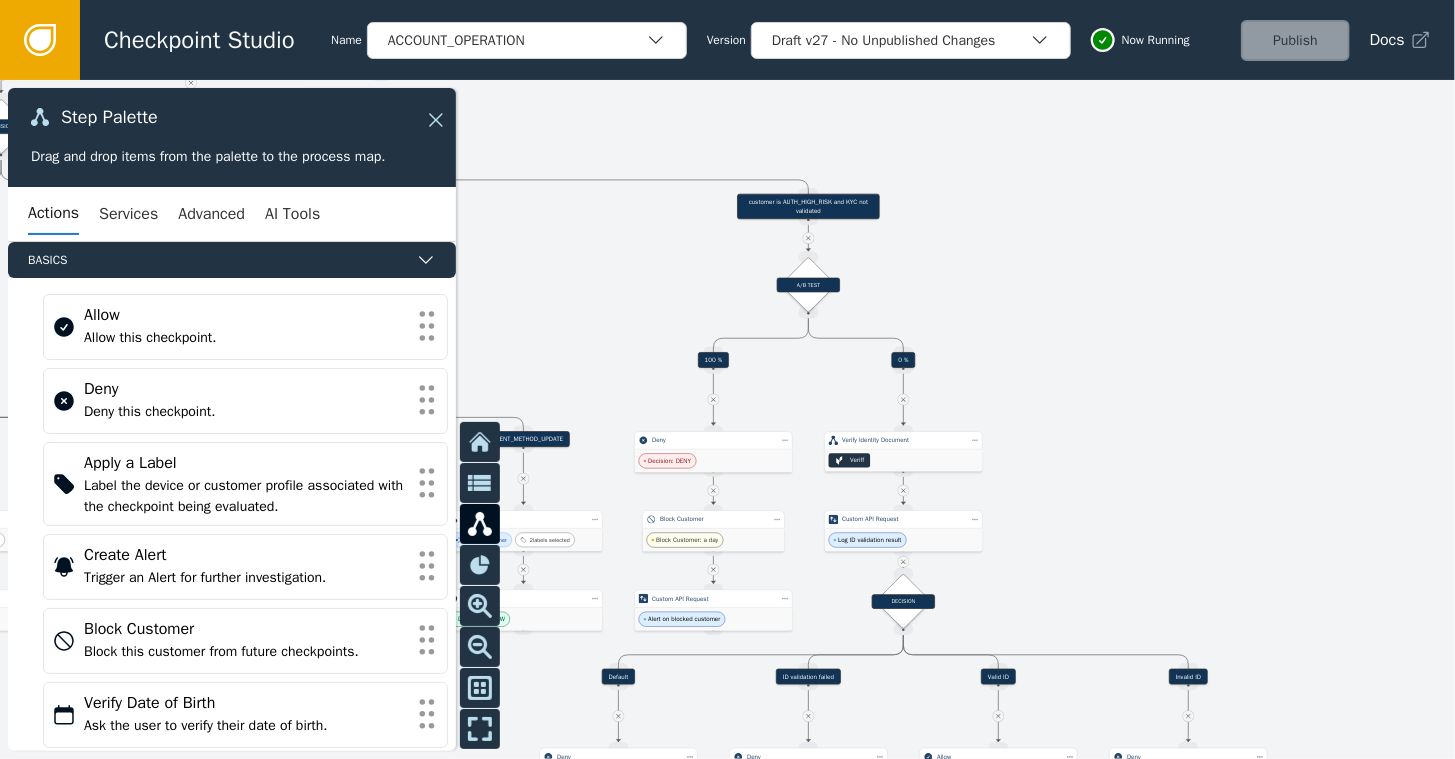 drag, startPoint x: 865, startPoint y: 244, endPoint x: 512, endPoint y: 229, distance: 353.31854 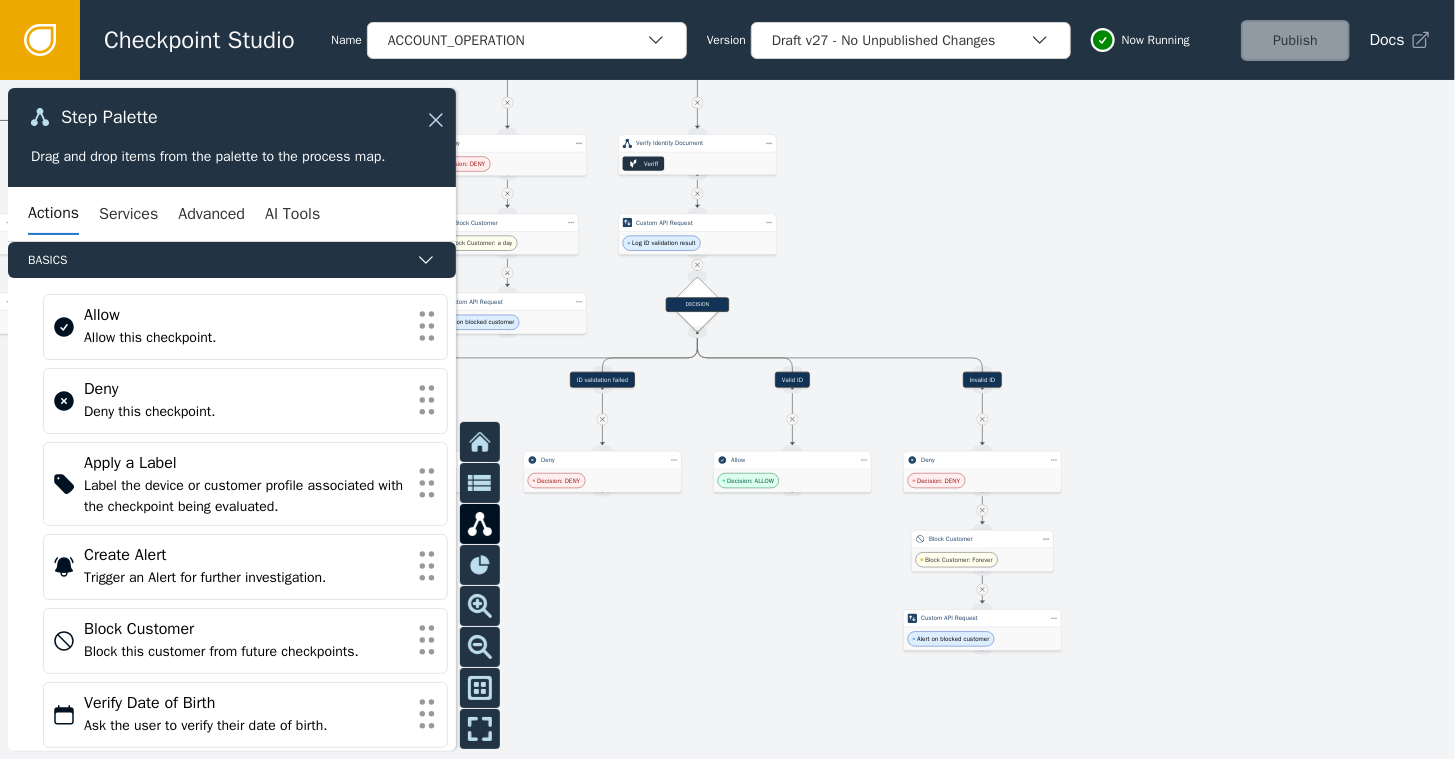 drag, startPoint x: 1028, startPoint y: 272, endPoint x: 822, endPoint y: -25, distance: 361.4485 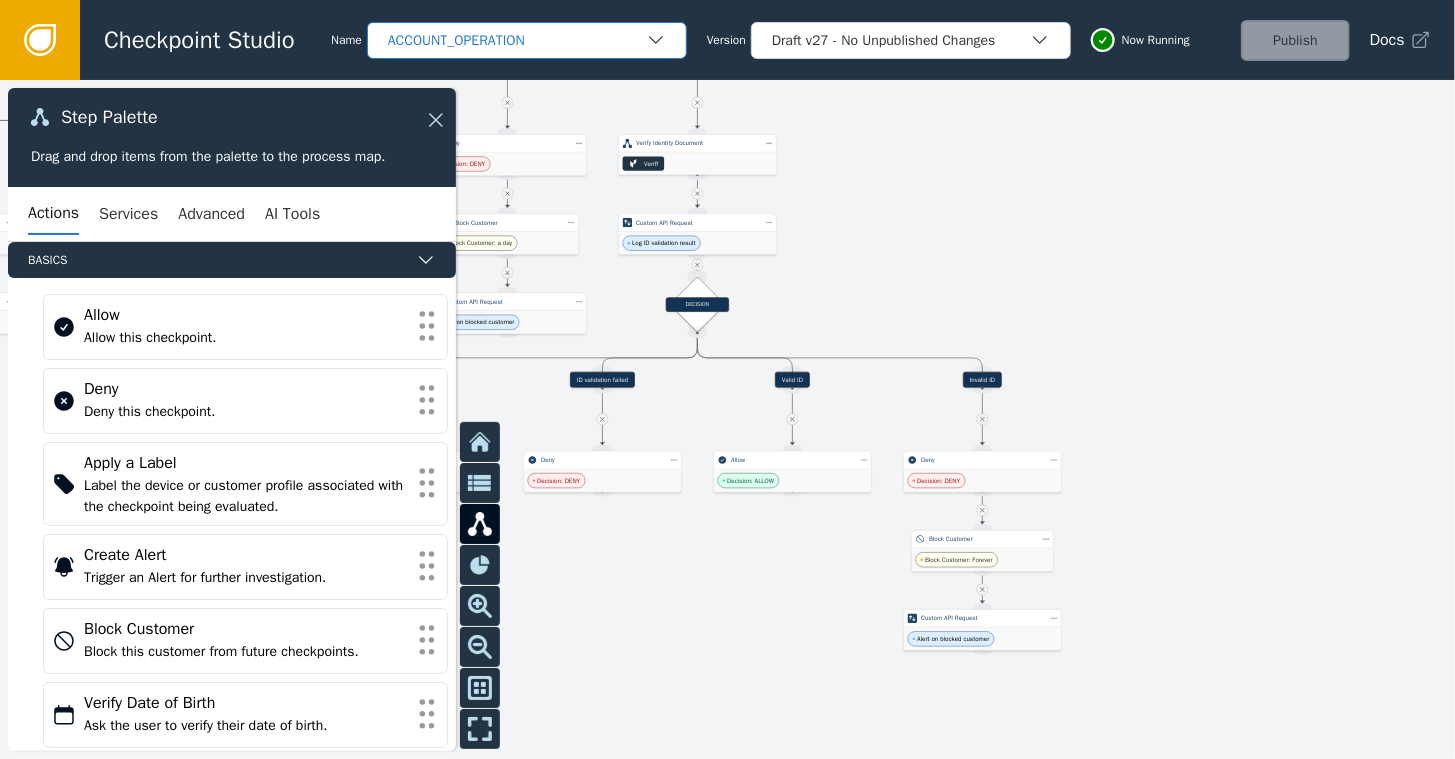 click on "ACCOUNT_OPERATION" at bounding box center [517, 40] 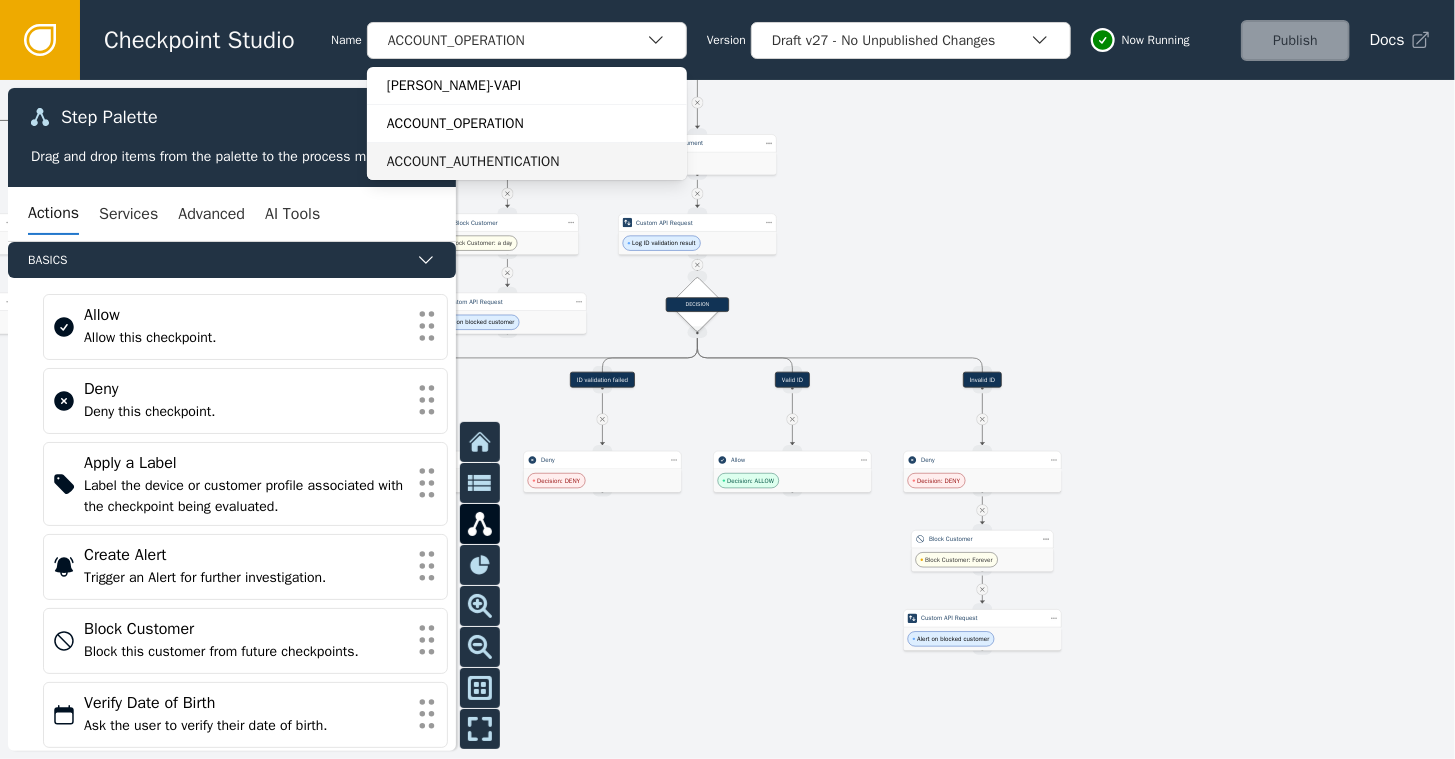 click on "ACCOUNT_AUTHENTICATION" at bounding box center [527, 161] 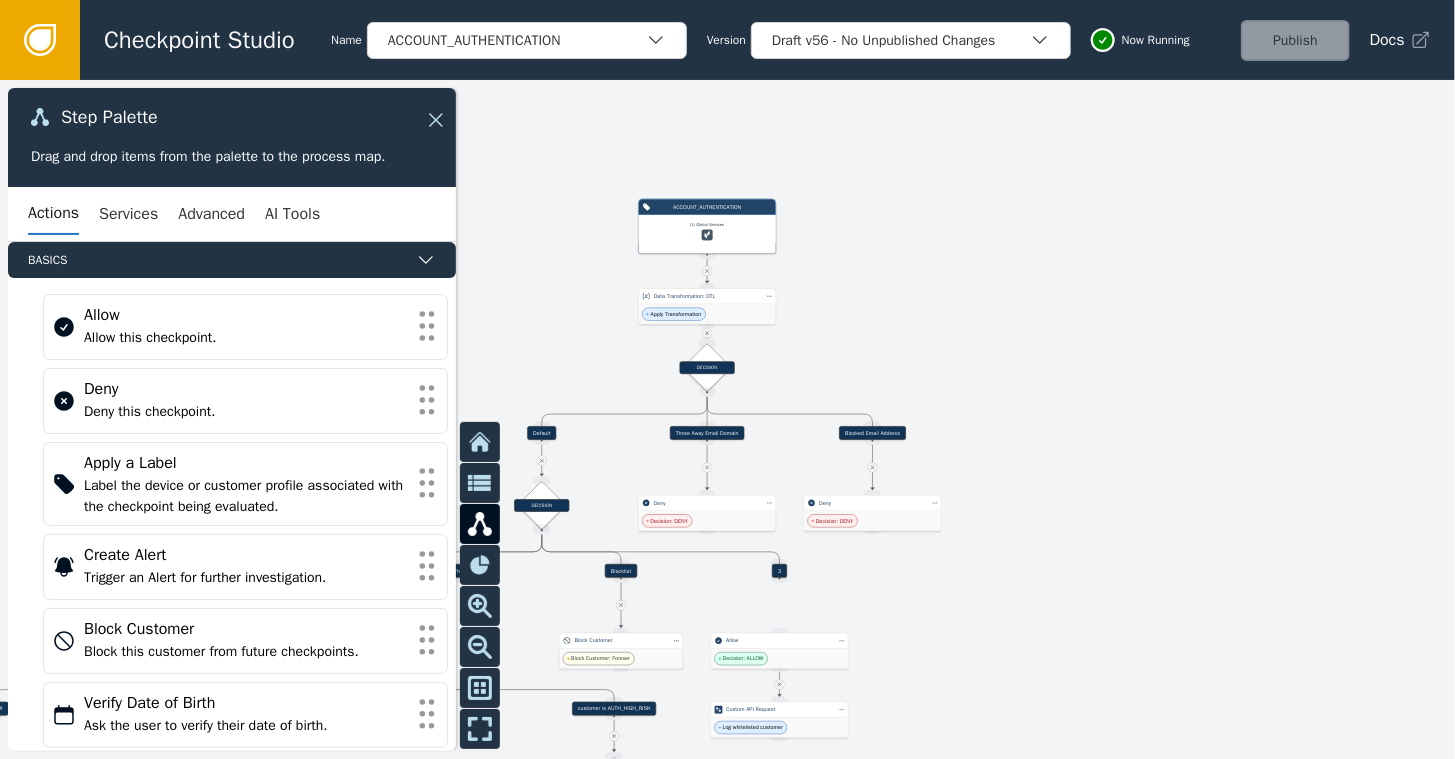 drag, startPoint x: 514, startPoint y: 277, endPoint x: 992, endPoint y: 268, distance: 478.08472 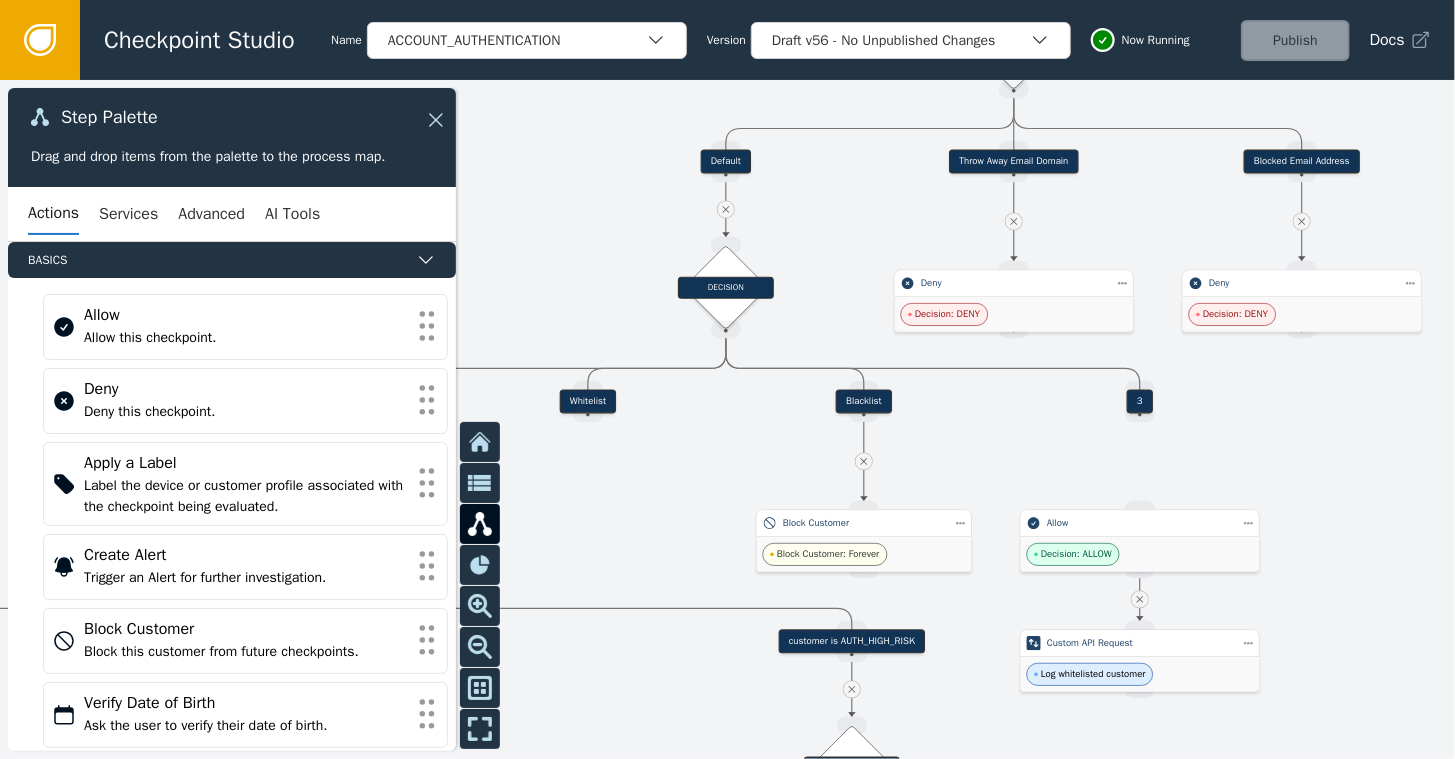 drag, startPoint x: 784, startPoint y: 692, endPoint x: 1258, endPoint y: 416, distance: 548.49976 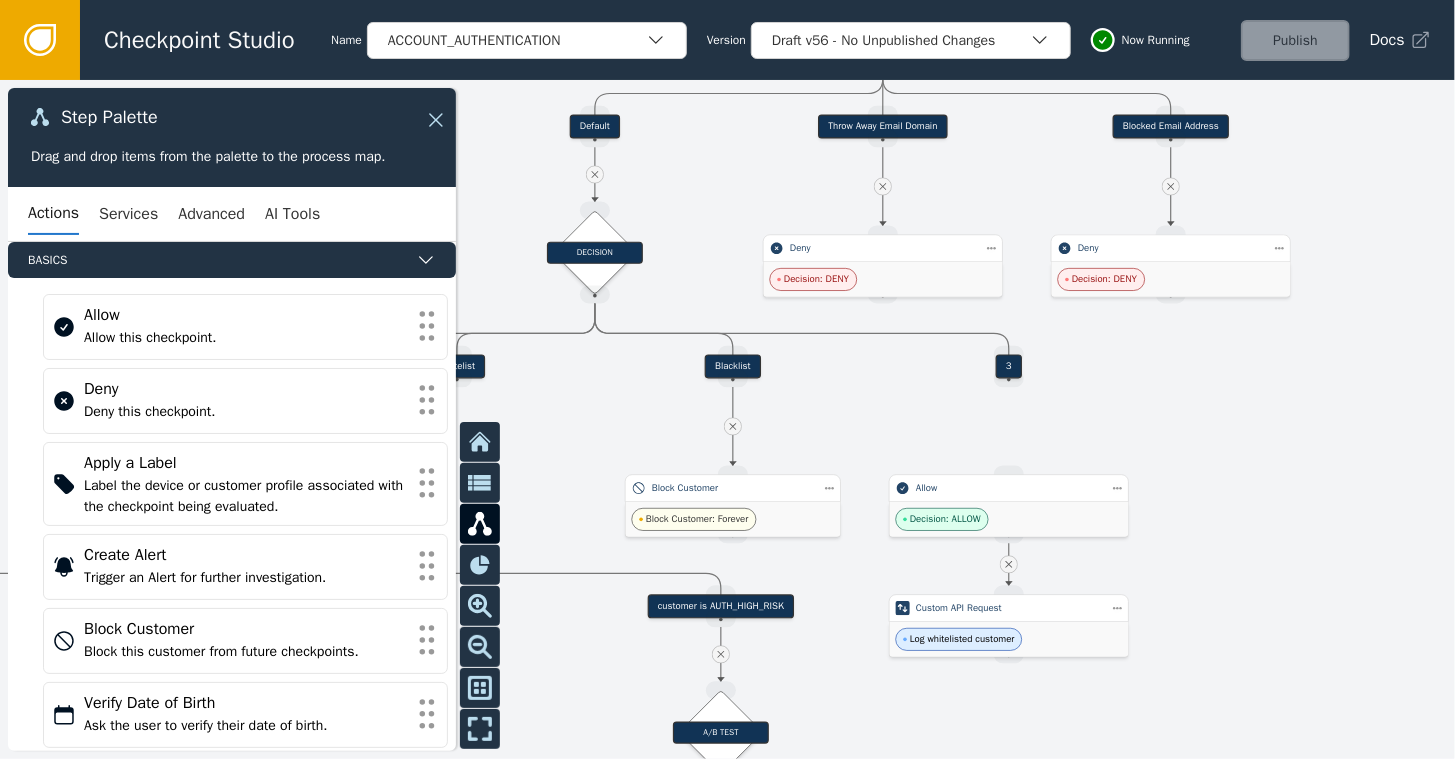 drag, startPoint x: 670, startPoint y: 453, endPoint x: 539, endPoint y: 418, distance: 135.59499 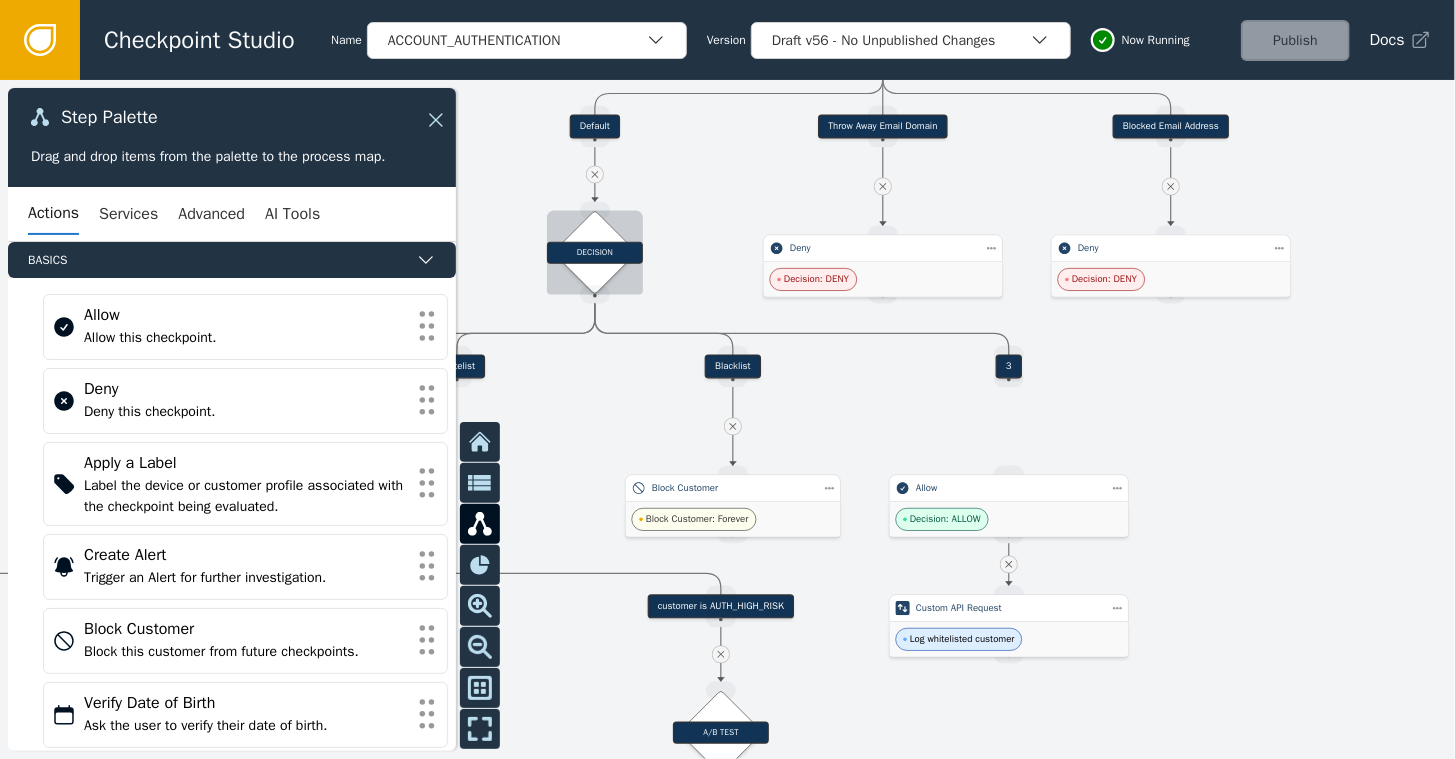click on "DECISION" at bounding box center [595, 252] 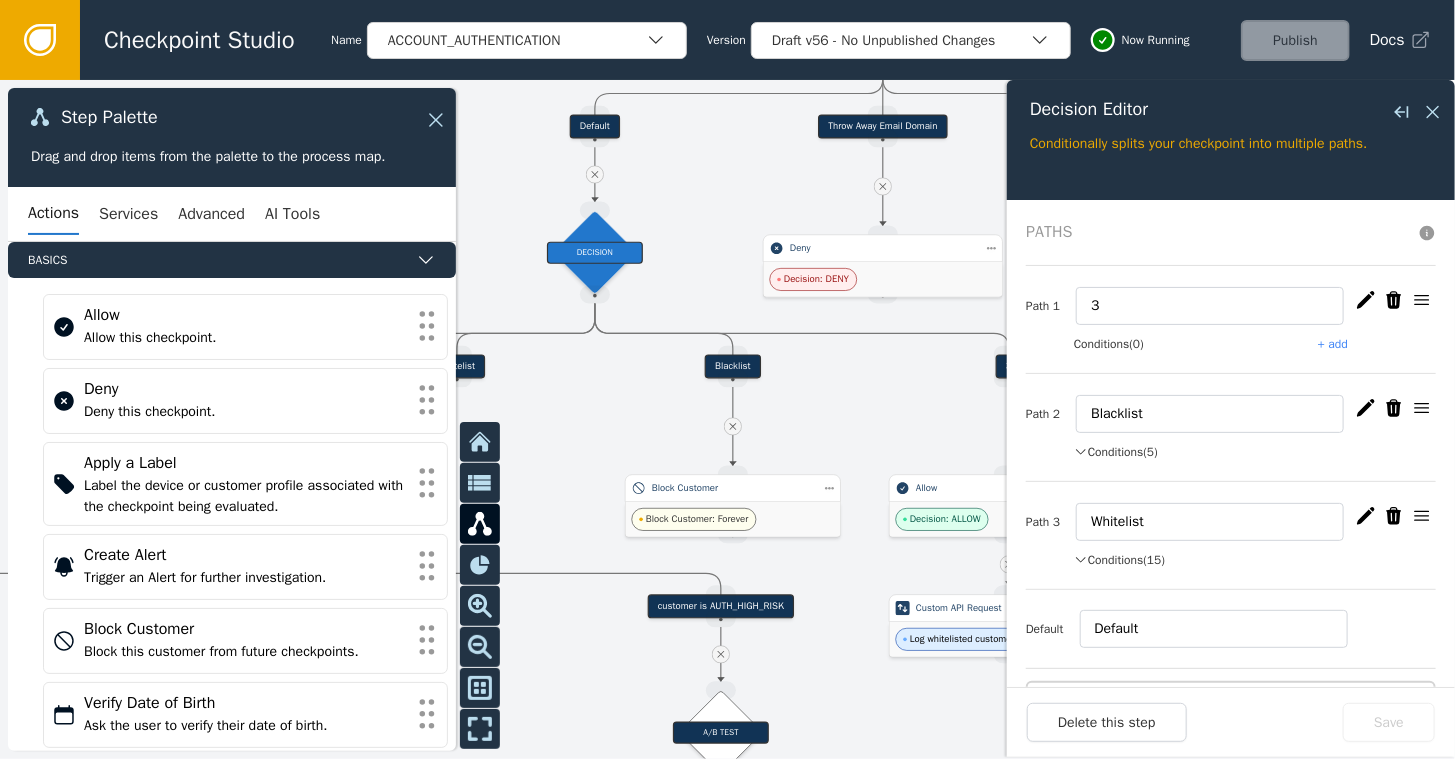 click on "Conditions  (0)" at bounding box center (1109, 344) 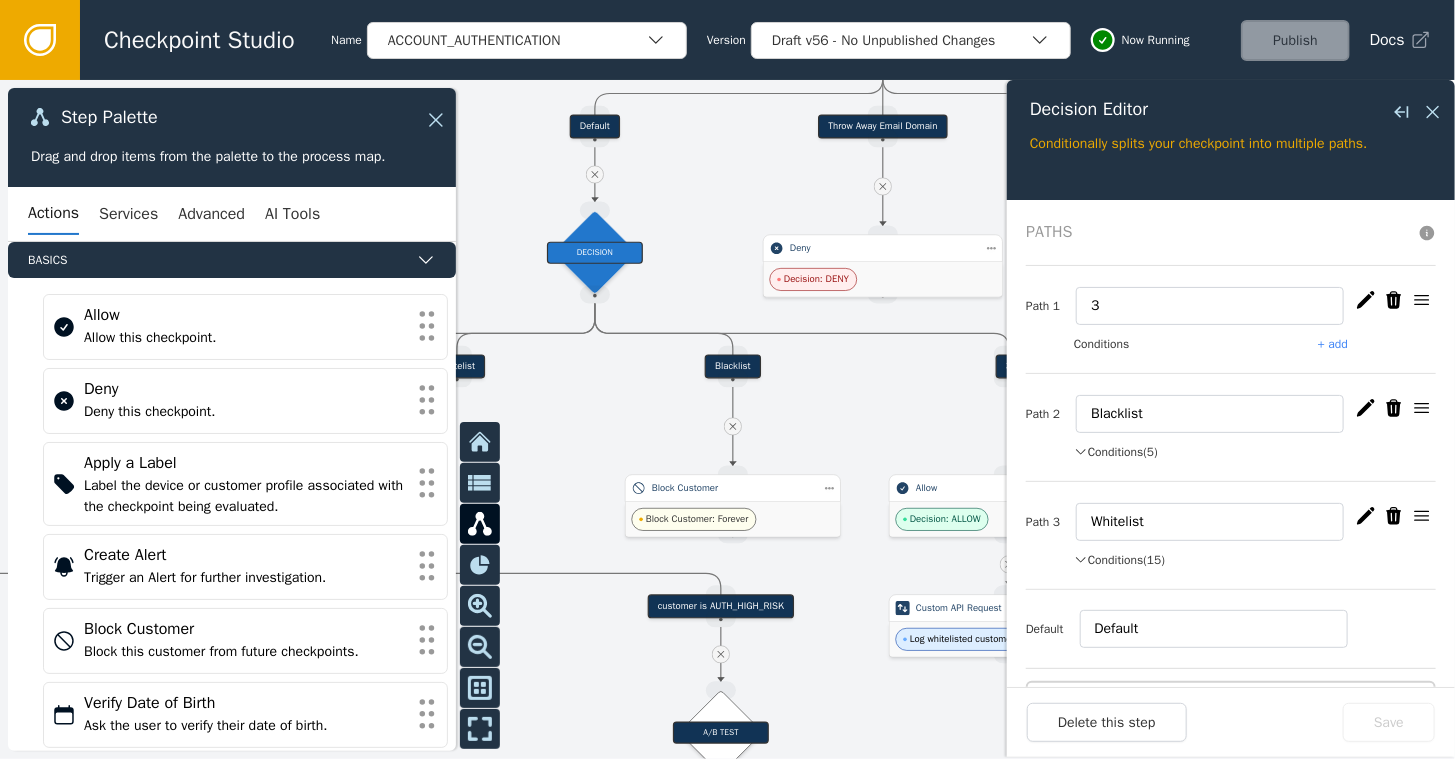 click on "Conditions" at bounding box center [1102, 344] 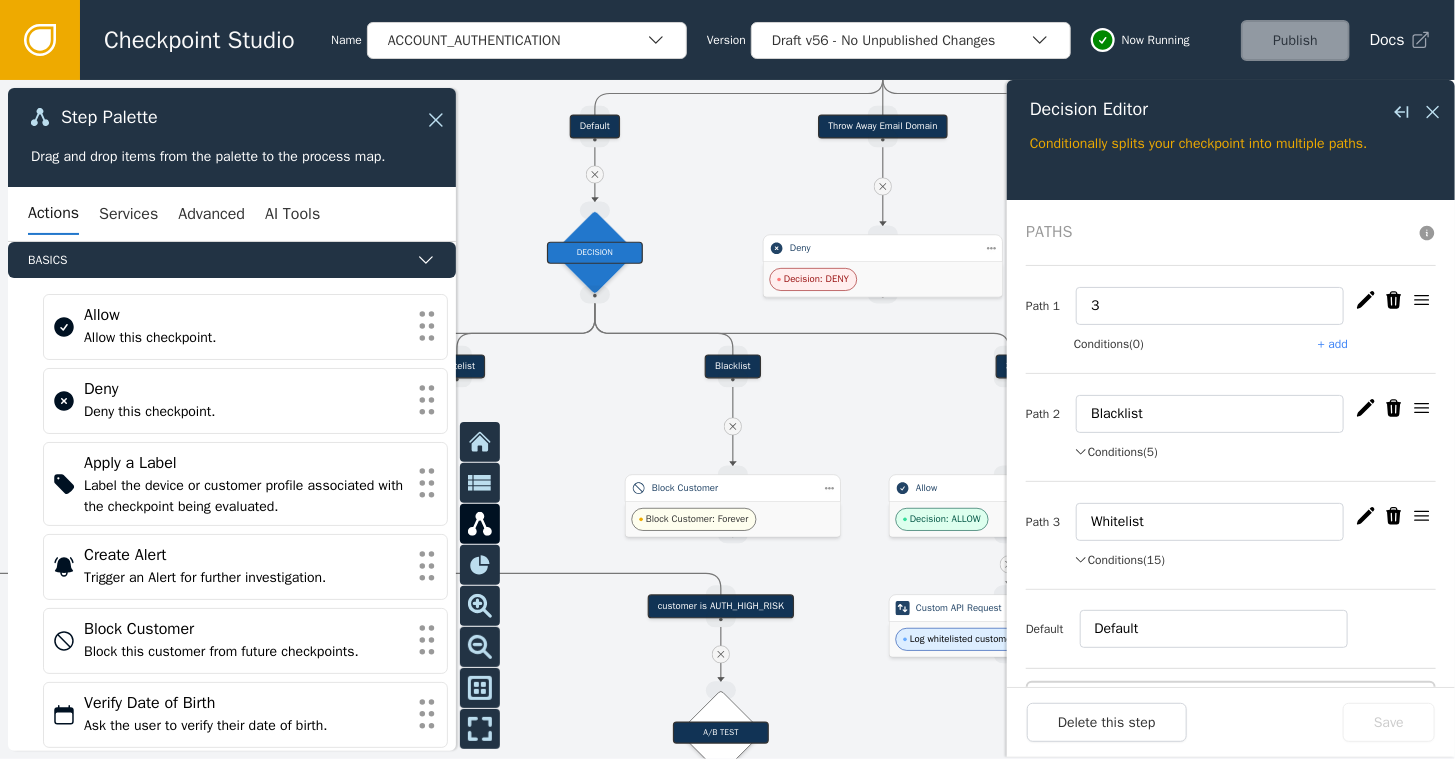 click at bounding box center [727, 419] 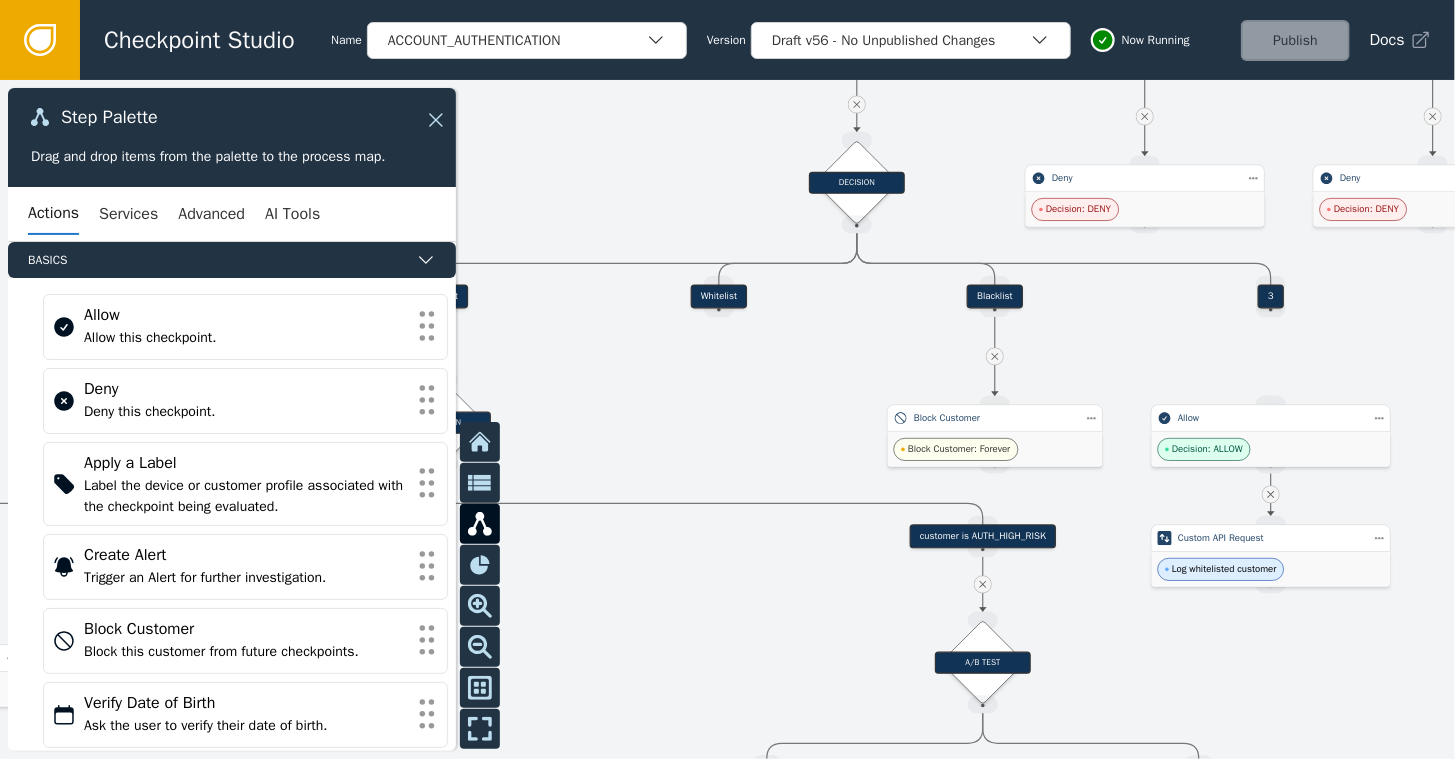drag, startPoint x: 720, startPoint y: 156, endPoint x: 980, endPoint y: 67, distance: 274.81085 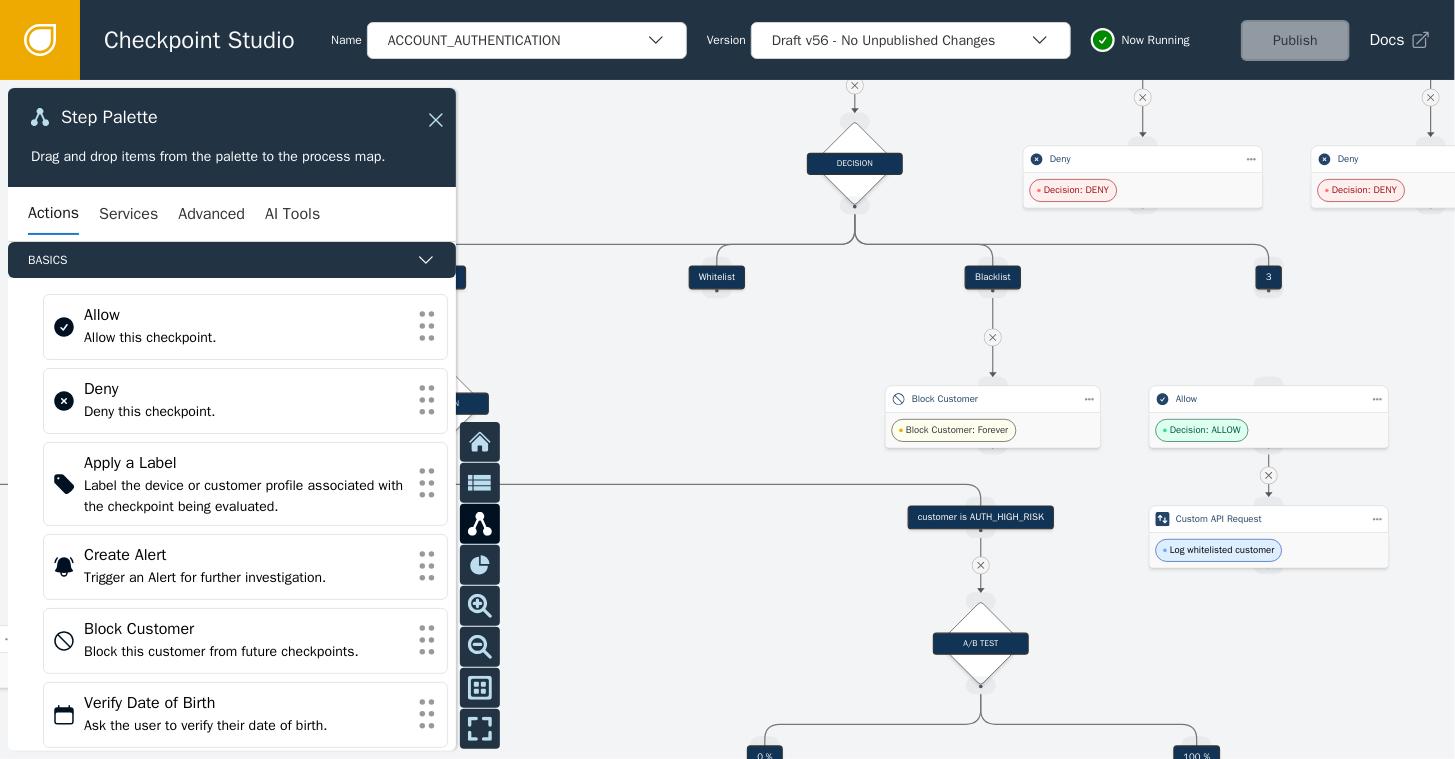 click on "Checkpoint Studio Name ACCOUNT_AUTHENTICATION Version Draft v56 - No Unpublished Changes Now Running Publish Docs" at bounding box center [767, 40] 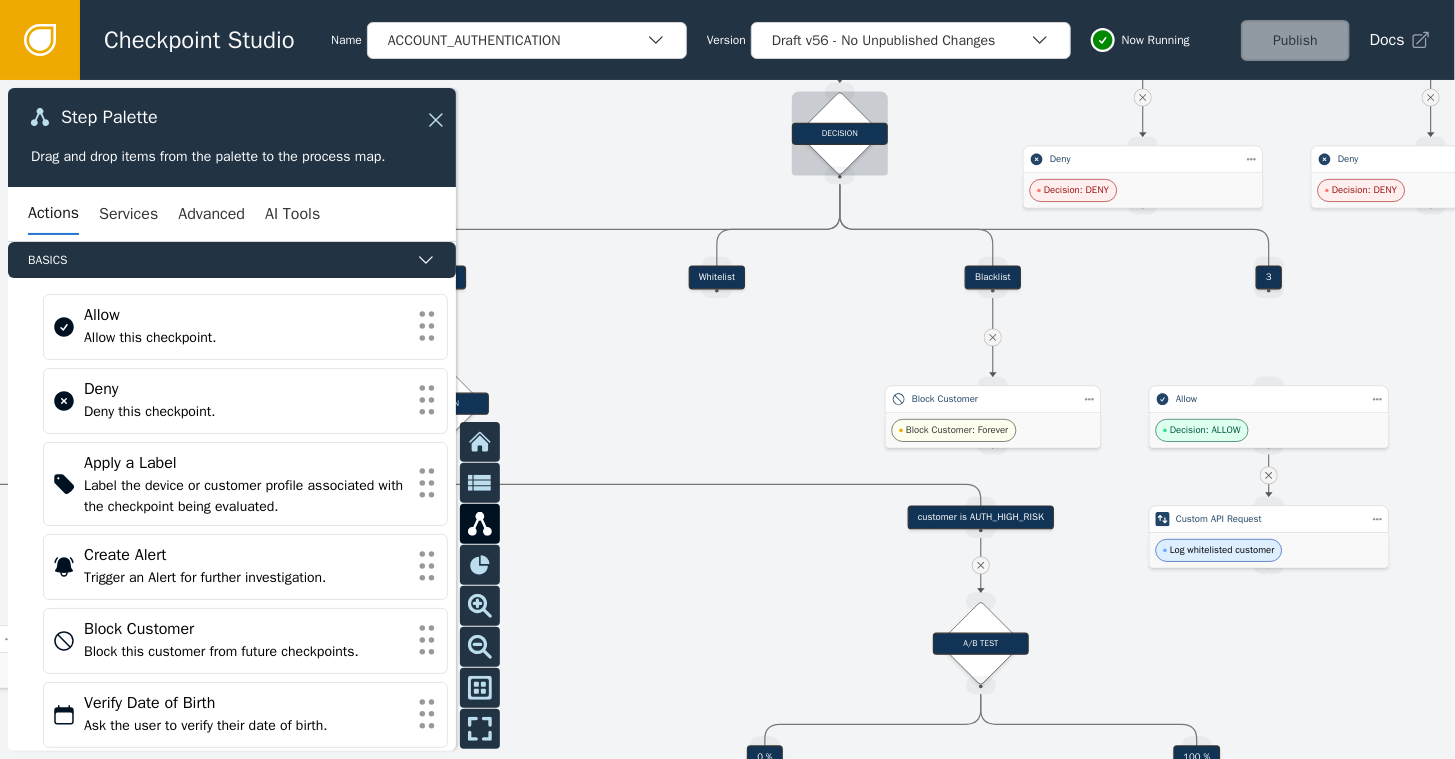 drag, startPoint x: 808, startPoint y: 186, endPoint x: 793, endPoint y: 155, distance: 34.43835 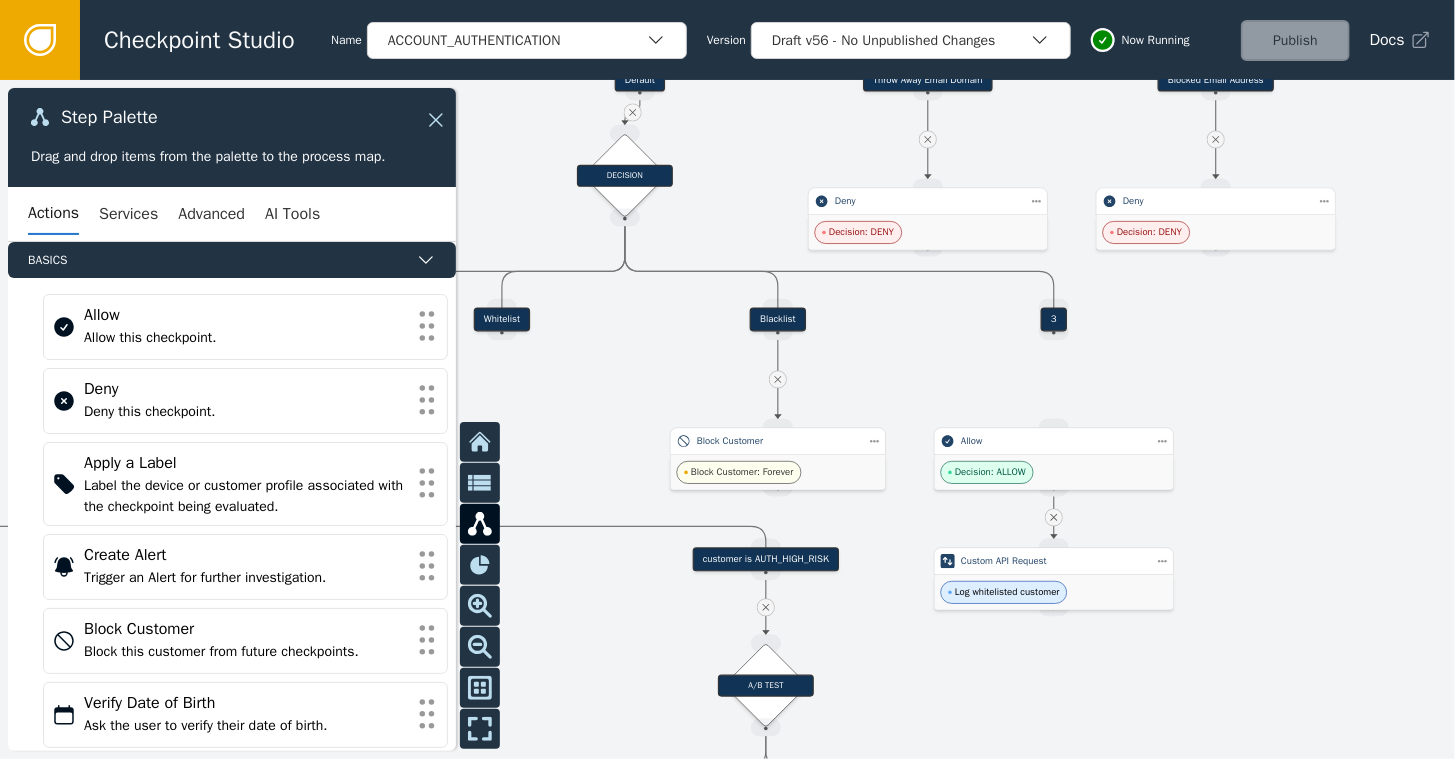 drag, startPoint x: 781, startPoint y: 334, endPoint x: 566, endPoint y: 376, distance: 219.06392 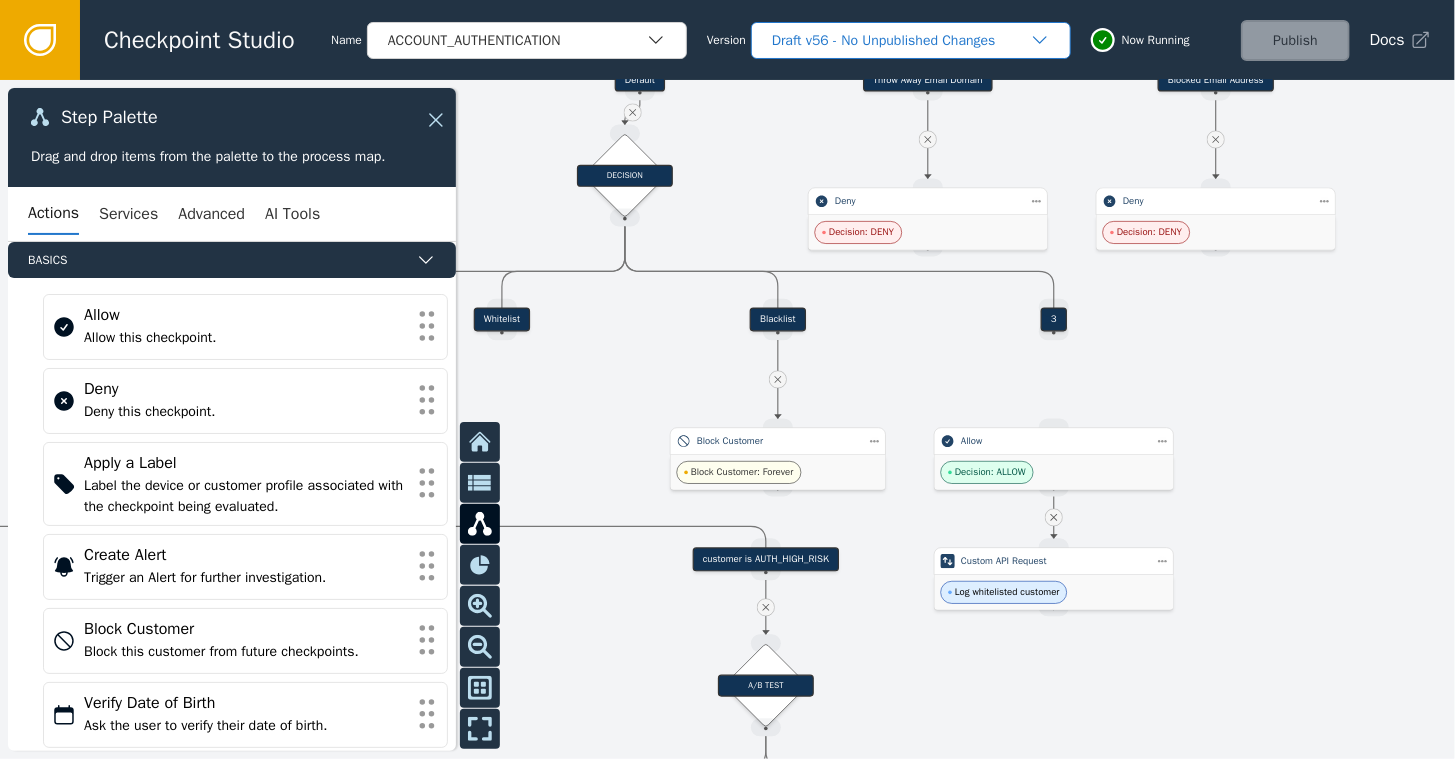 click on "Draft v56 - No Unpublished Changes" at bounding box center [901, 40] 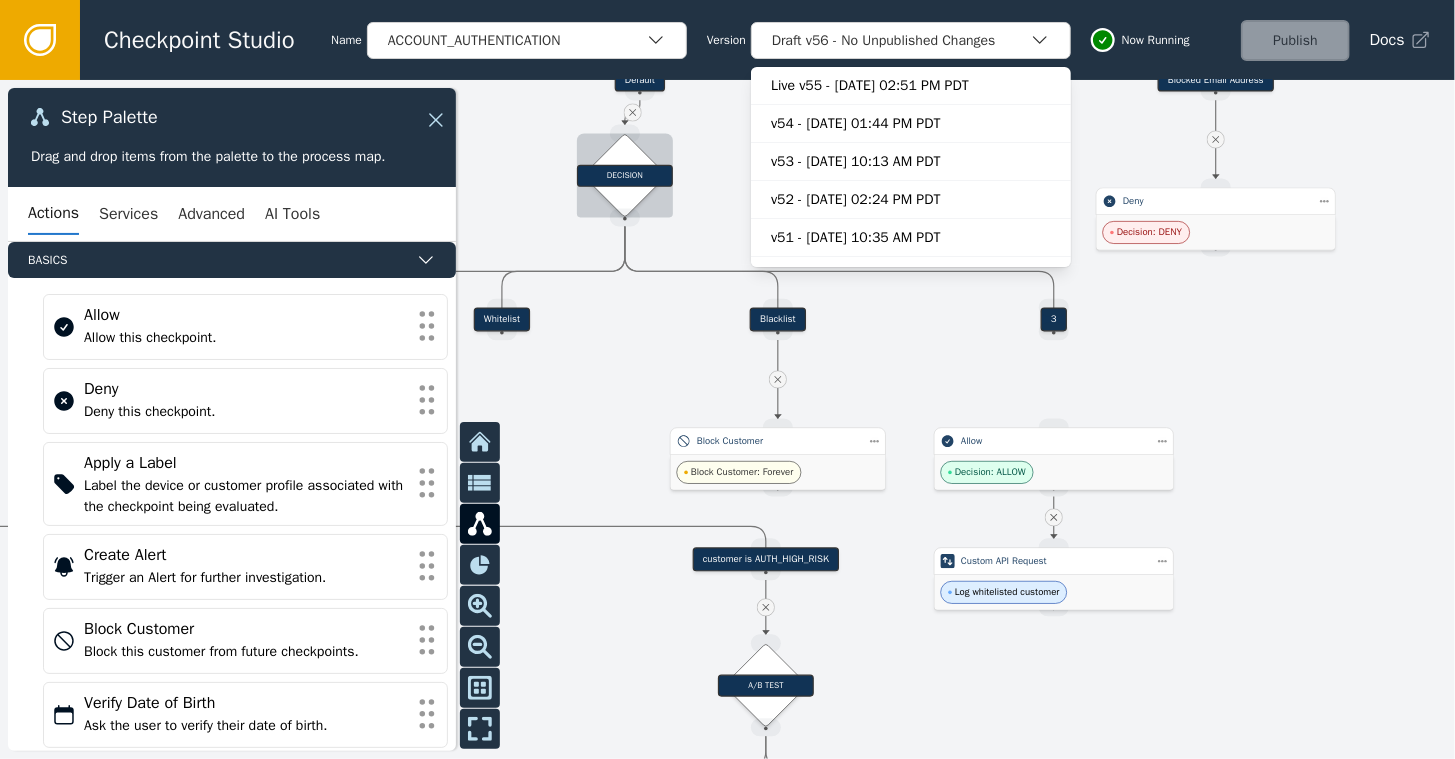 click on "DECISION" at bounding box center [625, 175] 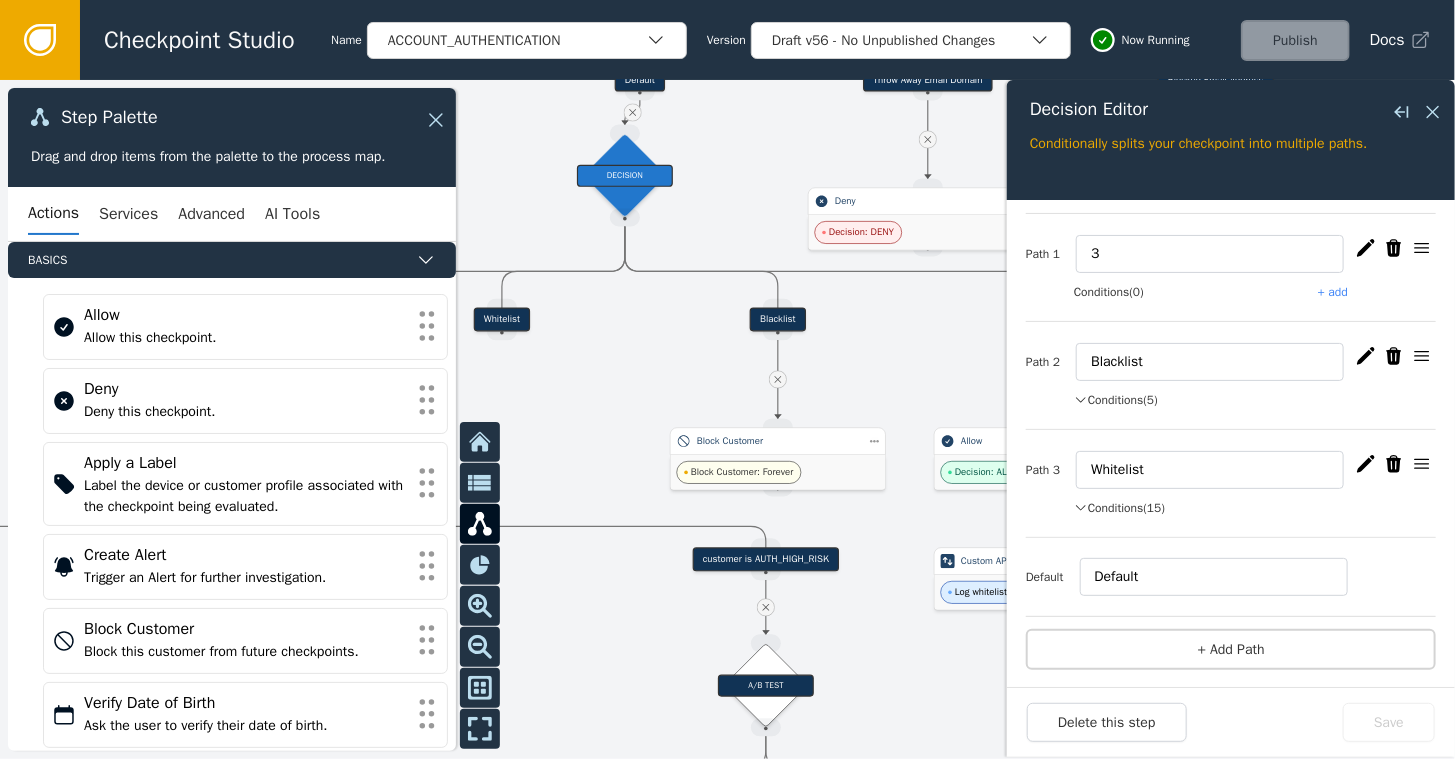 scroll, scrollTop: 53, scrollLeft: 0, axis: vertical 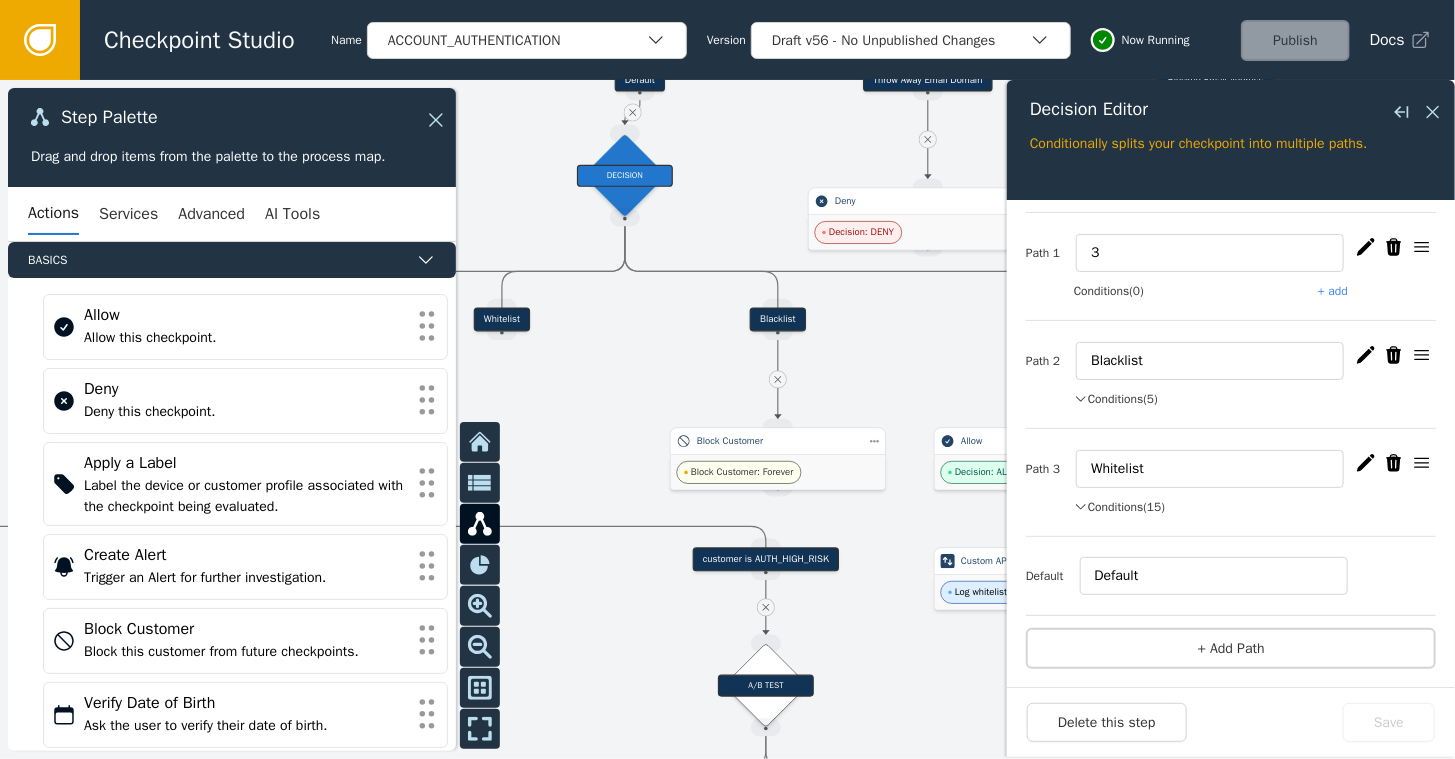click on "Conditions  (5)" at bounding box center [1116, 399] 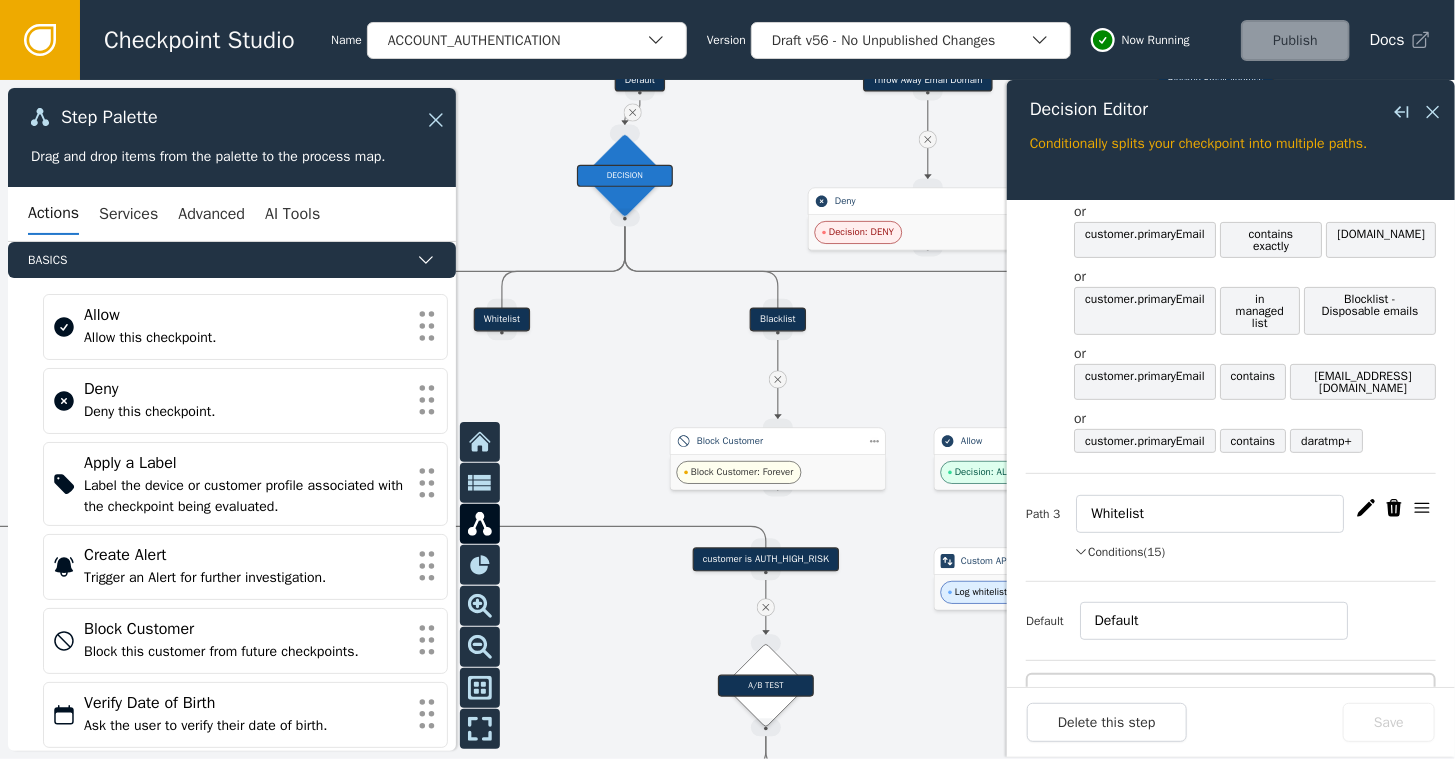 scroll, scrollTop: 317, scrollLeft: 0, axis: vertical 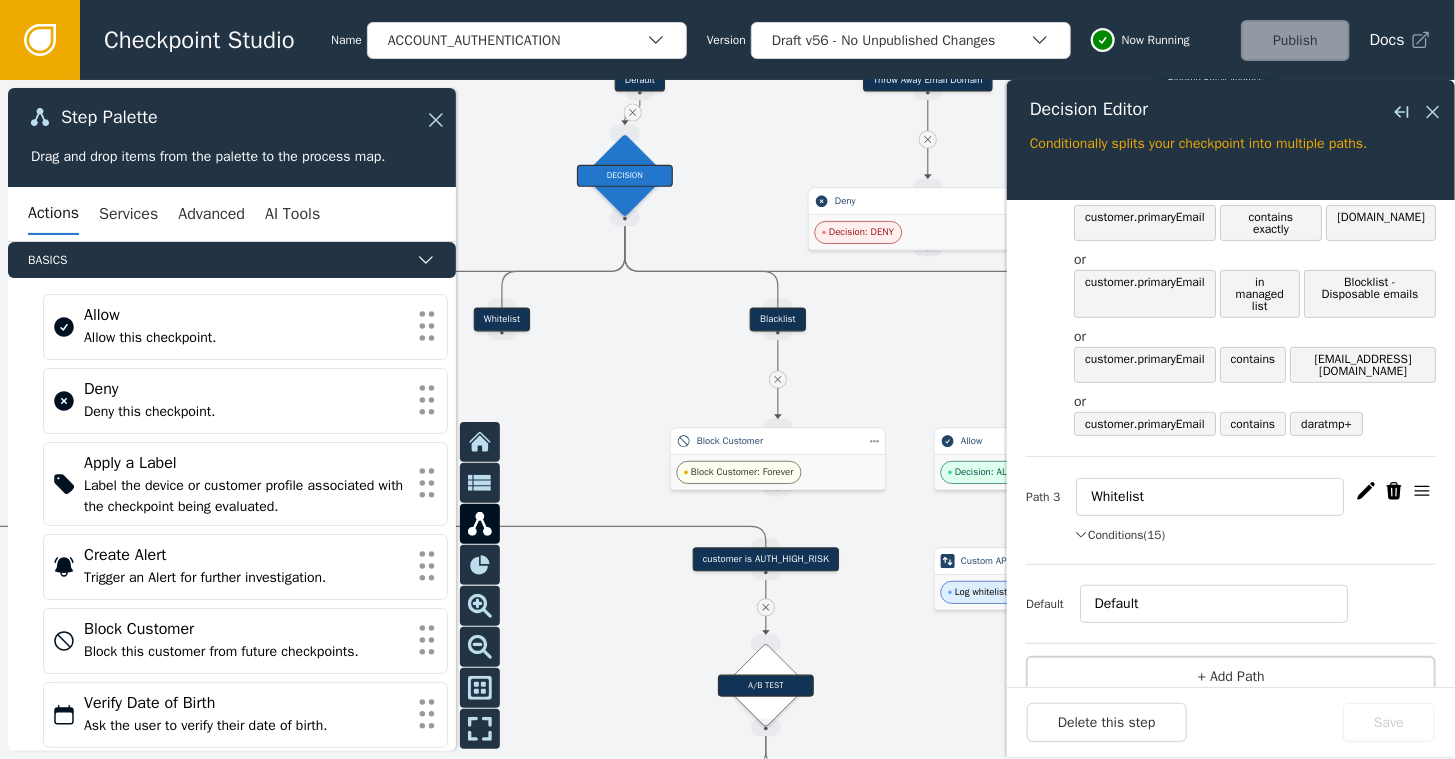 click 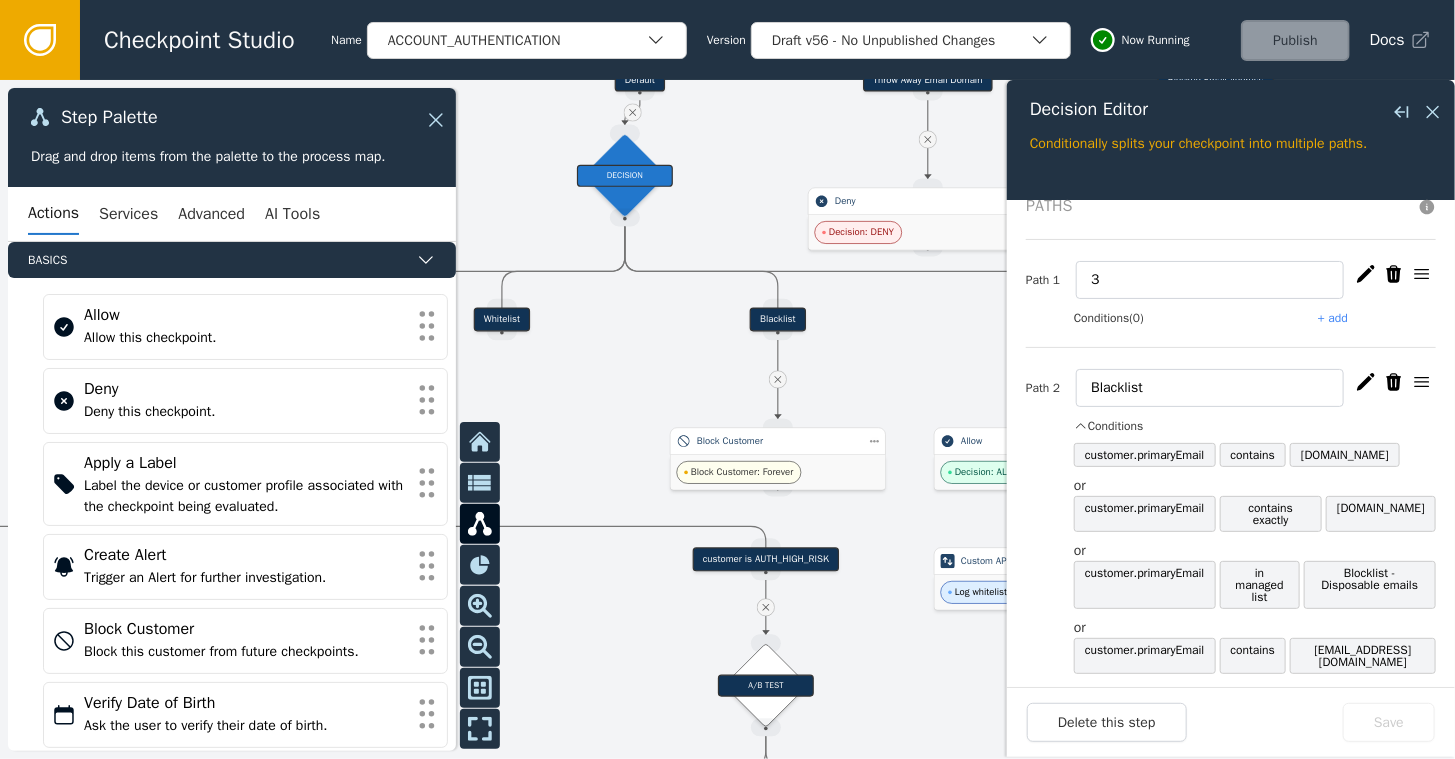 scroll, scrollTop: 5, scrollLeft: 0, axis: vertical 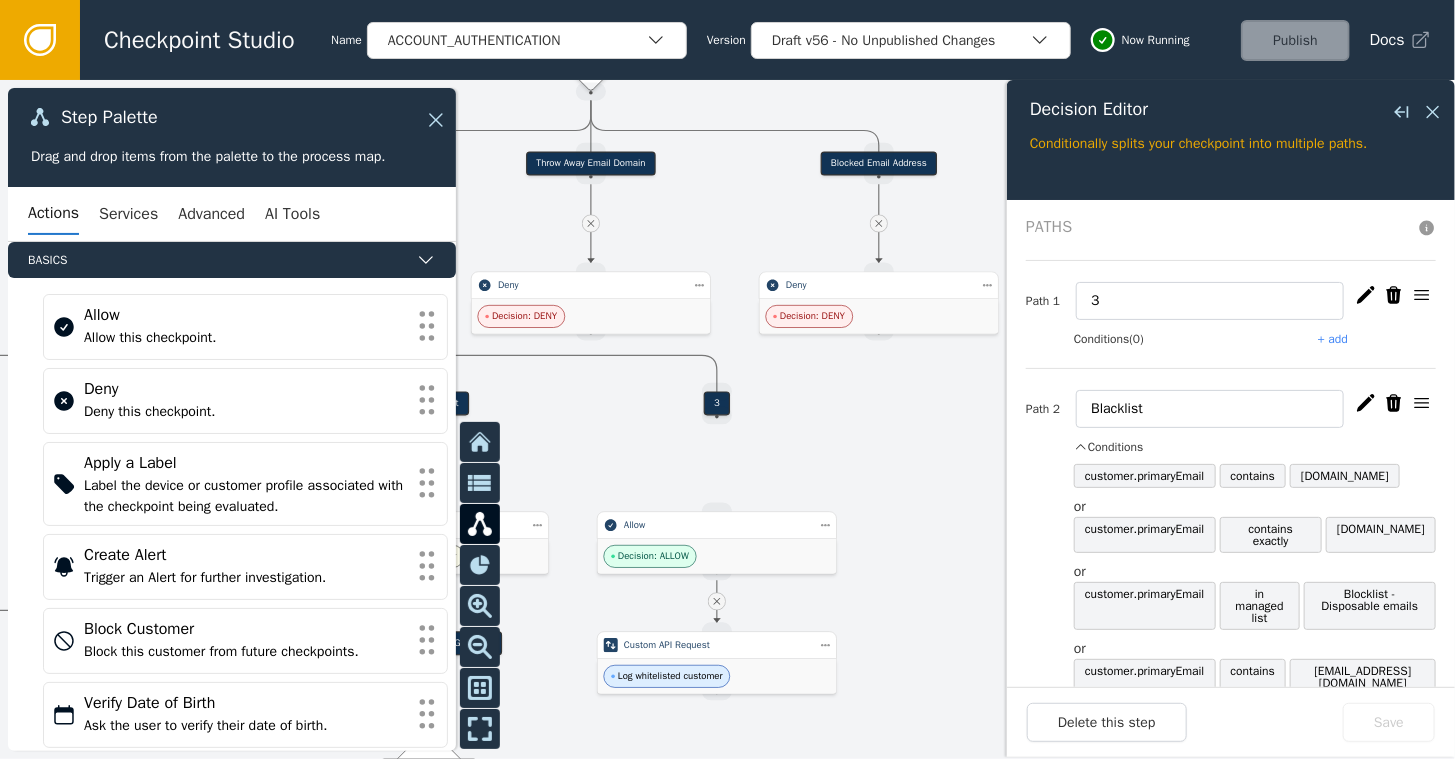 drag, startPoint x: 731, startPoint y: 134, endPoint x: 401, endPoint y: 215, distance: 339.79553 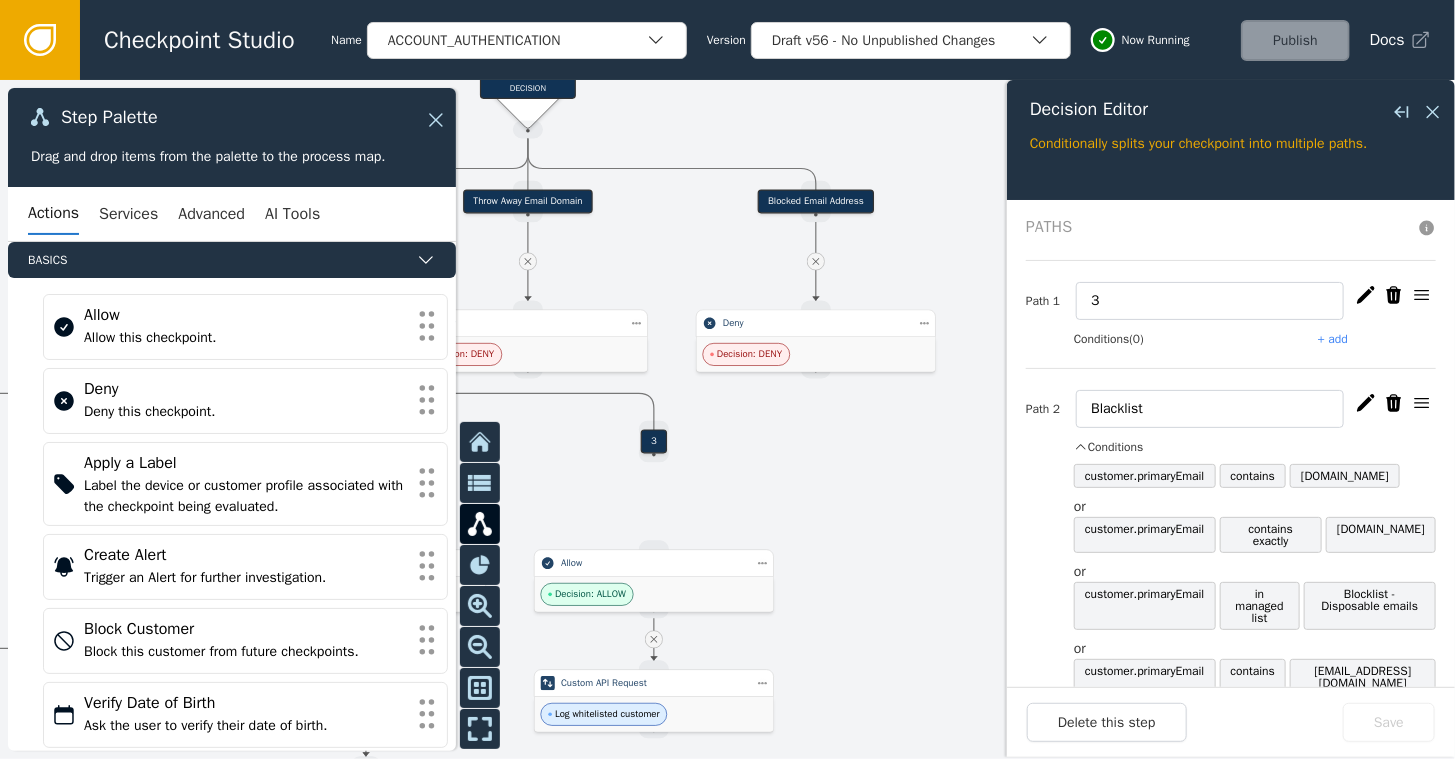 drag, startPoint x: 721, startPoint y: 200, endPoint x: 652, endPoint y: 238, distance: 78.77182 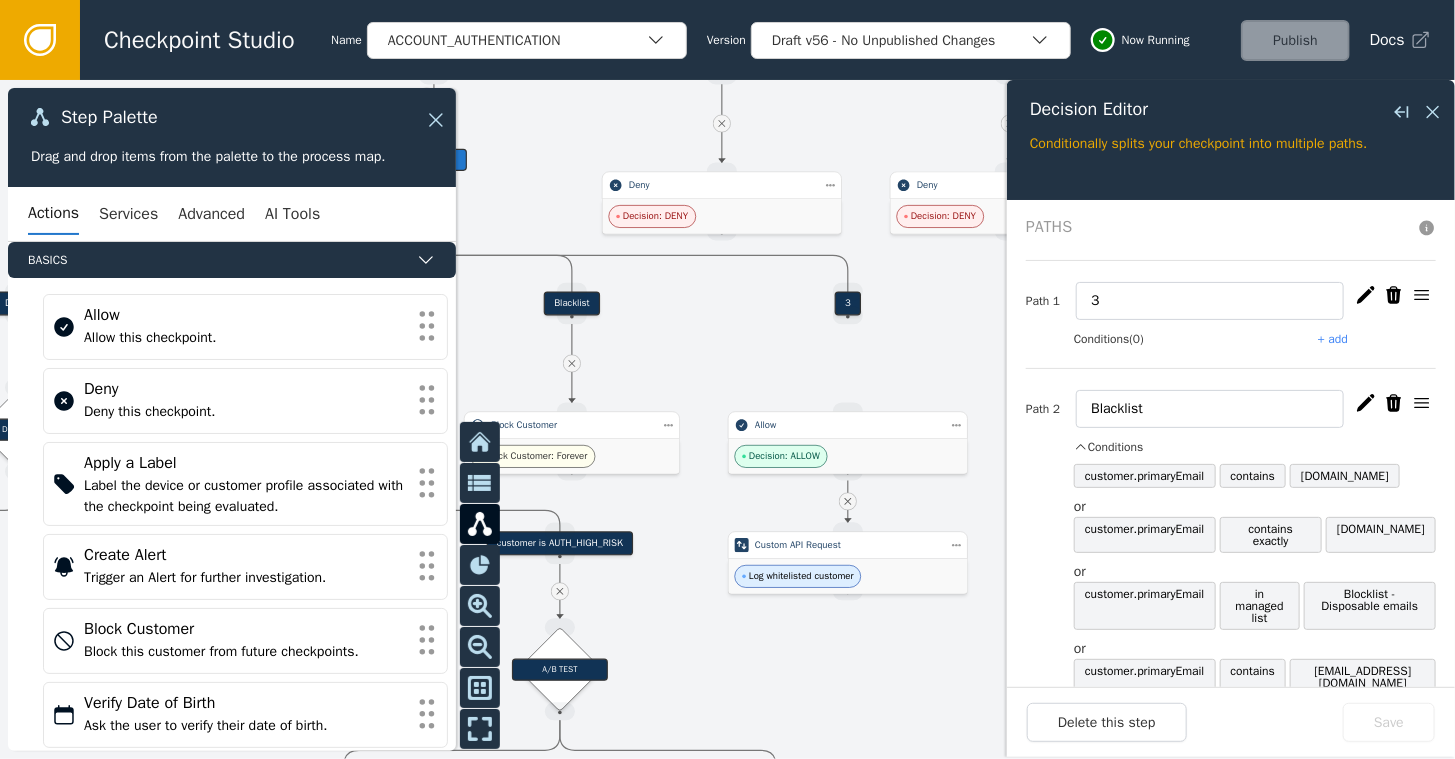 drag, startPoint x: 639, startPoint y: 260, endPoint x: 840, endPoint y: 112, distance: 249.6097 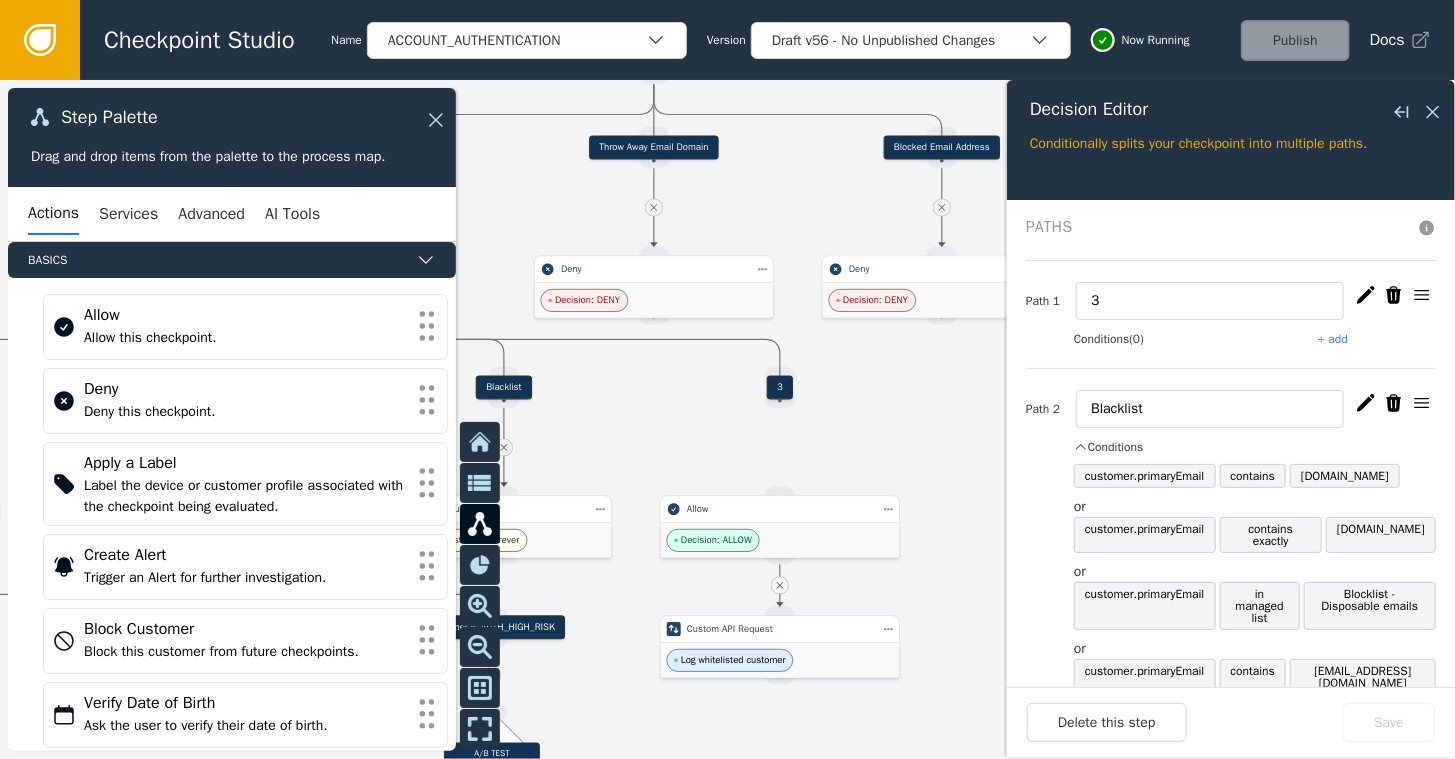 drag, startPoint x: 706, startPoint y: 315, endPoint x: 633, endPoint y: 407, distance: 117.4436 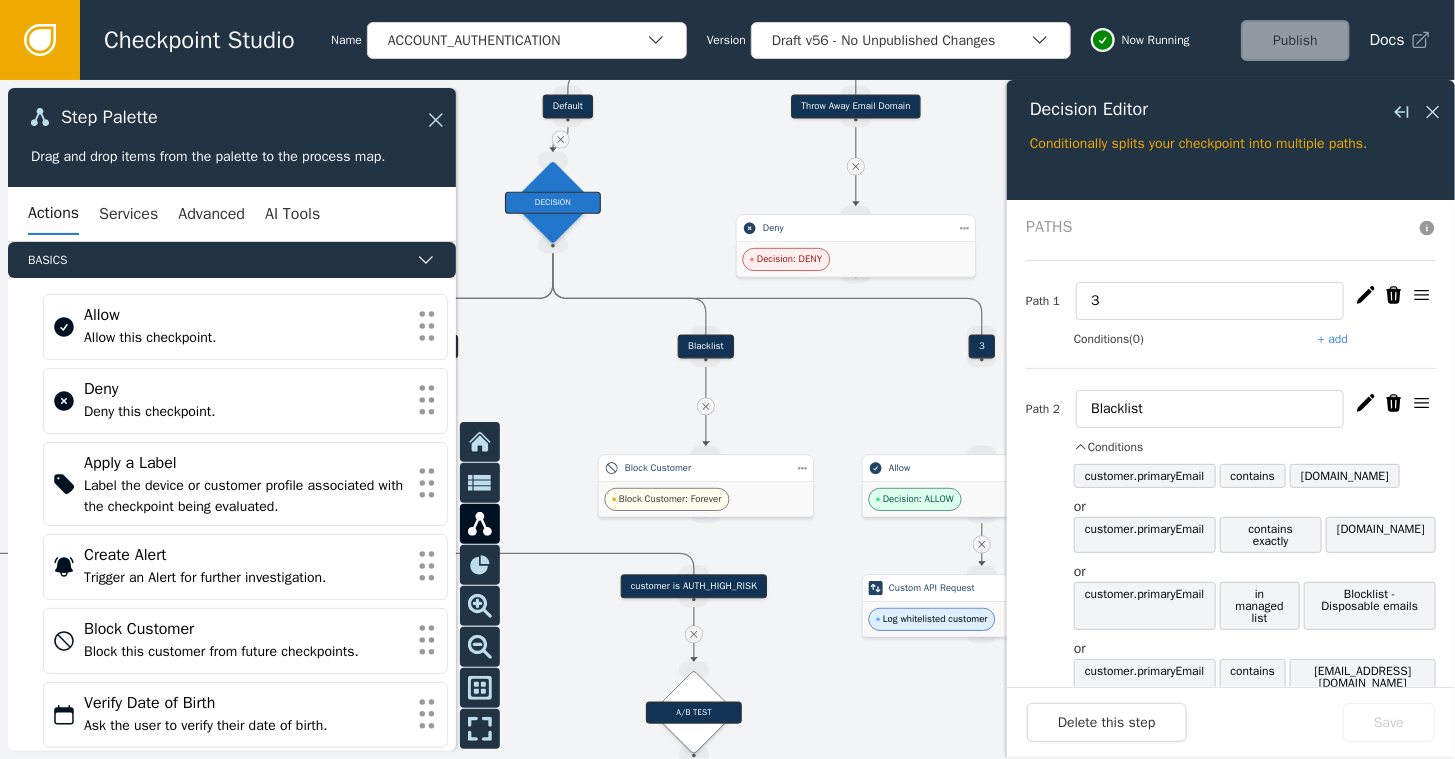 drag, startPoint x: 537, startPoint y: 196, endPoint x: 722, endPoint y: 143, distance: 192.4422 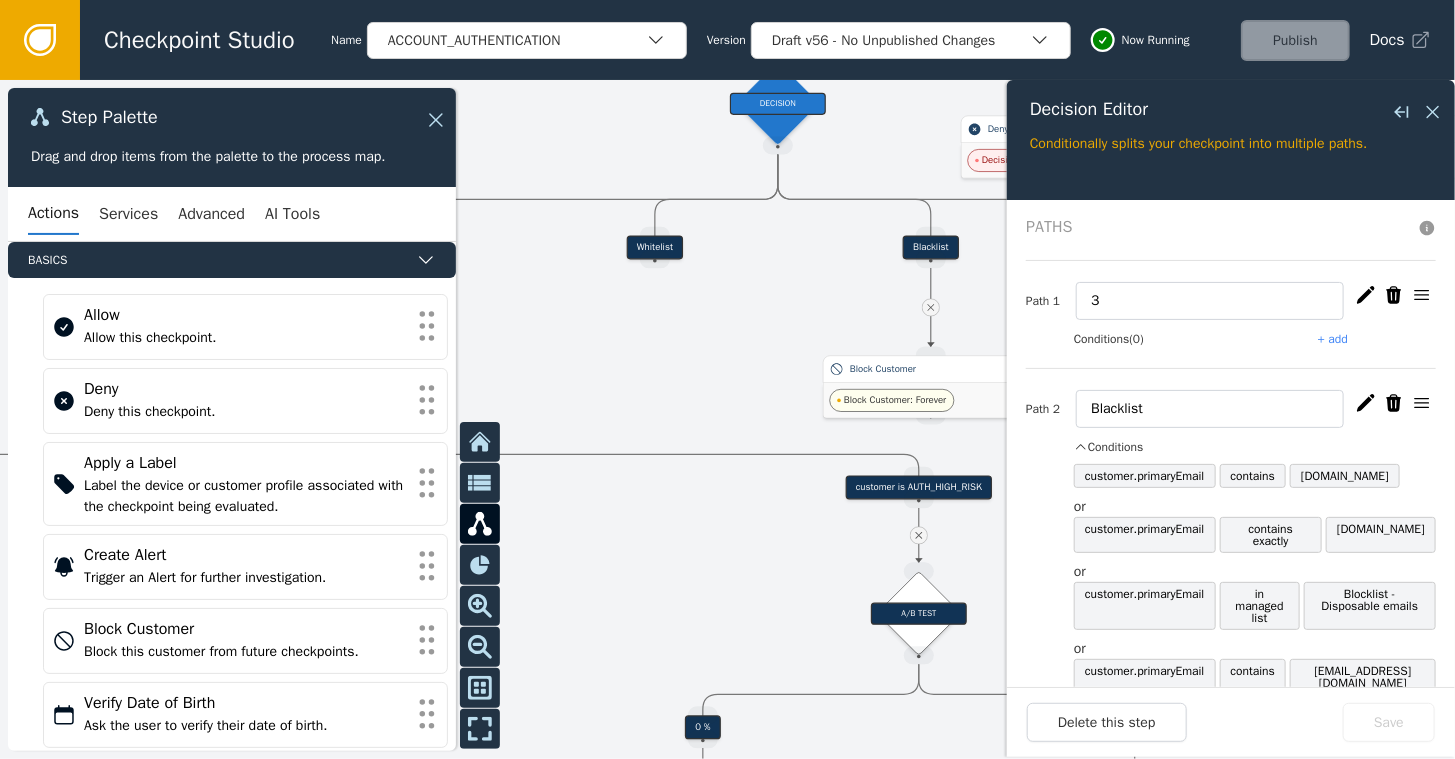drag, startPoint x: 563, startPoint y: 350, endPoint x: 949, endPoint y: 268, distance: 394.61374 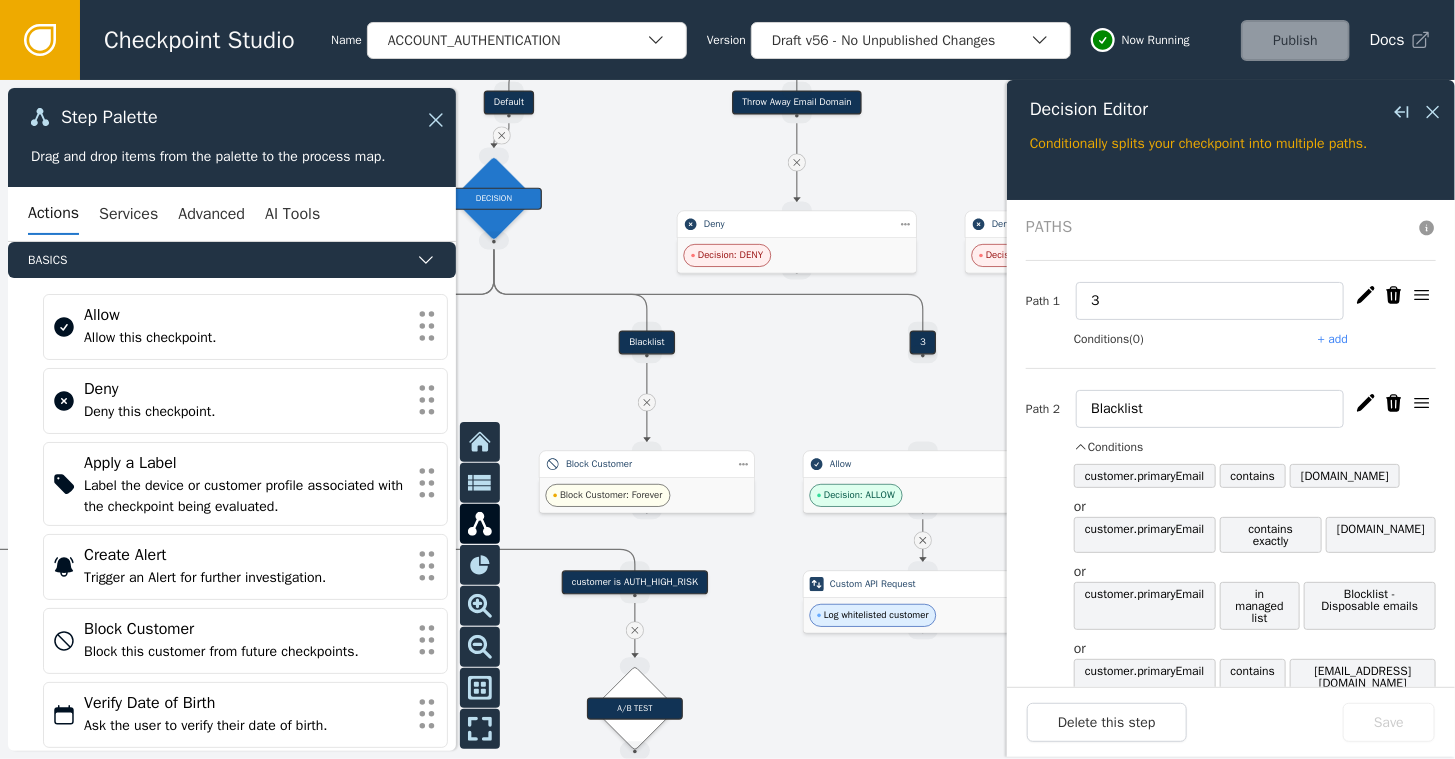drag, startPoint x: 890, startPoint y: 354, endPoint x: 448, endPoint y: 472, distance: 457.48004 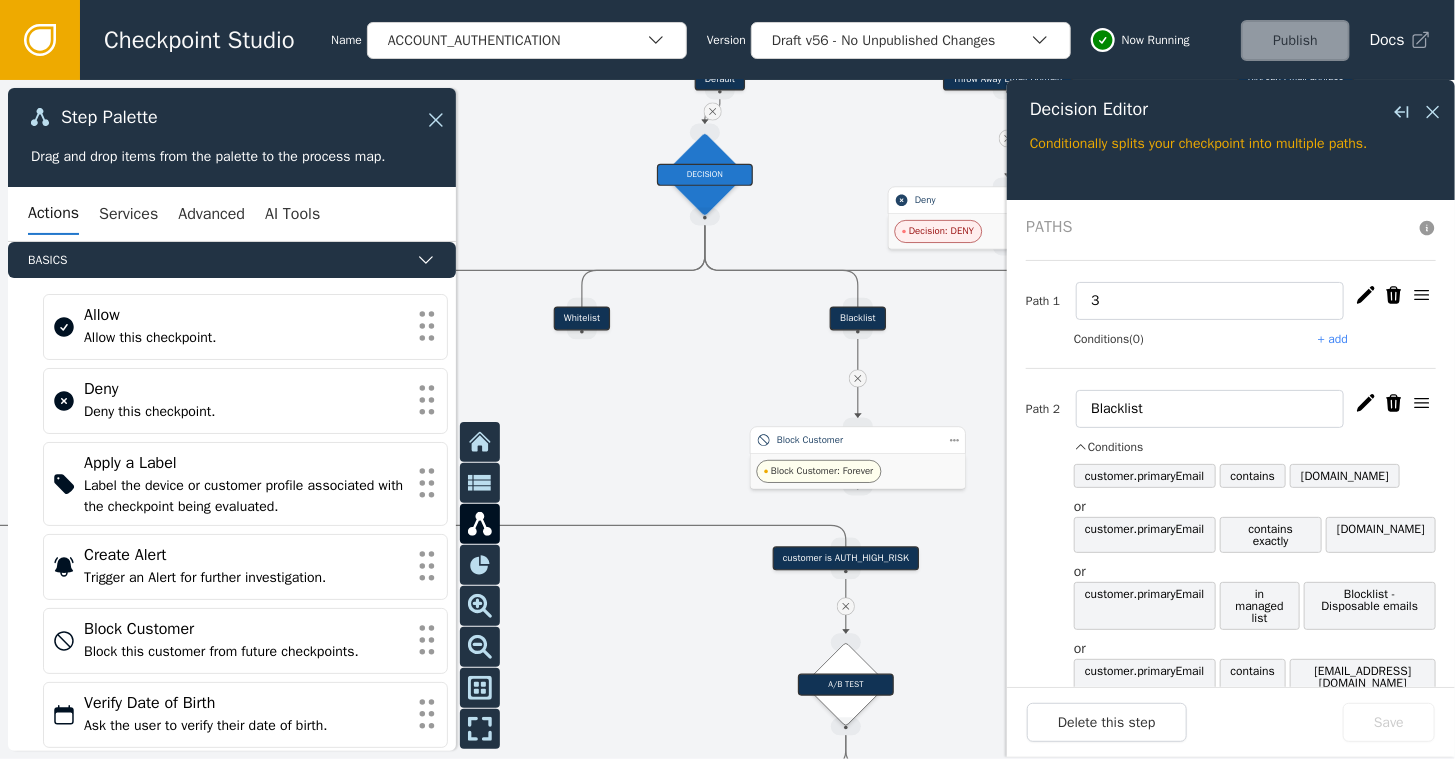 drag, startPoint x: 579, startPoint y: 163, endPoint x: 814, endPoint y: 100, distance: 243.29817 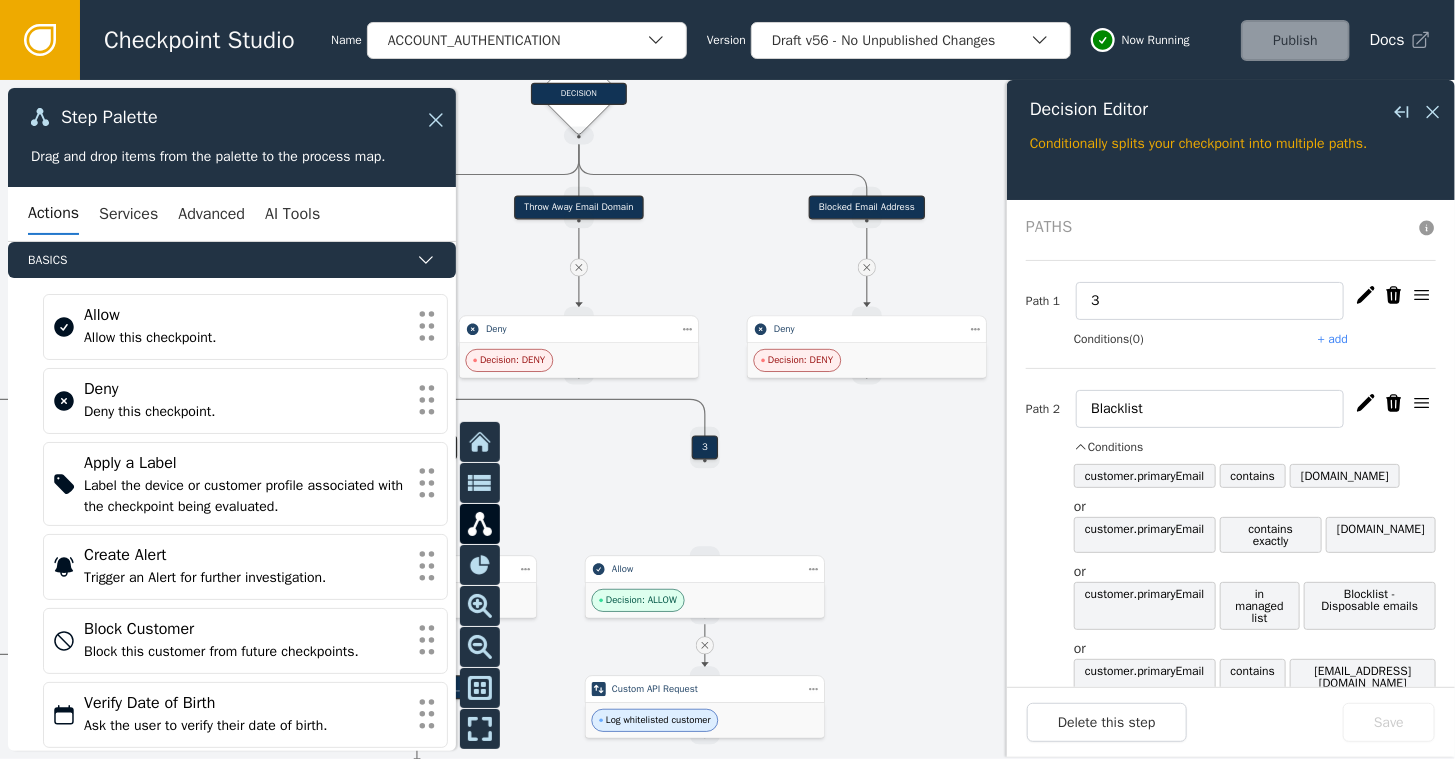 drag, startPoint x: 859, startPoint y: 135, endPoint x: 417, endPoint y: 280, distance: 465.1763 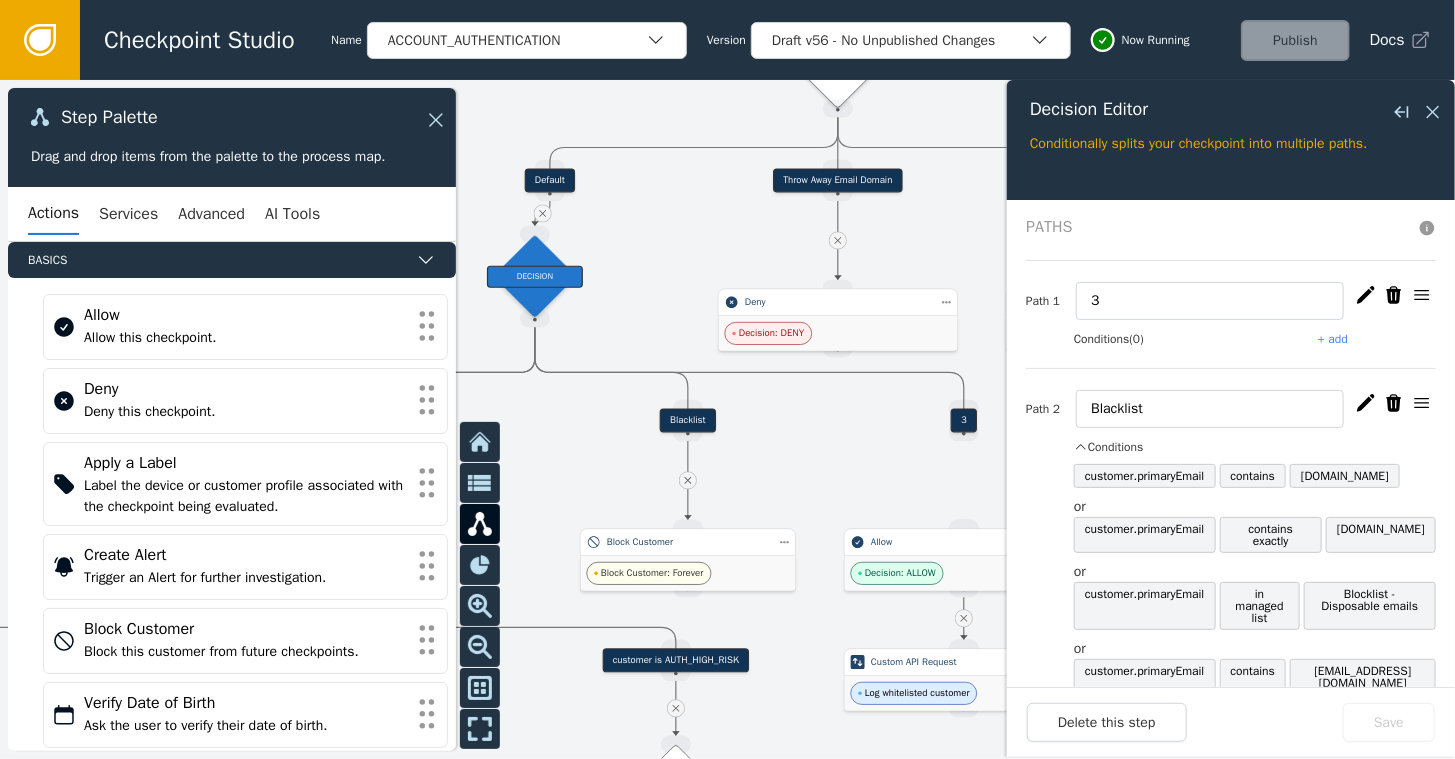 drag, startPoint x: 683, startPoint y: 245, endPoint x: 999, endPoint y: 194, distance: 320.08905 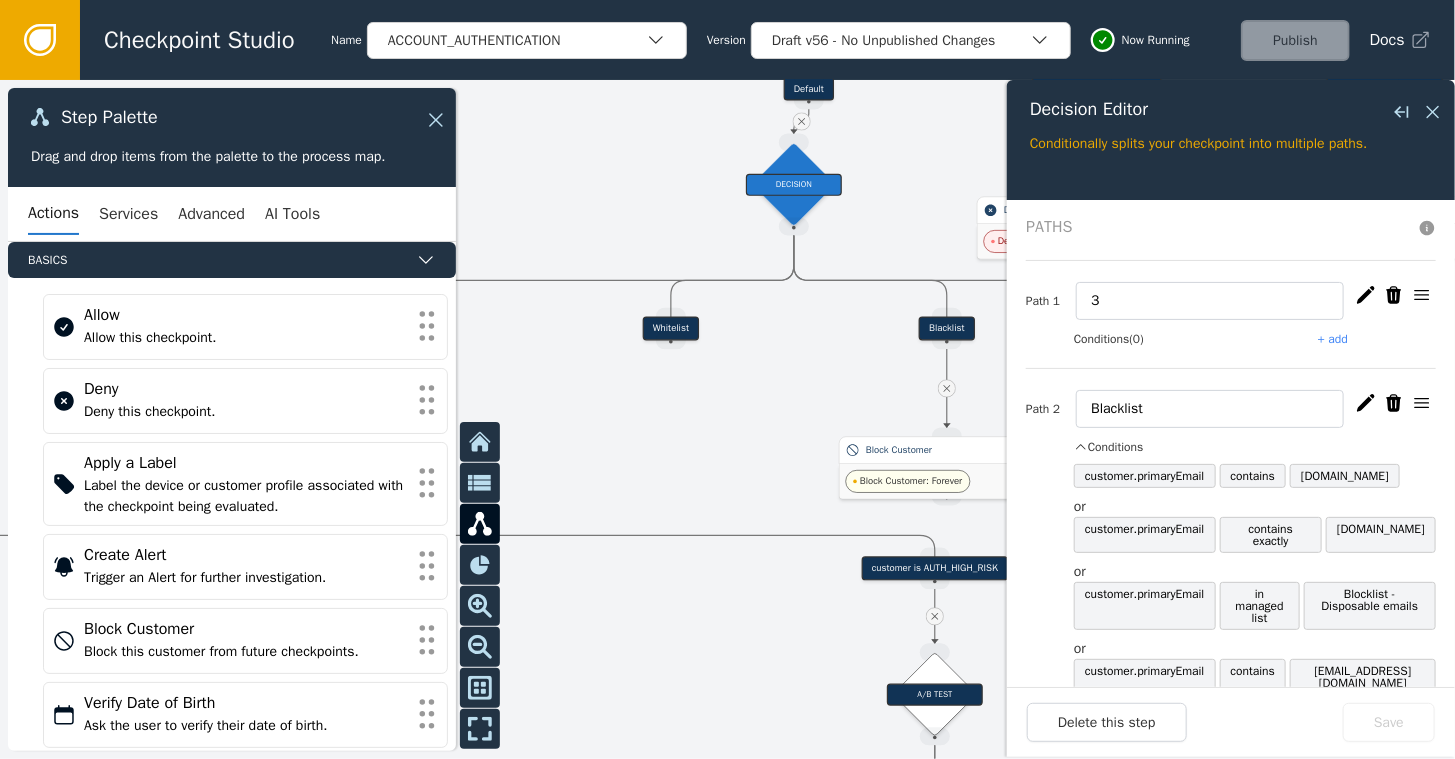 drag, startPoint x: 675, startPoint y: 221, endPoint x: 874, endPoint y: 144, distance: 213.3776 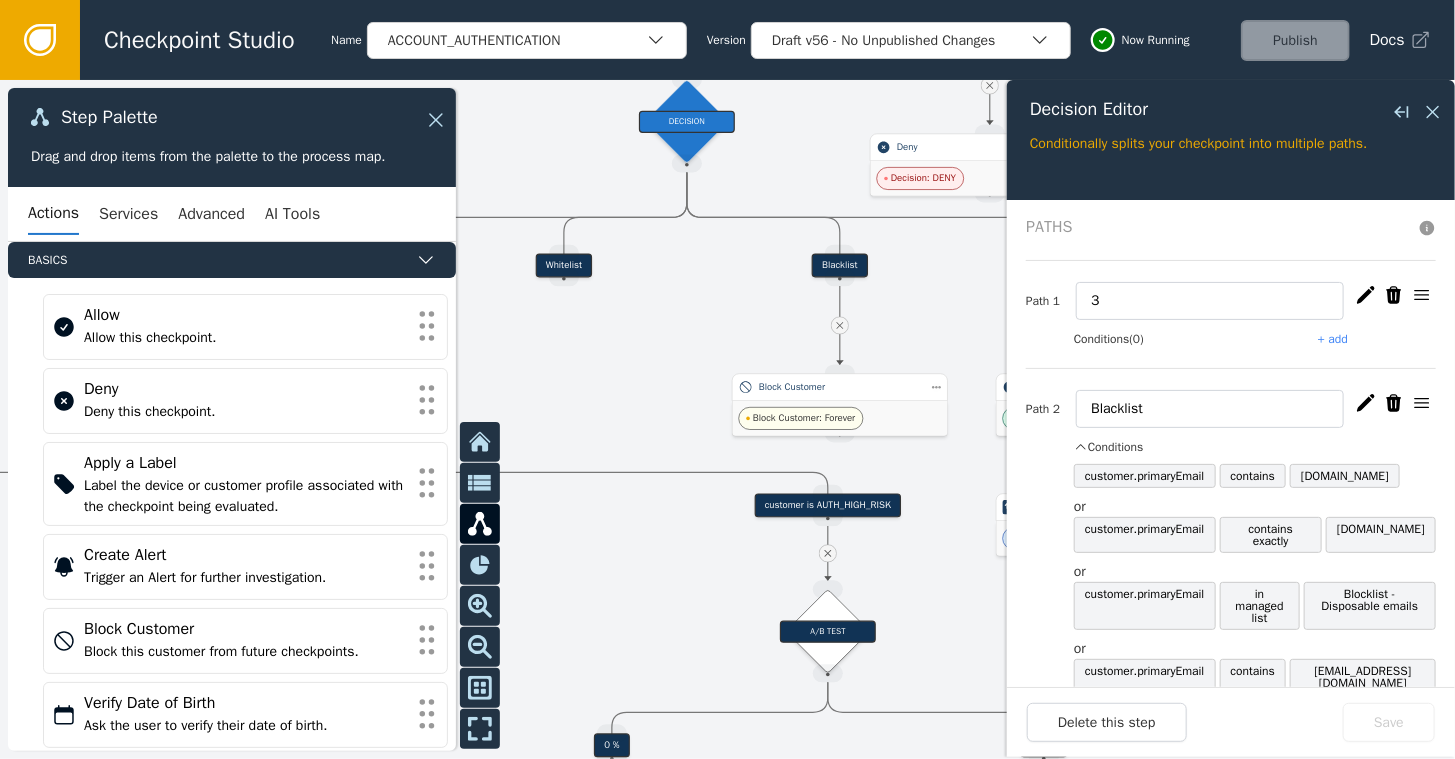 drag, startPoint x: 619, startPoint y: 186, endPoint x: 505, endPoint y: 130, distance: 127.01181 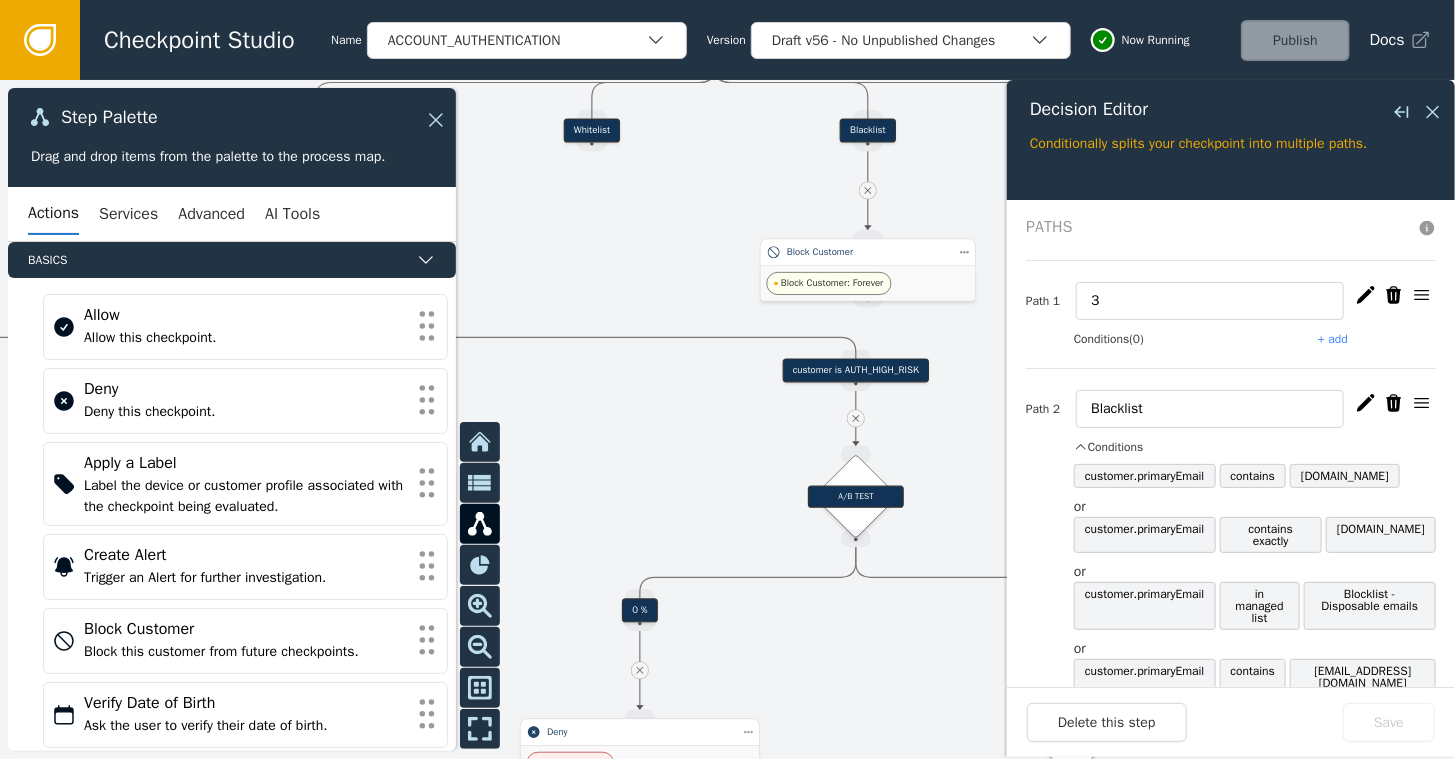drag, startPoint x: 585, startPoint y: 334, endPoint x: 612, endPoint y: 200, distance: 136.69308 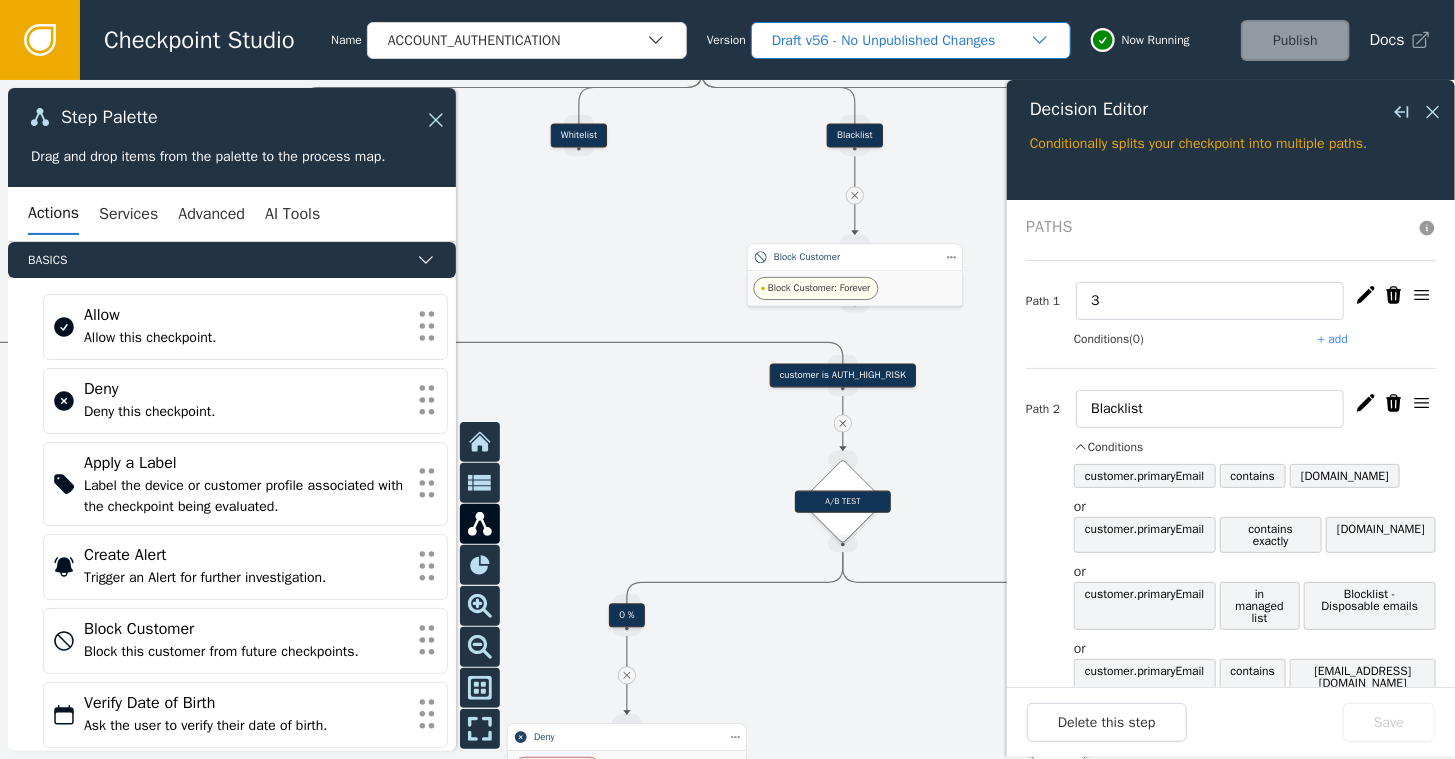 click on "Draft v56 - No Unpublished Changes" at bounding box center [901, 40] 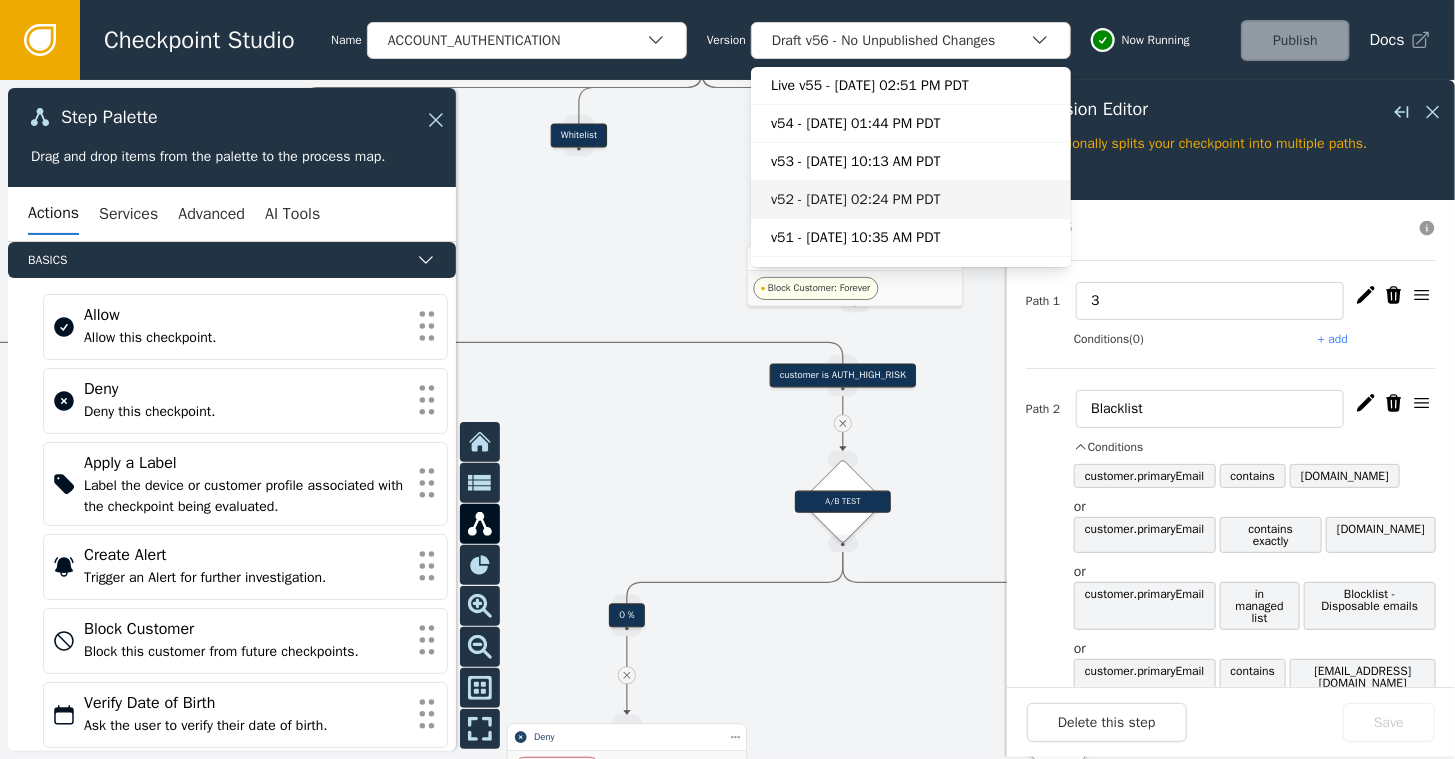 click on "v52 - [DATE] 02:24 PM PDT" at bounding box center [911, 199] 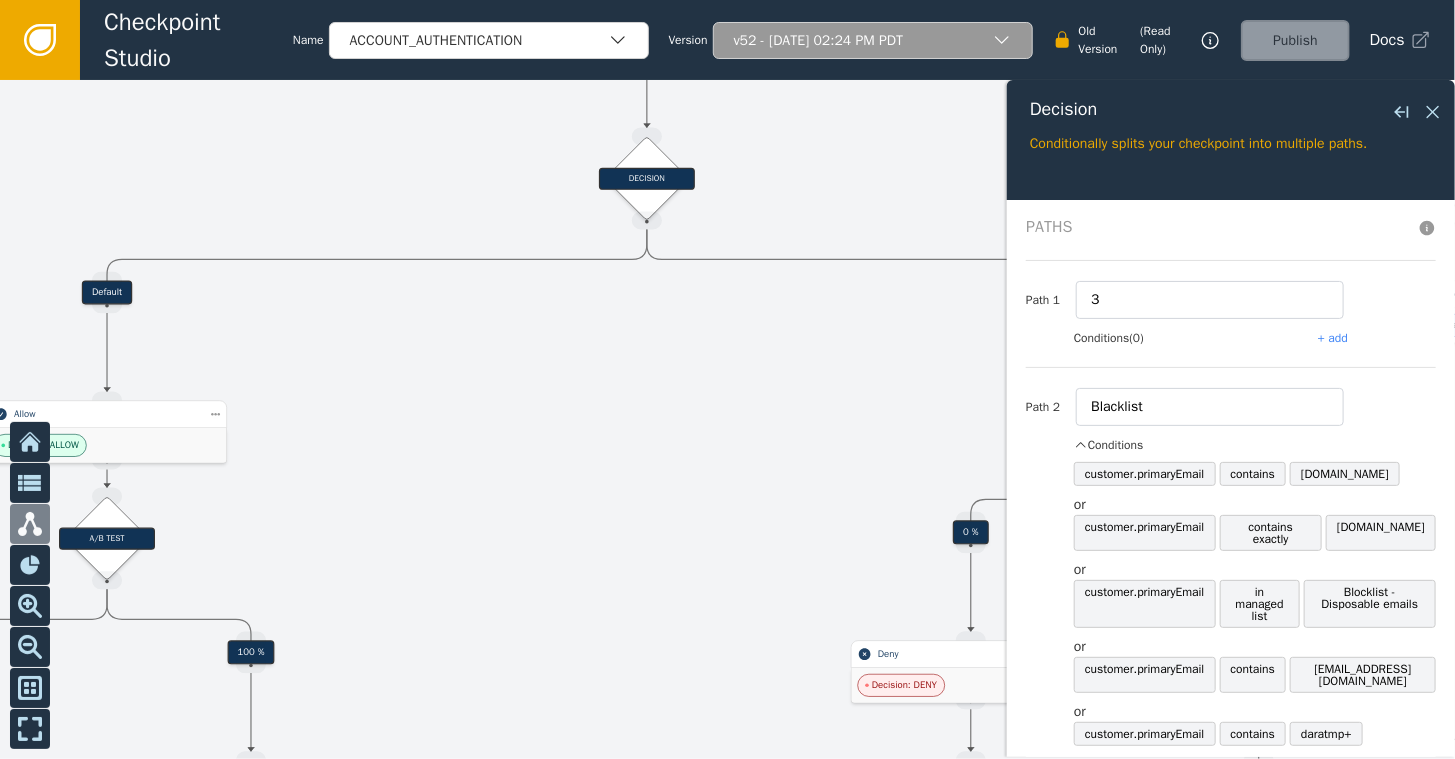 drag, startPoint x: 670, startPoint y: 268, endPoint x: 1014, endPoint y: 185, distance: 353.87146 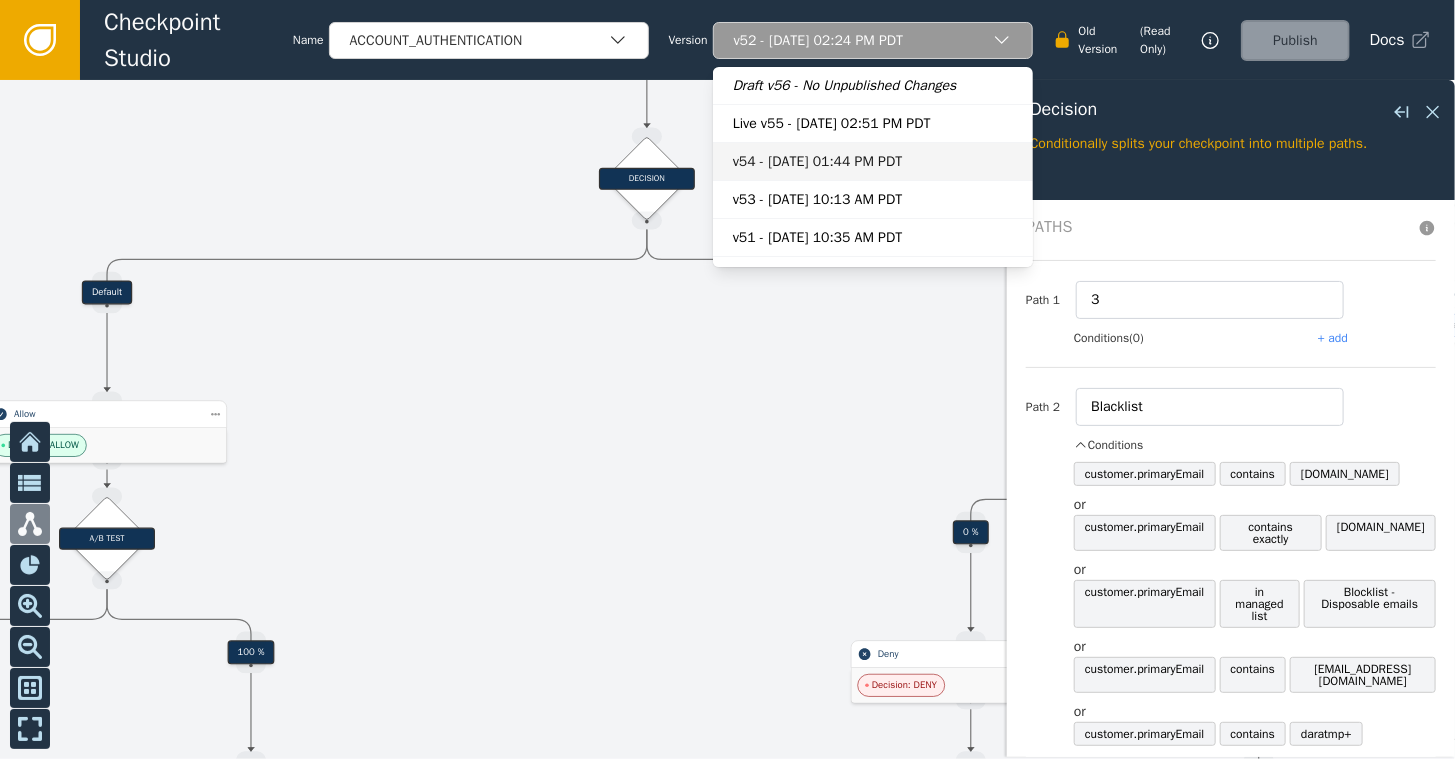 click on "v54 - [DATE] 01:44 PM PDT" at bounding box center (873, 161) 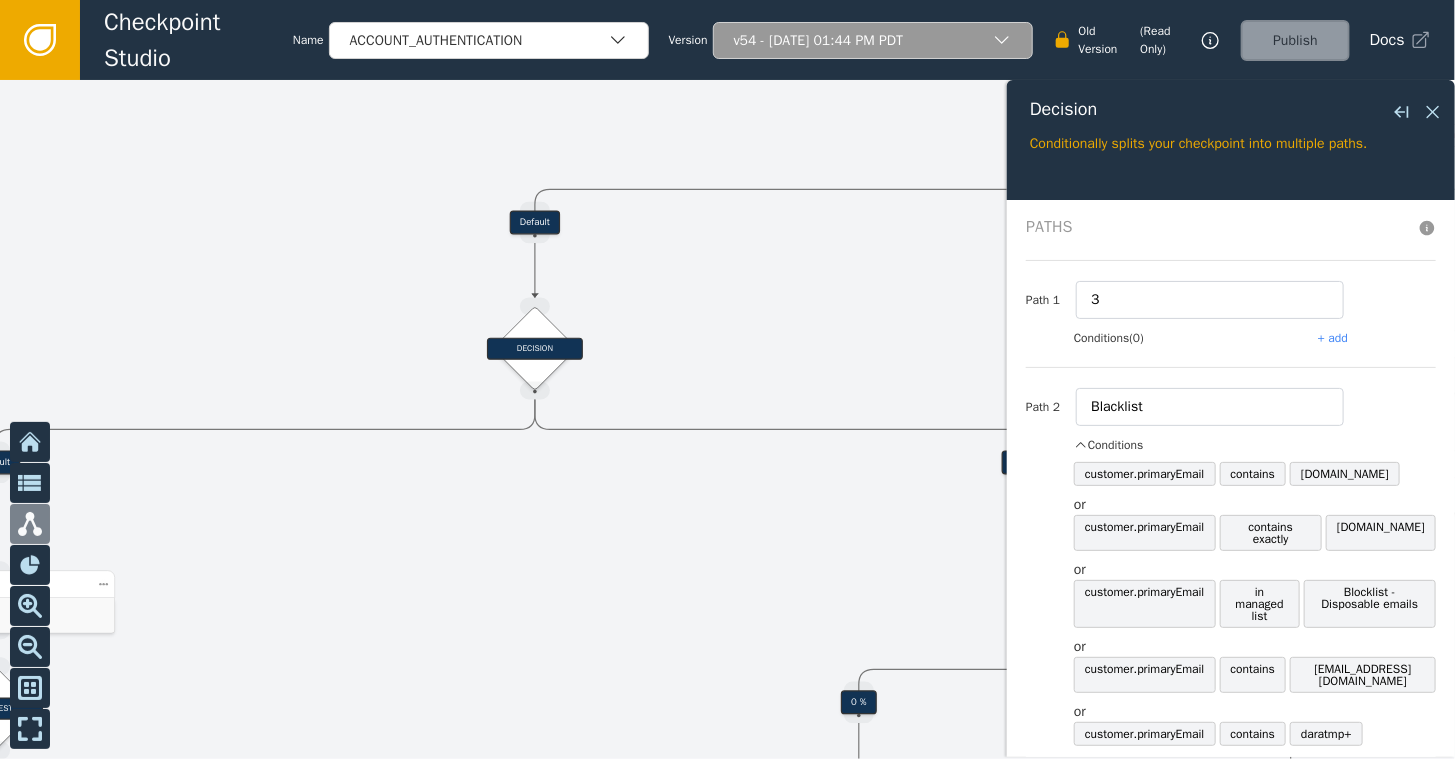 drag, startPoint x: 842, startPoint y: 162, endPoint x: 784, endPoint y: 281, distance: 132.38202 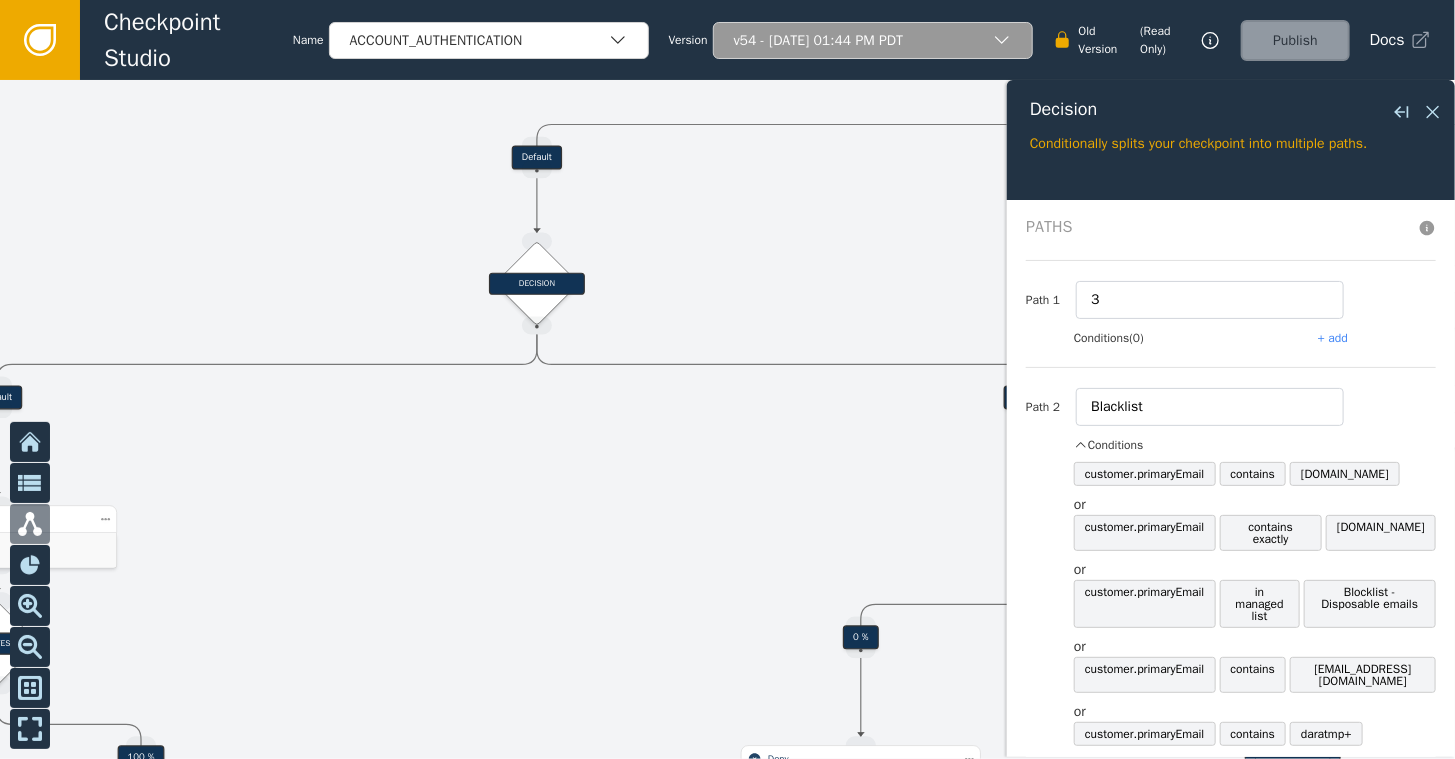 drag, startPoint x: 336, startPoint y: 448, endPoint x: 282, endPoint y: 433, distance: 56.044624 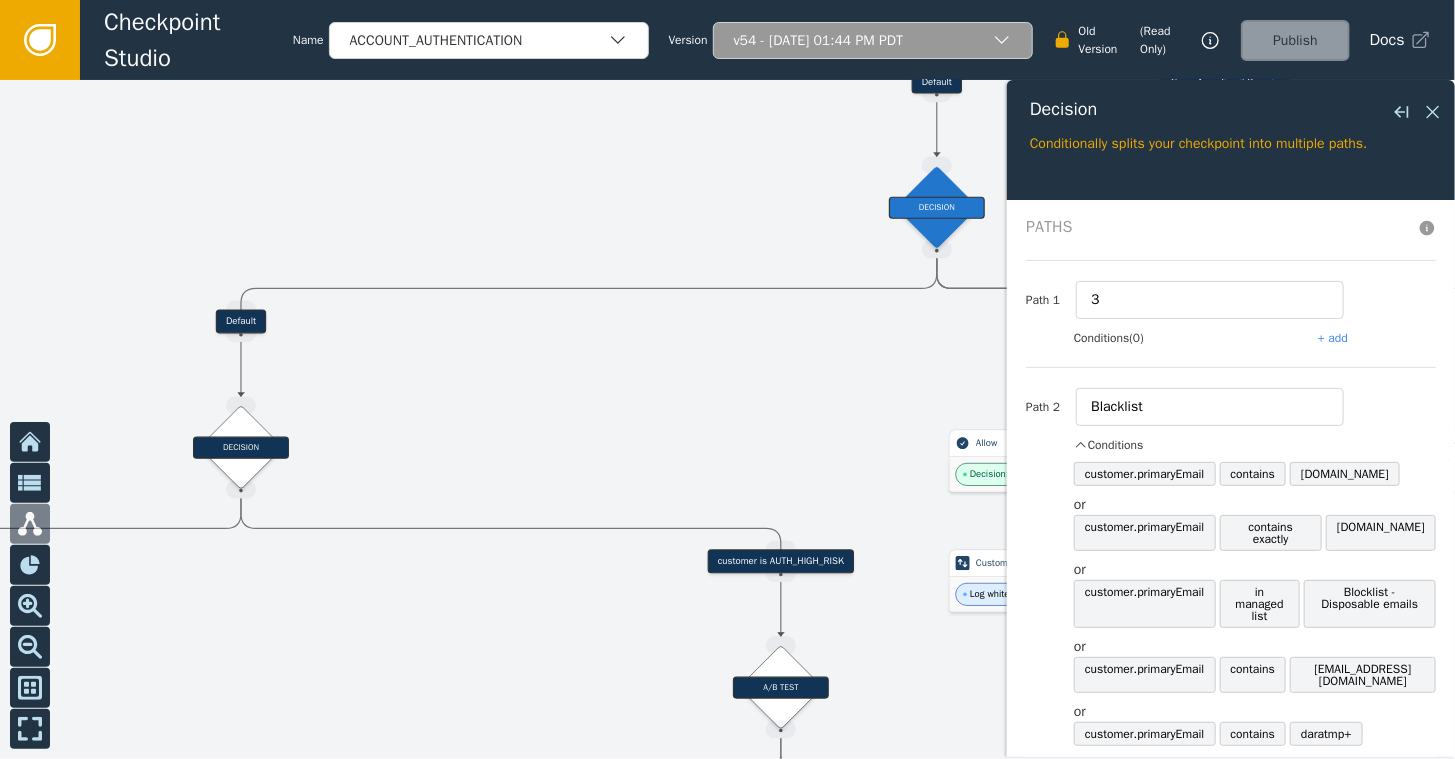 drag, startPoint x: 292, startPoint y: 156, endPoint x: -4, endPoint y: 320, distance: 338.3962 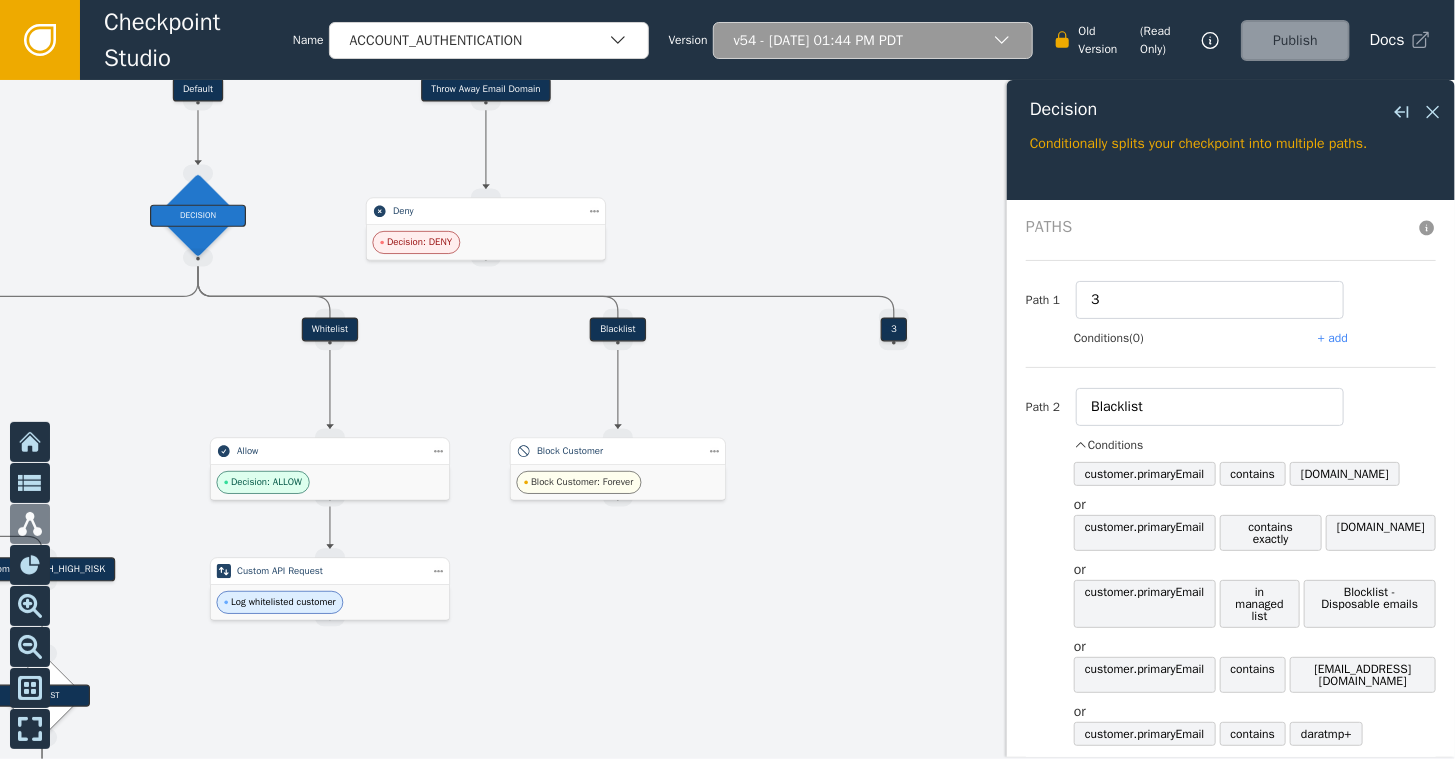 drag, startPoint x: 737, startPoint y: 221, endPoint x: -2, endPoint y: 229, distance: 739.0433 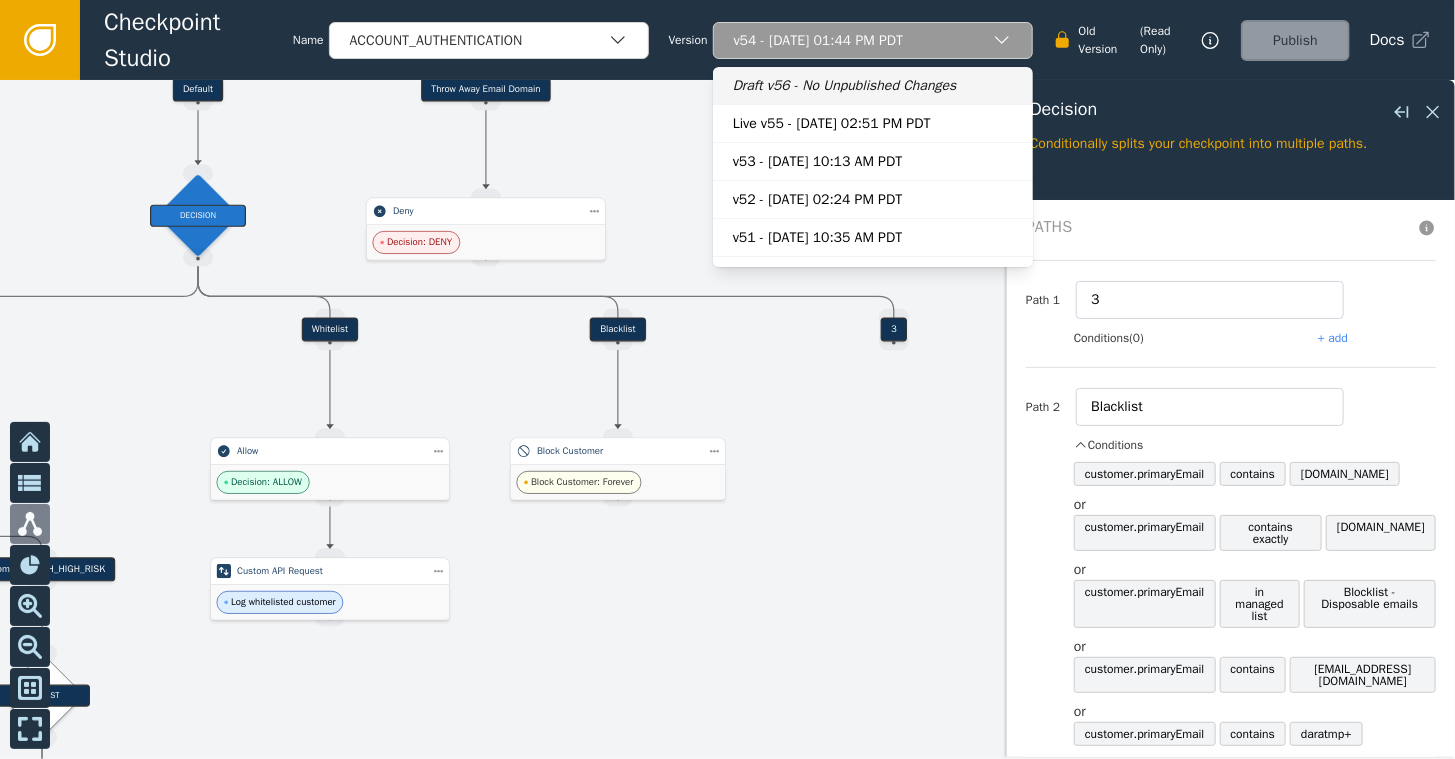 click on "Draft v56 - No Unpublished Changes" at bounding box center [873, 85] 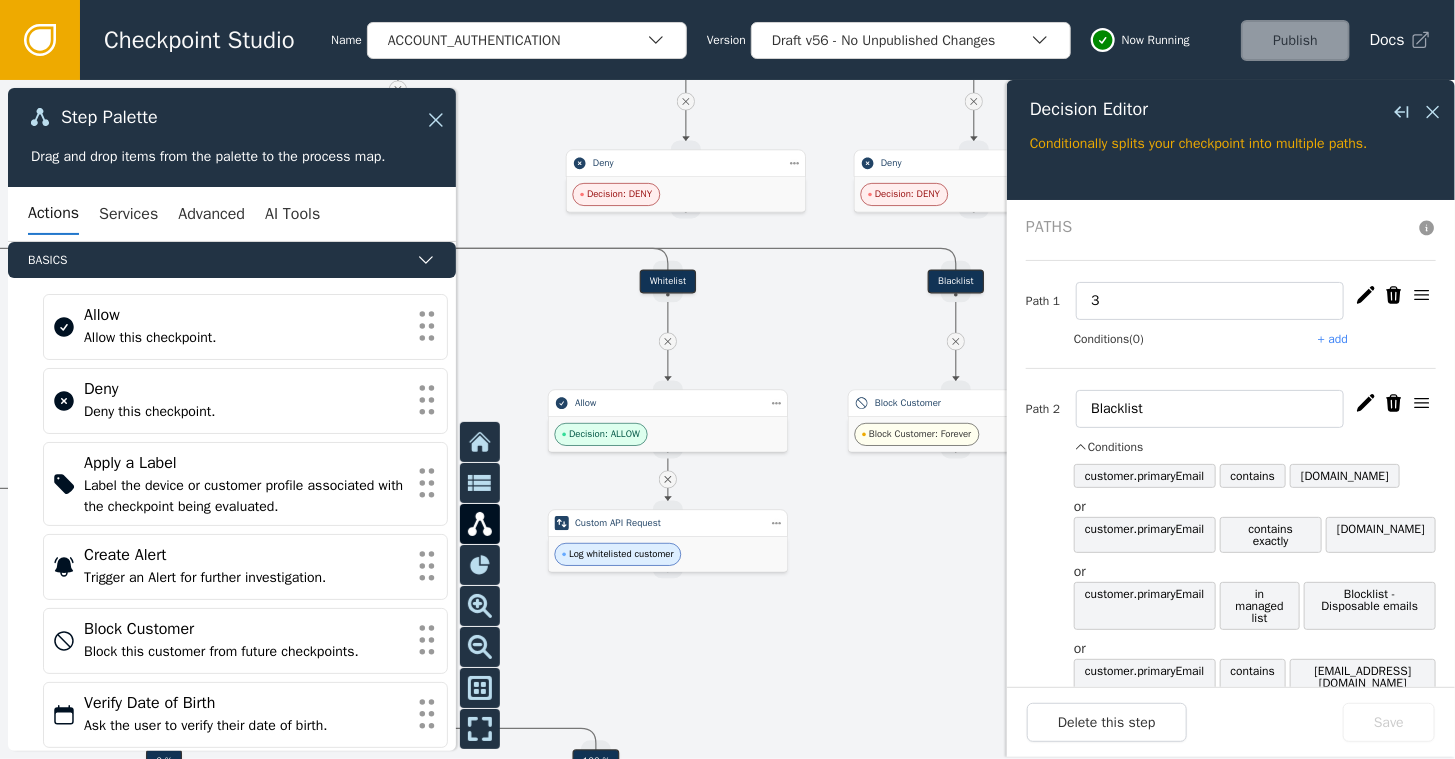 drag, startPoint x: 620, startPoint y: 176, endPoint x: 958, endPoint y: 128, distance: 341.39127 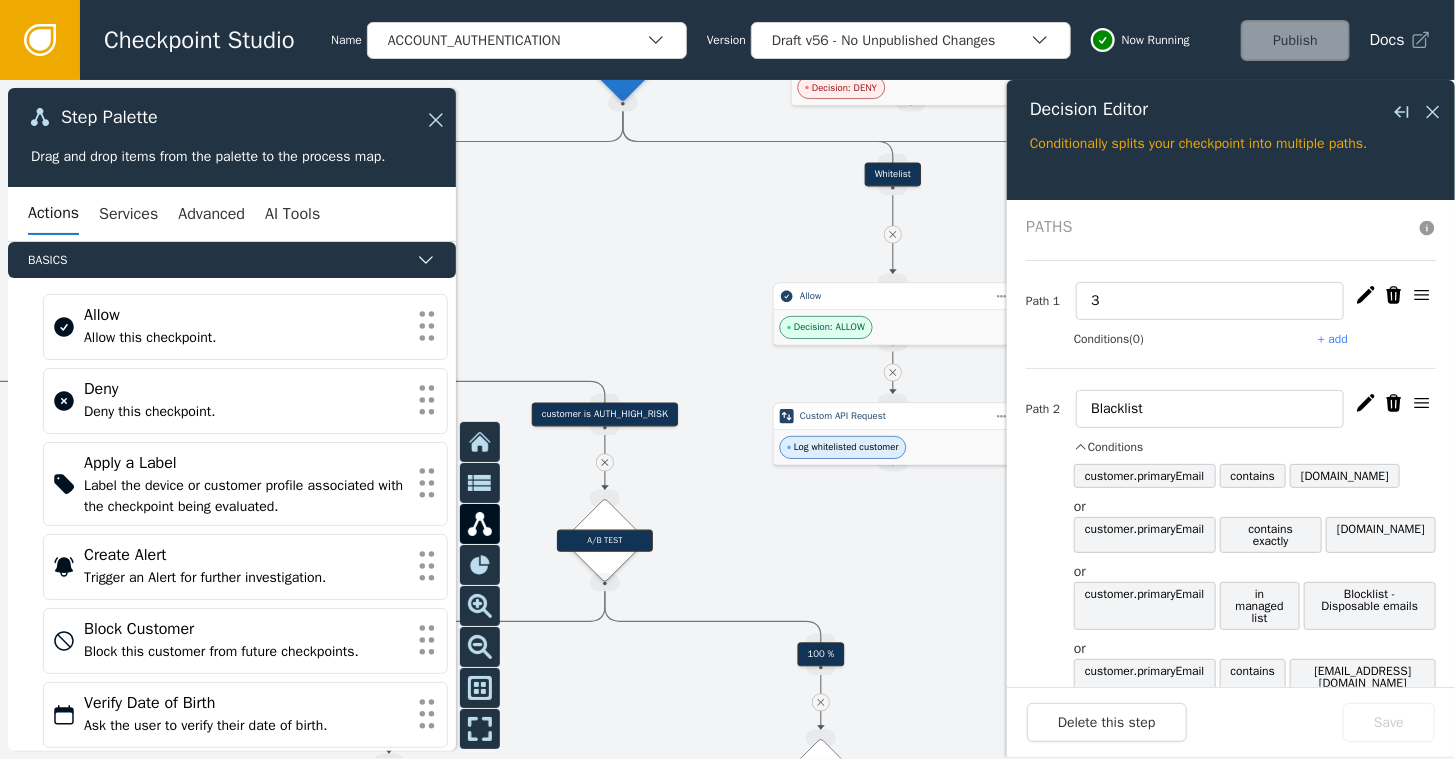 drag, startPoint x: 784, startPoint y: 299, endPoint x: 1008, endPoint y: 192, distance: 248.24384 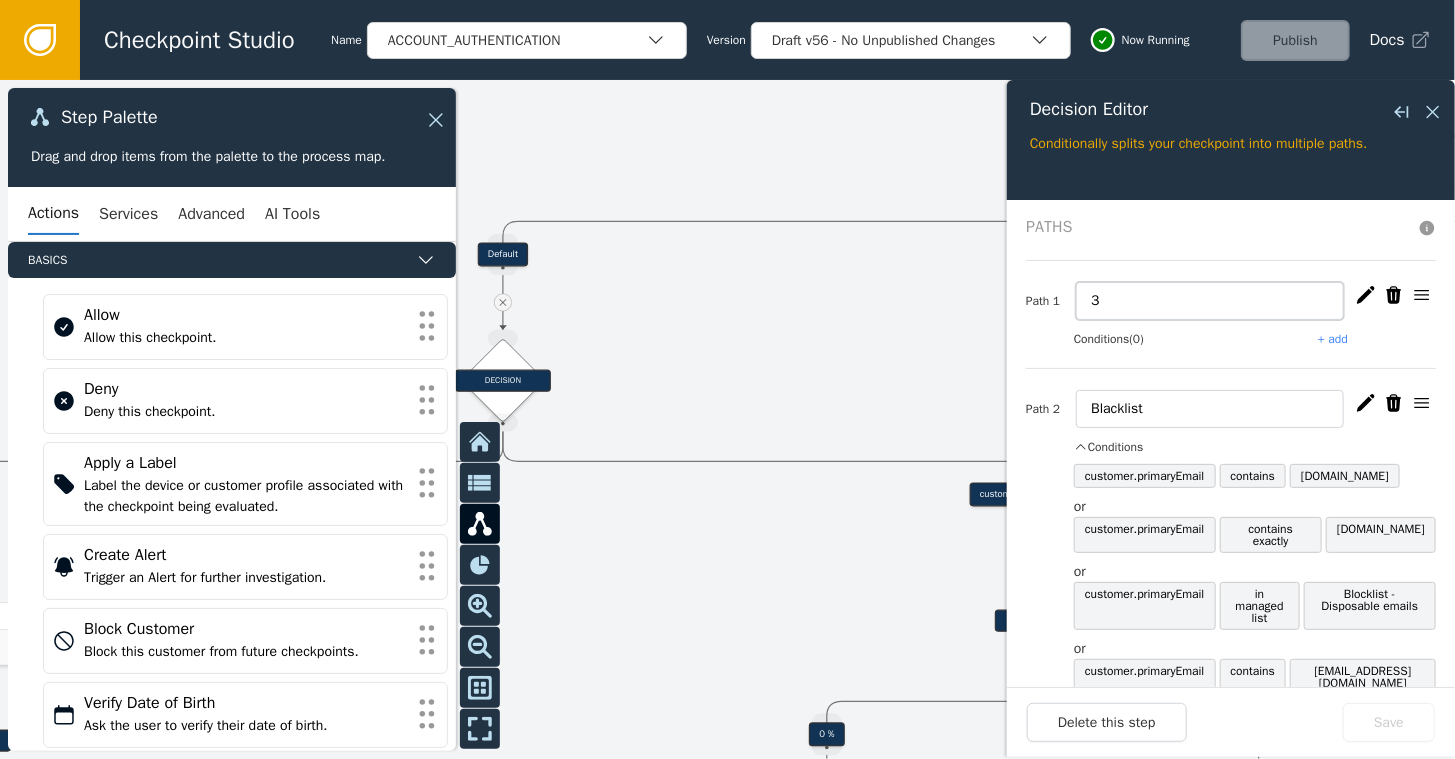 drag, startPoint x: 645, startPoint y: 212, endPoint x: 1089, endPoint y: 289, distance: 450.62735 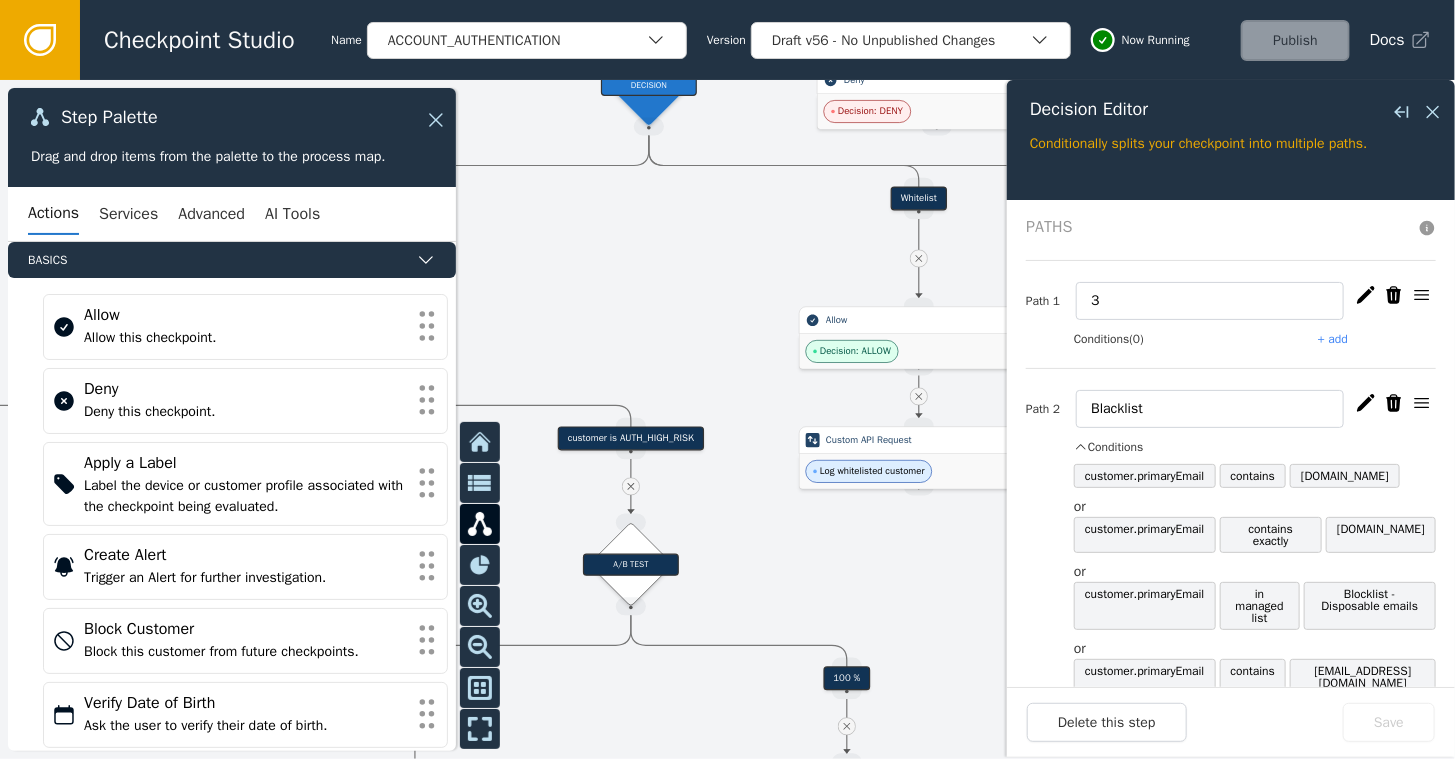 drag, startPoint x: 778, startPoint y: 307, endPoint x: 358, endPoint y: 254, distance: 423.33084 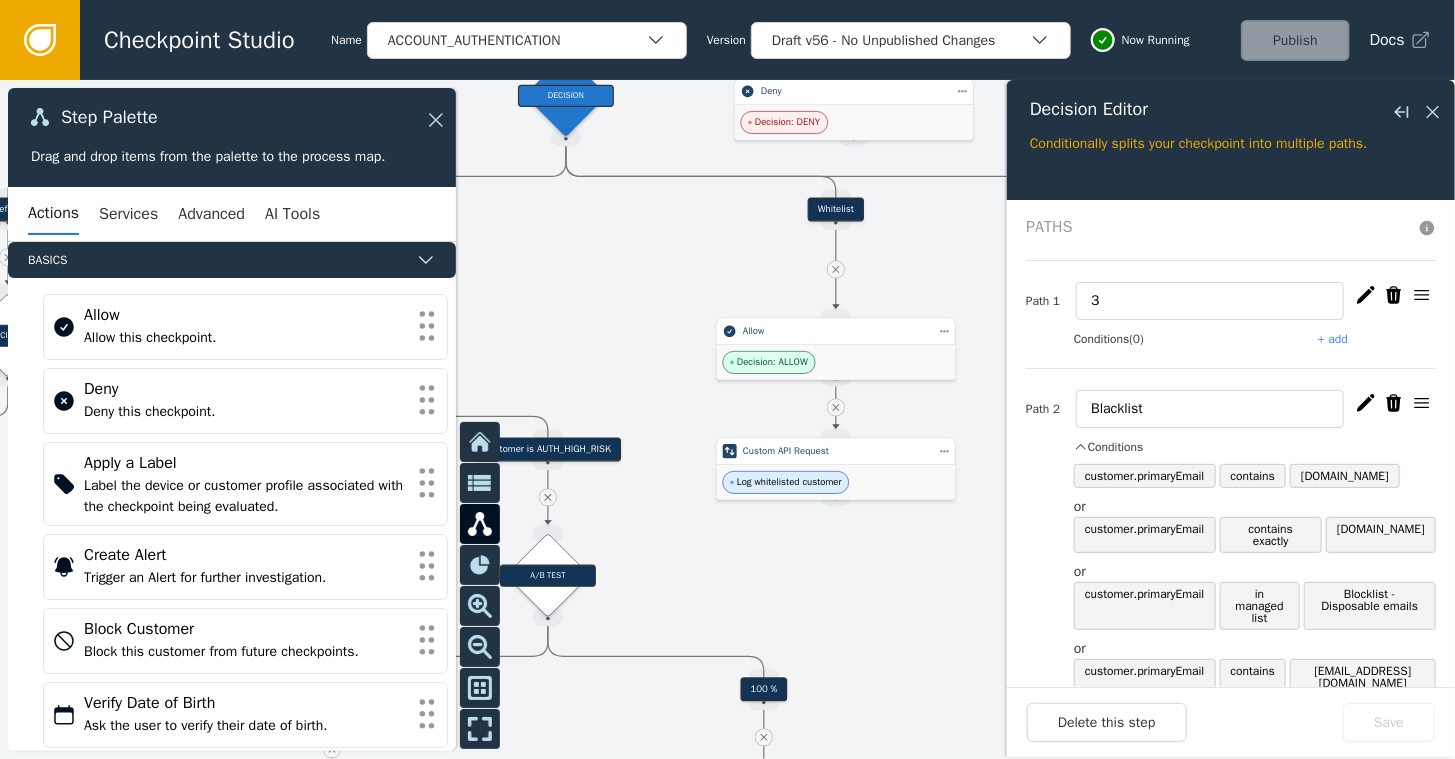 drag, startPoint x: 778, startPoint y: 249, endPoint x: 702, endPoint y: 250, distance: 76.00658 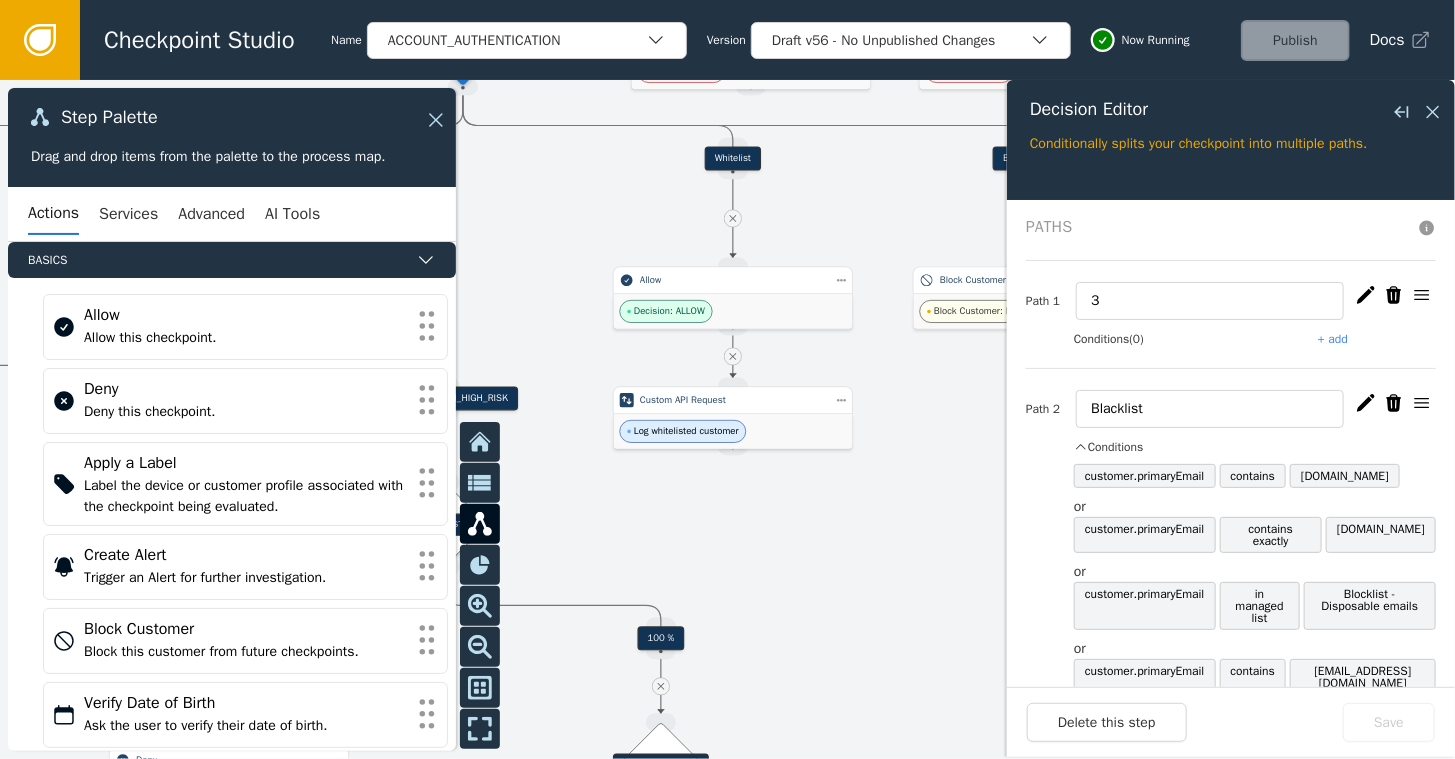 drag, startPoint x: 593, startPoint y: 213, endPoint x: 490, endPoint y: 172, distance: 110.860275 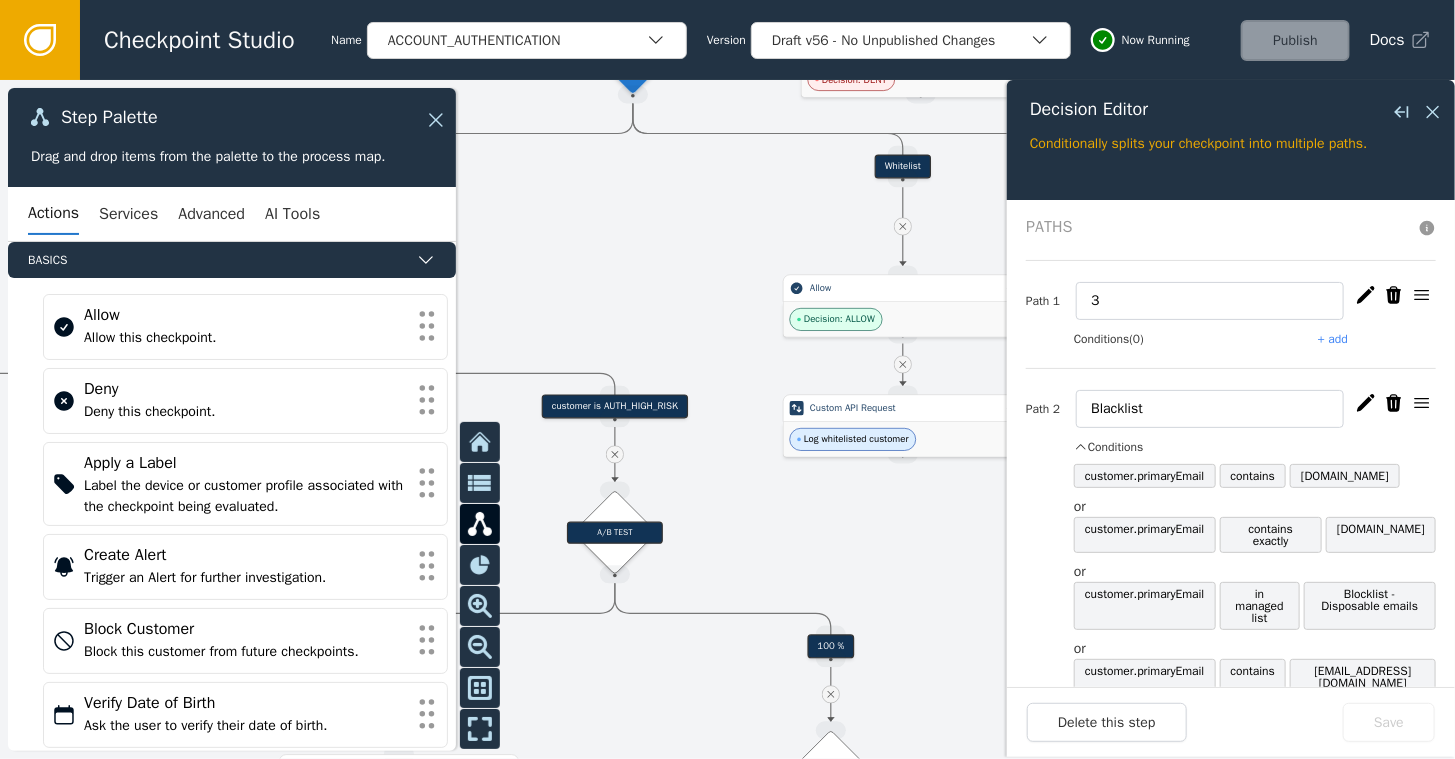 drag, startPoint x: 490, startPoint y: 172, endPoint x: 660, endPoint y: 180, distance: 170.18813 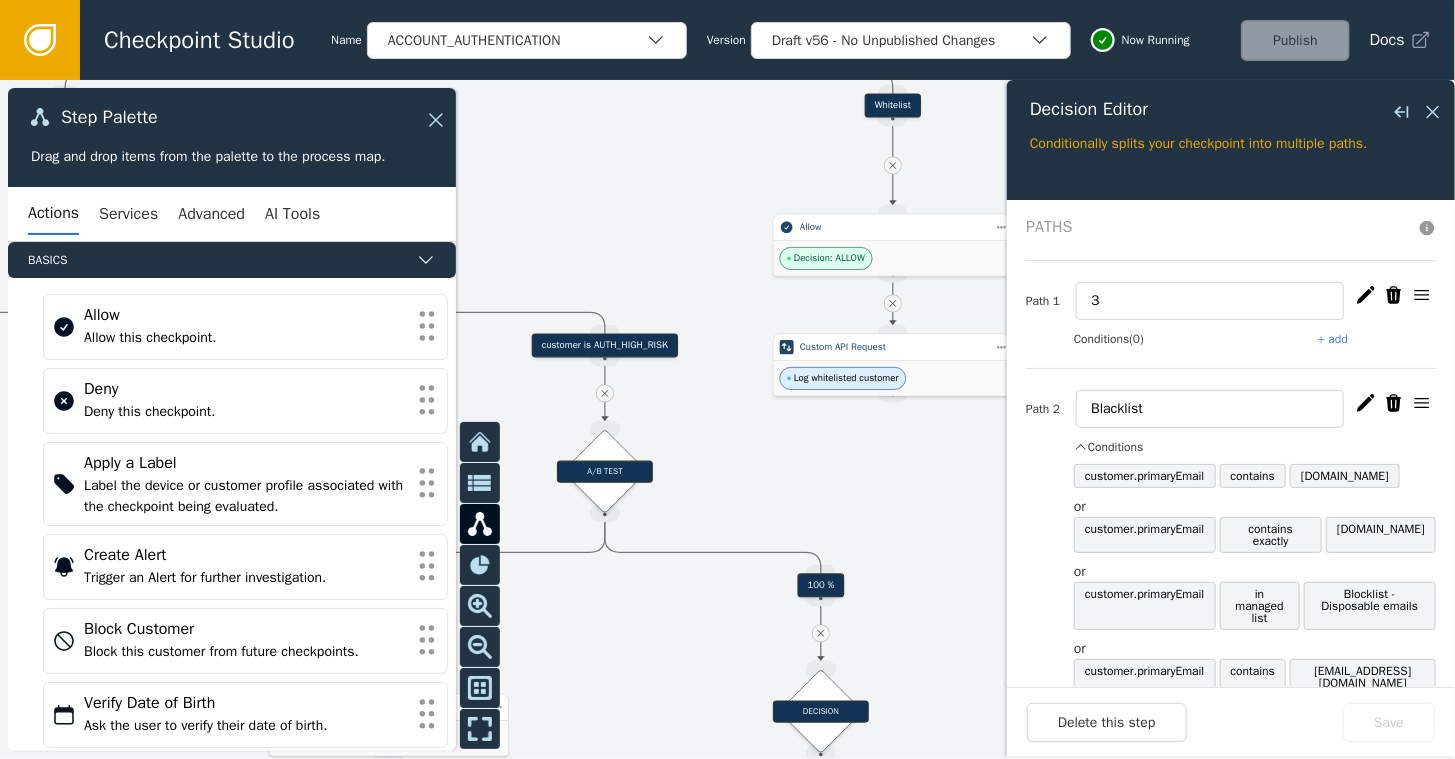 drag, startPoint x: 640, startPoint y: 316, endPoint x: 560, endPoint y: 155, distance: 179.78043 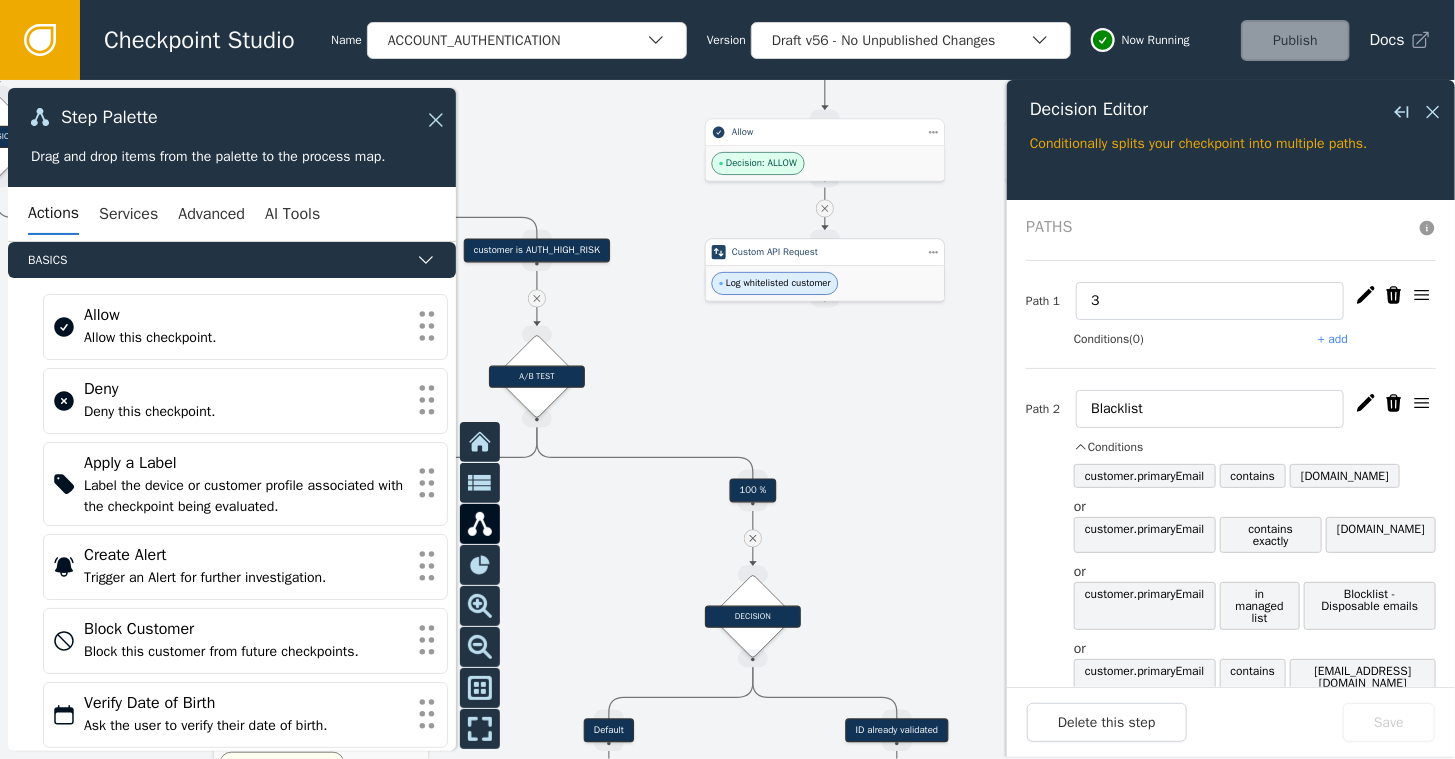 click on "Log whitelisted customer" at bounding box center (775, 283) 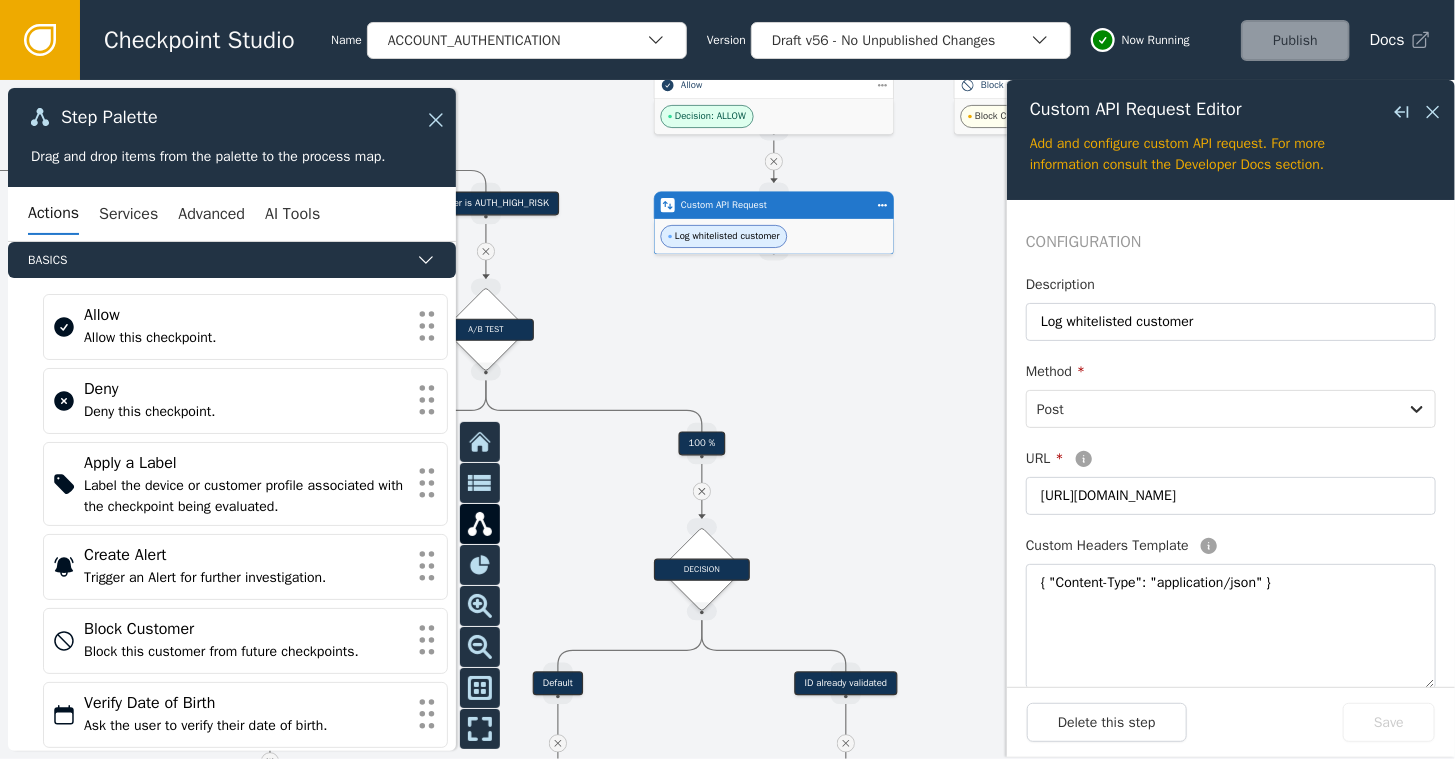 drag, startPoint x: 757, startPoint y: 358, endPoint x: 706, endPoint y: 311, distance: 69.354164 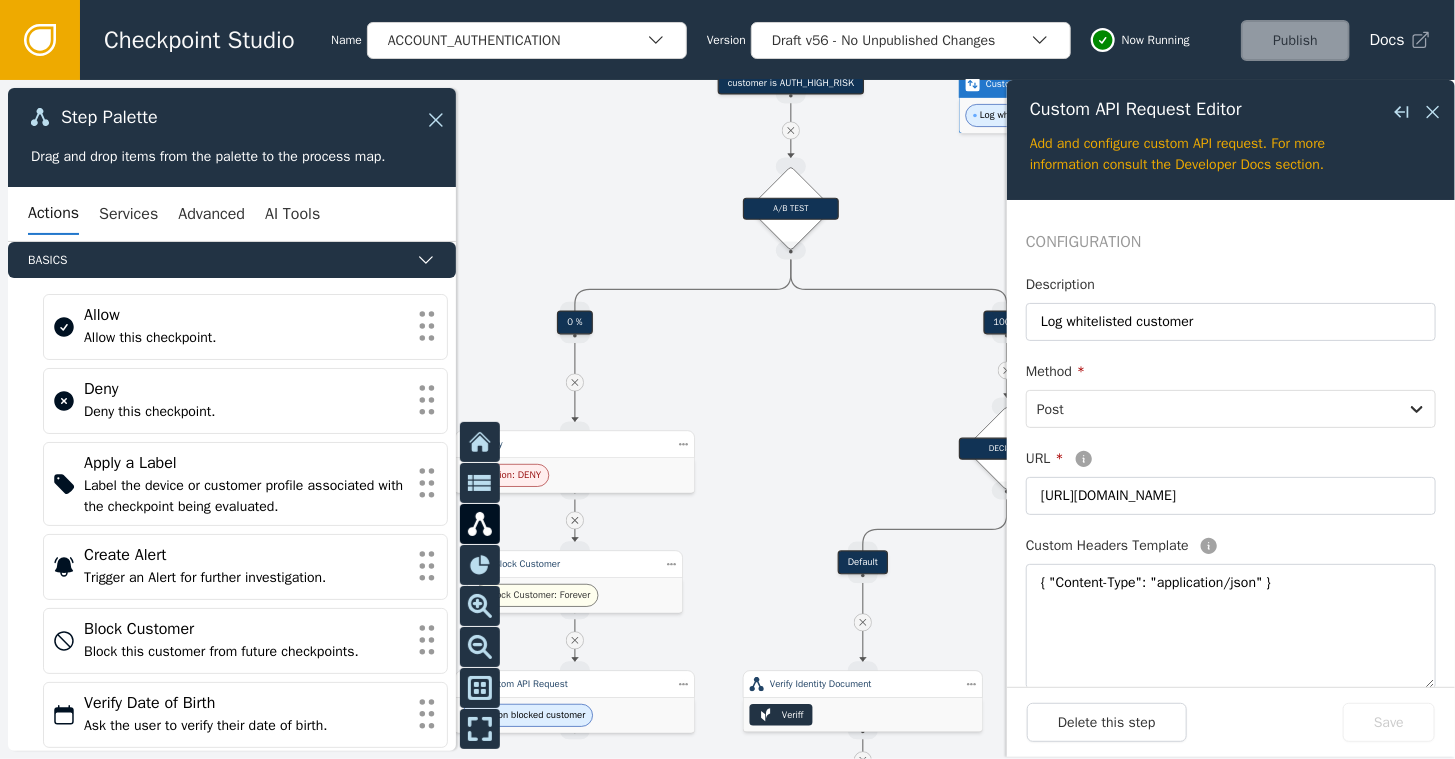 drag, startPoint x: 603, startPoint y: 319, endPoint x: 908, endPoint y: 198, distance: 328.12497 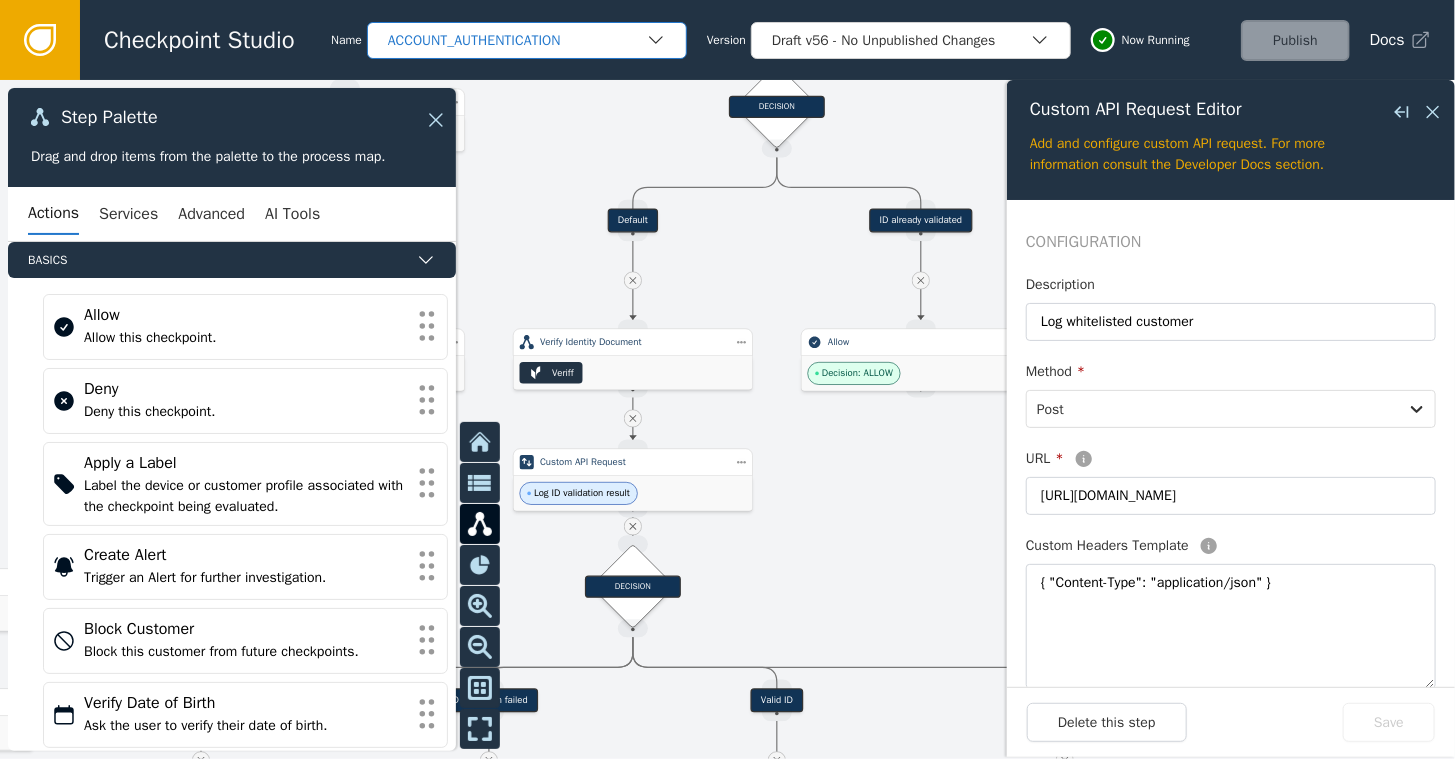 drag, startPoint x: 812, startPoint y: 371, endPoint x: 582, endPoint y: 29, distance: 412.1456 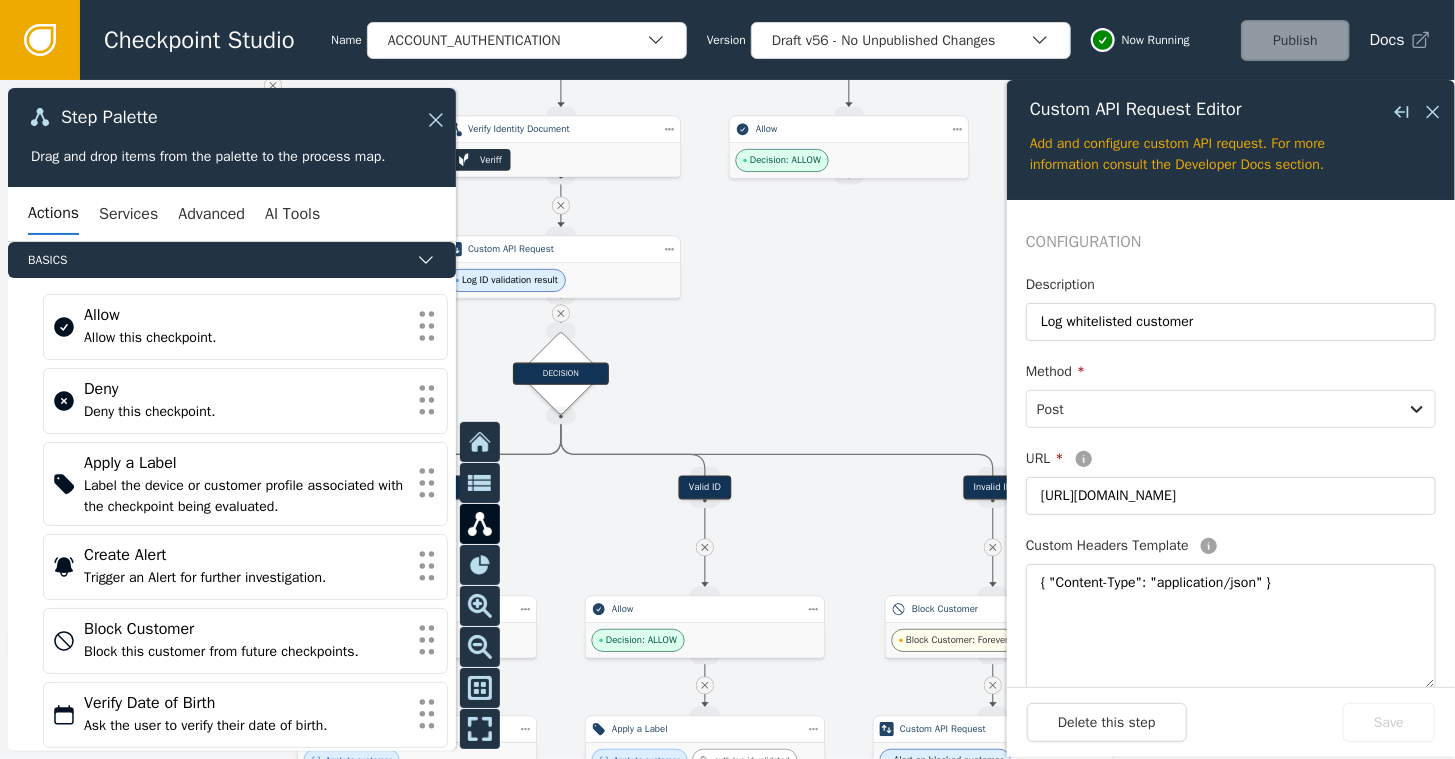 drag, startPoint x: 806, startPoint y: 282, endPoint x: 734, endPoint y: 68, distance: 225.7875 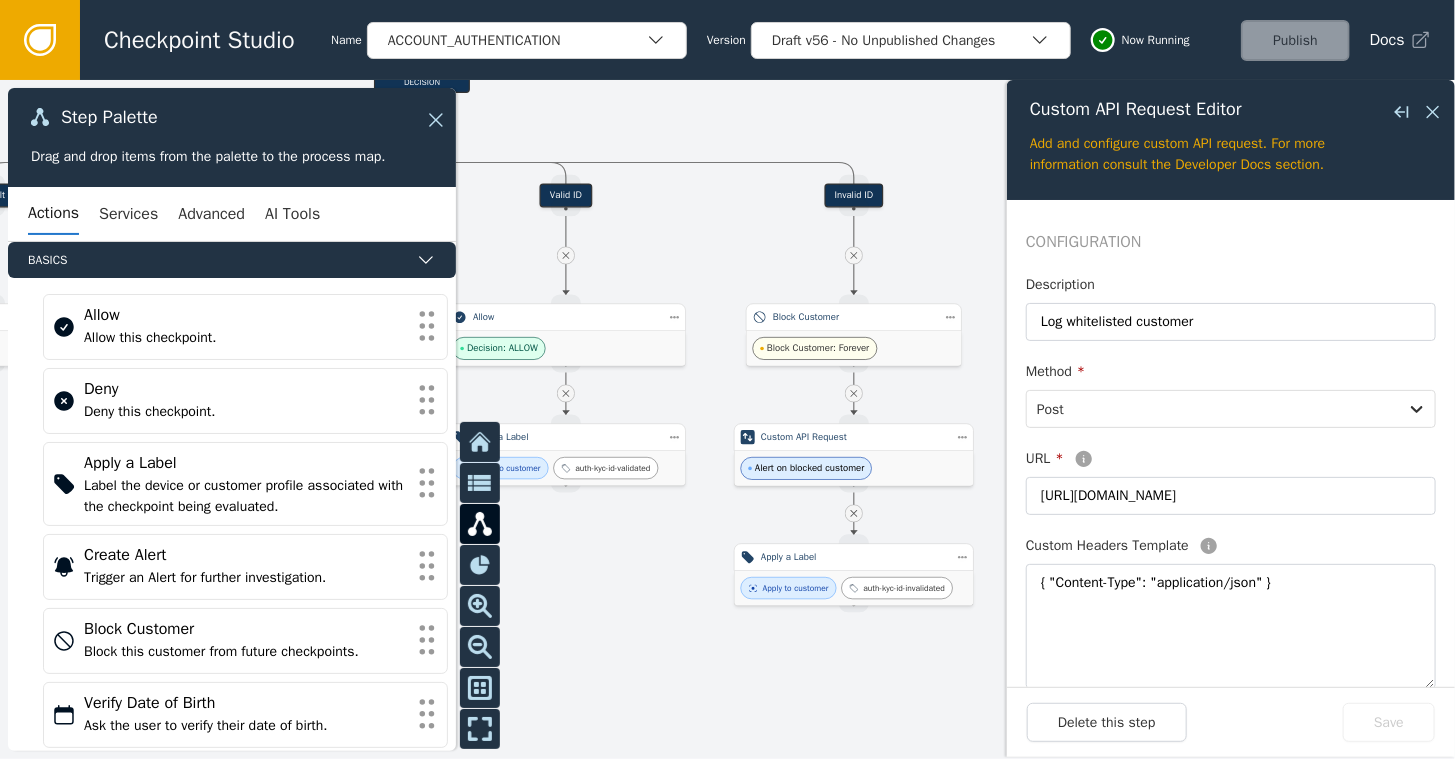 drag, startPoint x: 861, startPoint y: 327, endPoint x: 722, endPoint y: 36, distance: 322.4934 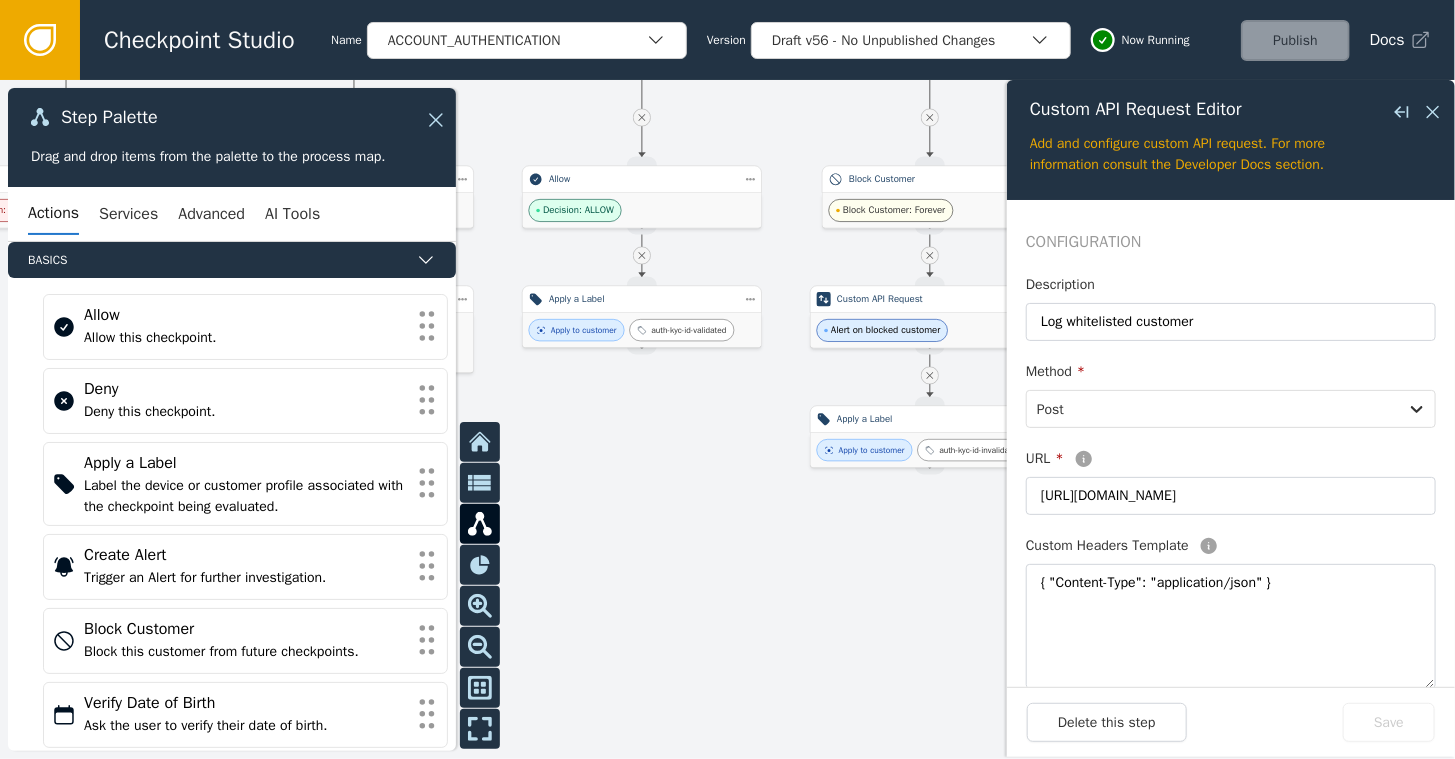 drag, startPoint x: 686, startPoint y: 246, endPoint x: 762, endPoint y: 108, distance: 157.54364 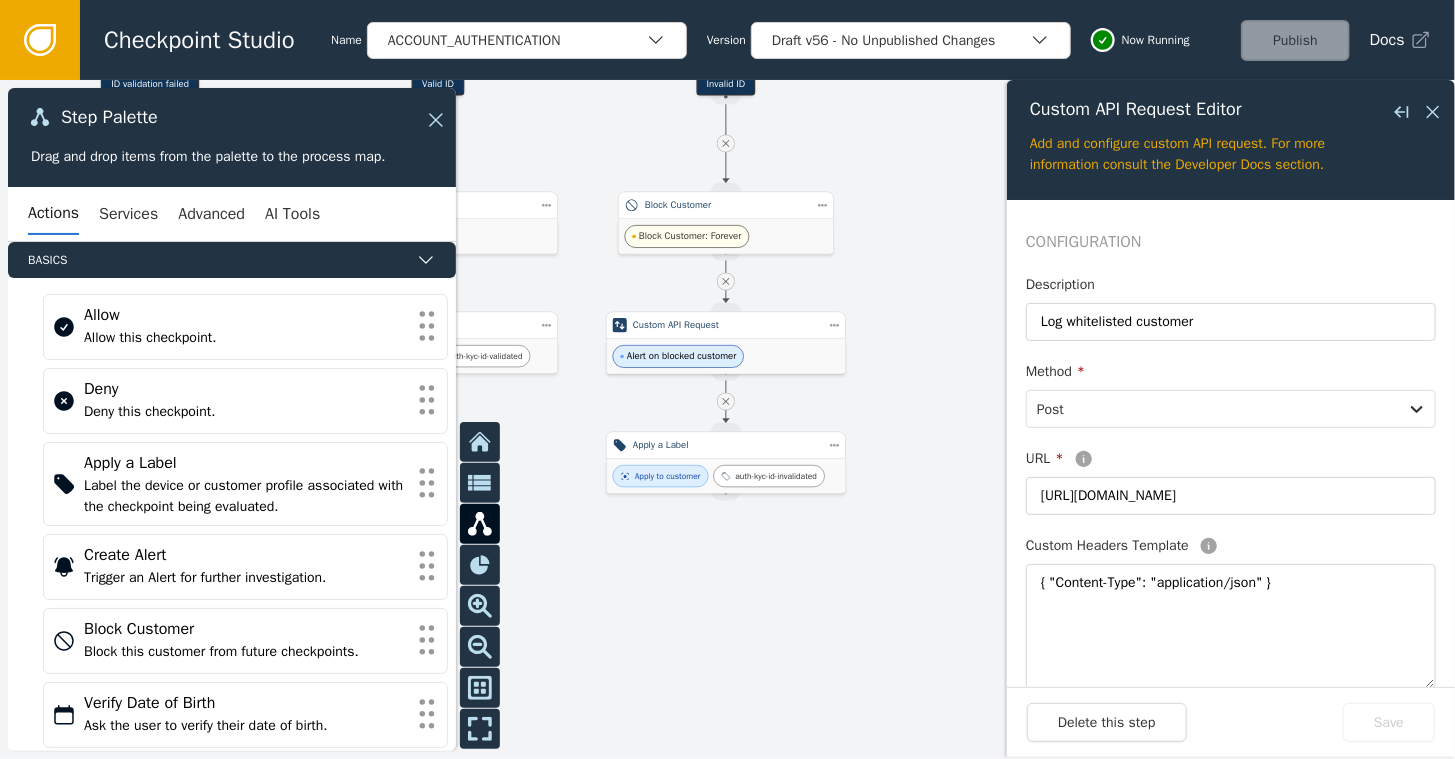 drag, startPoint x: 806, startPoint y: 266, endPoint x: 602, endPoint y: 292, distance: 205.65019 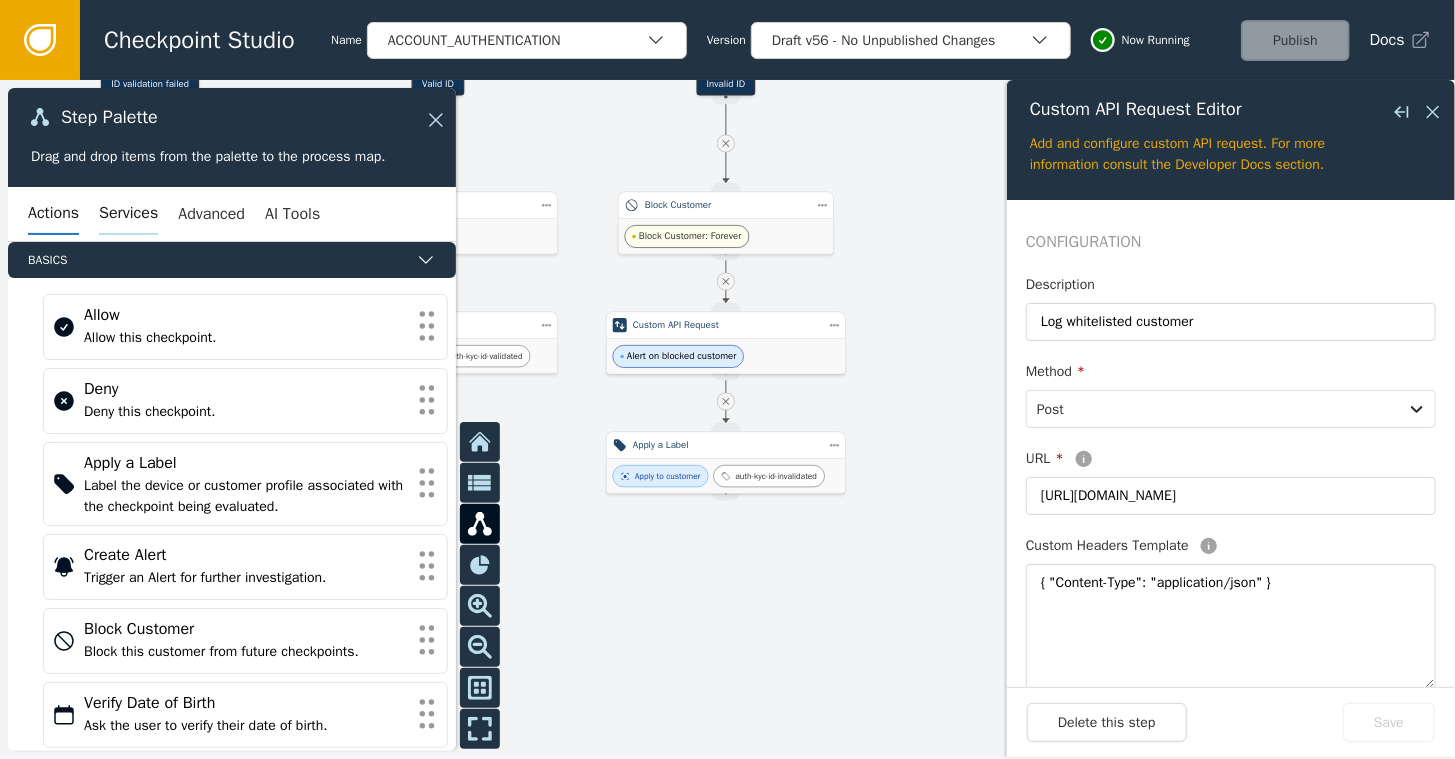 click on "Services" at bounding box center (128, 214) 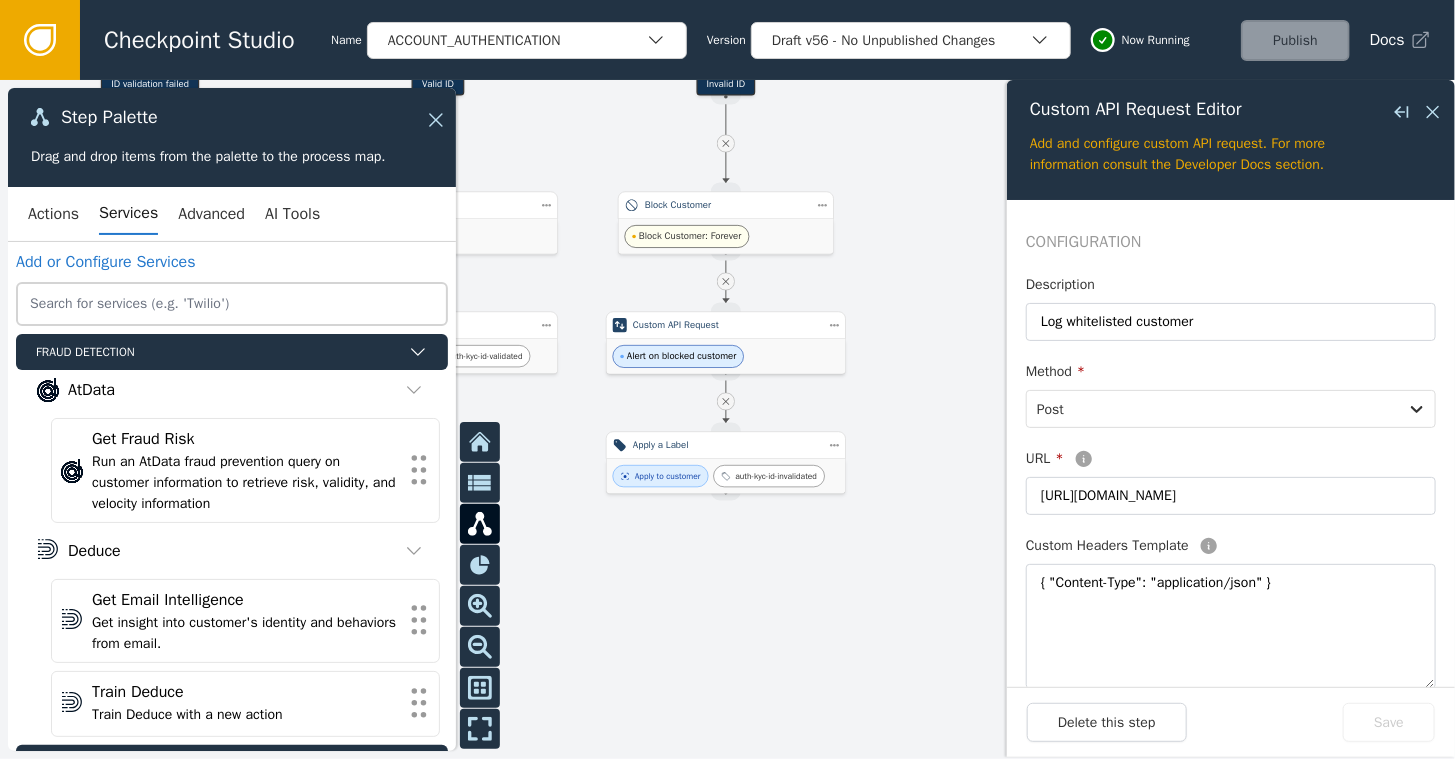 click 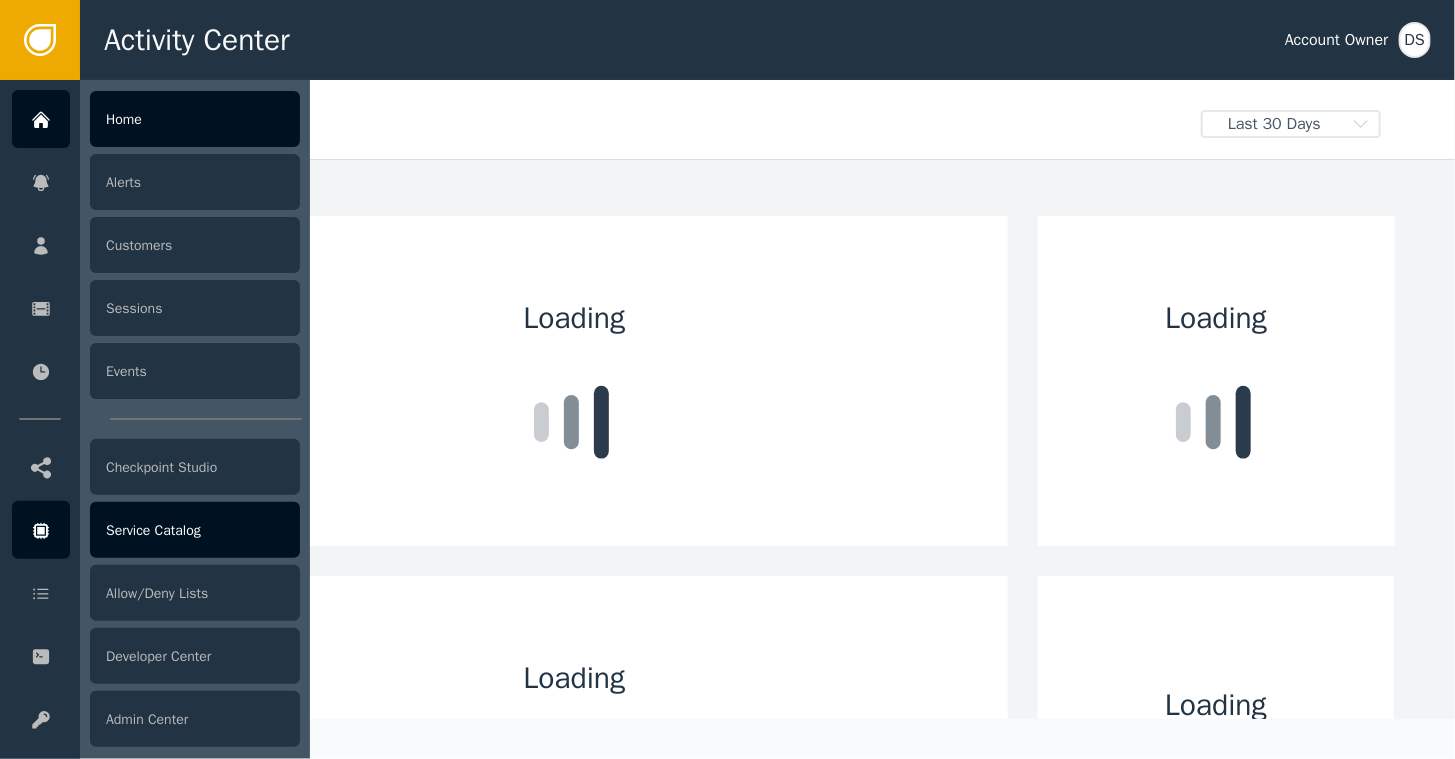 click on "Service Catalog" at bounding box center (195, 530) 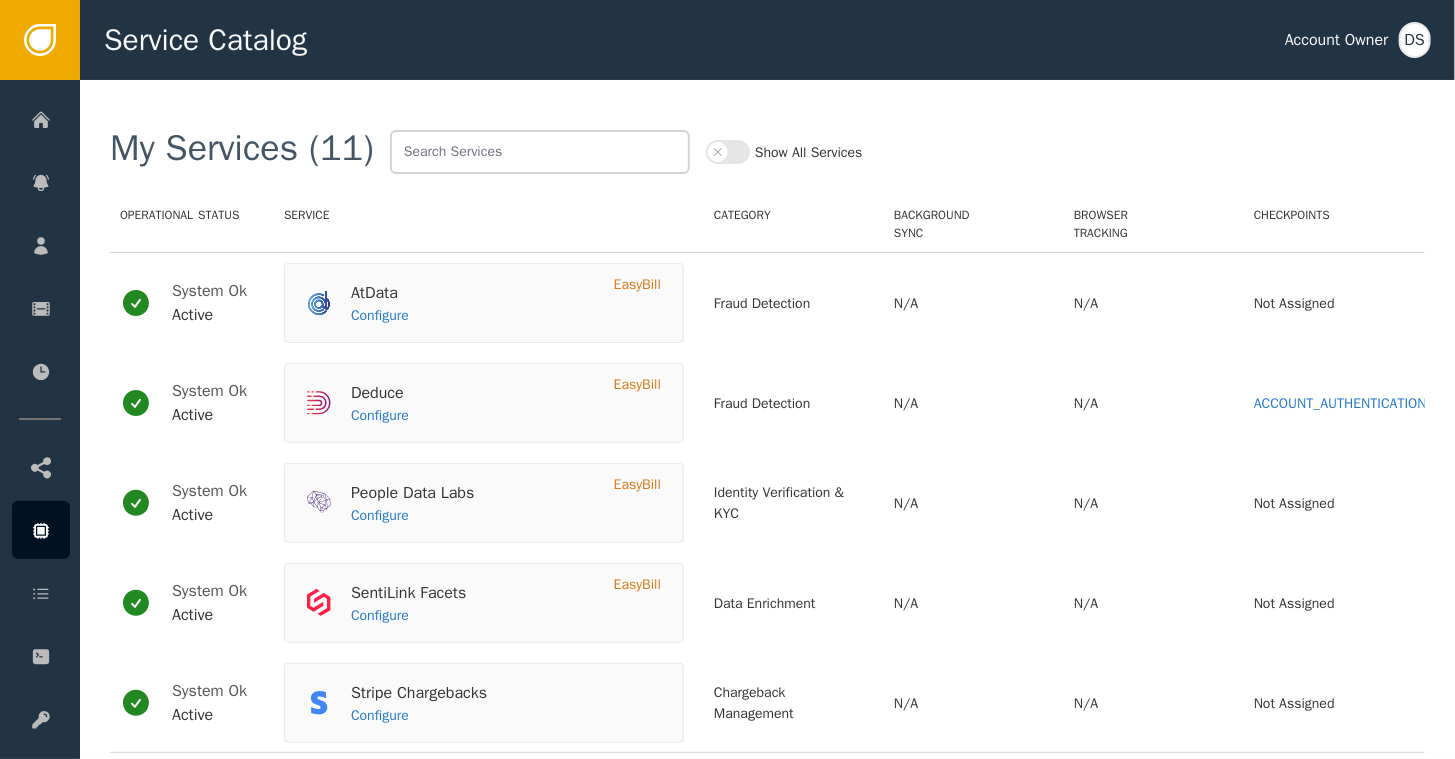 click on "Show All Services" at bounding box center [728, 152] 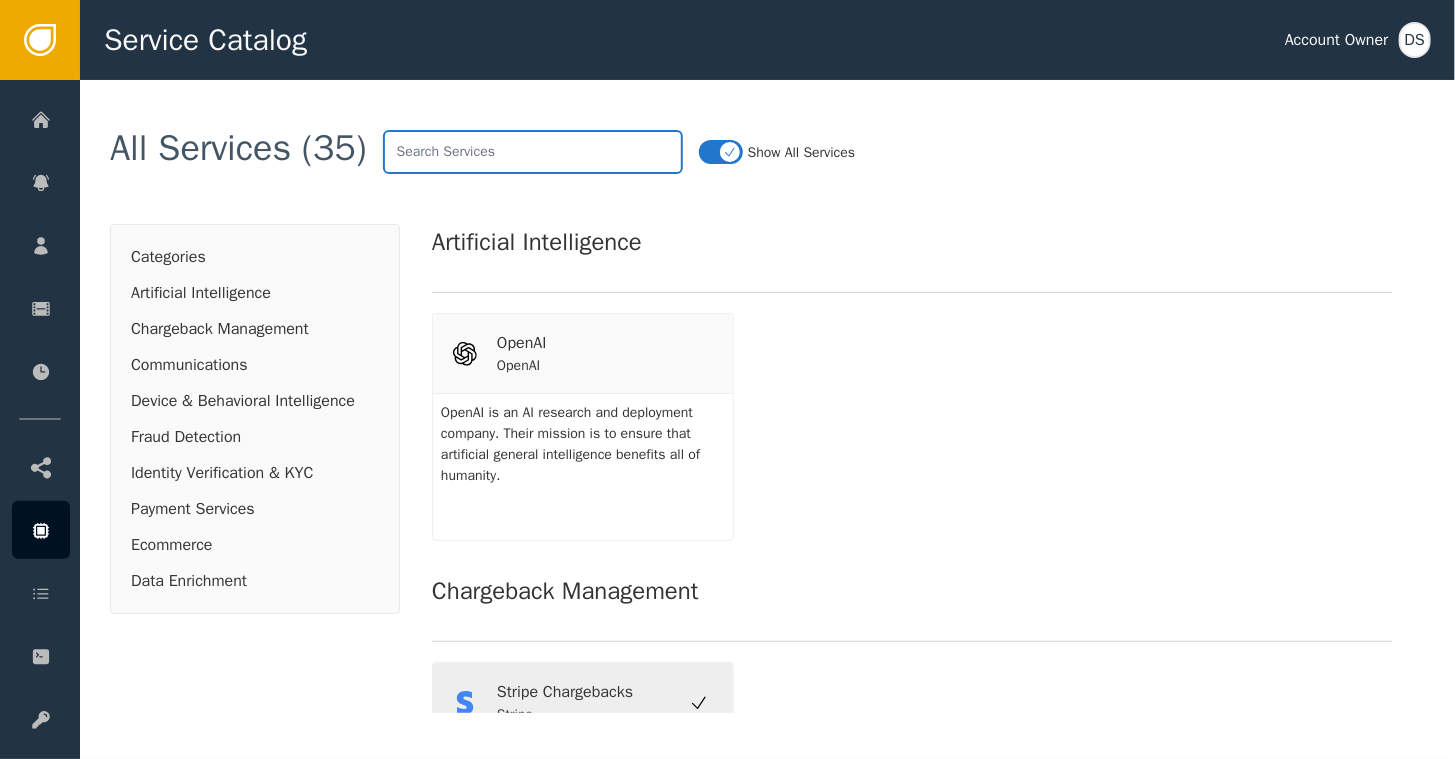 click at bounding box center (533, 152) 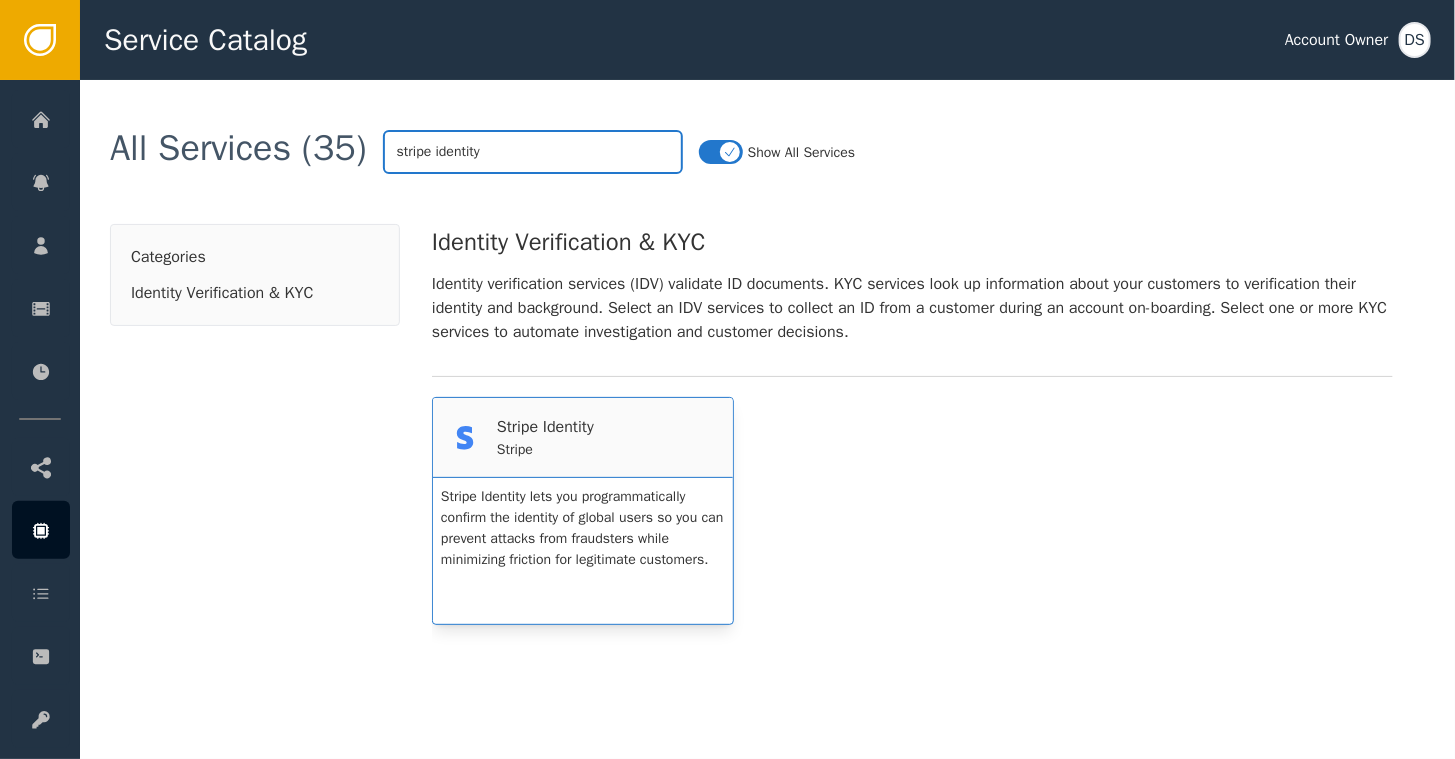 type on "stripe identity" 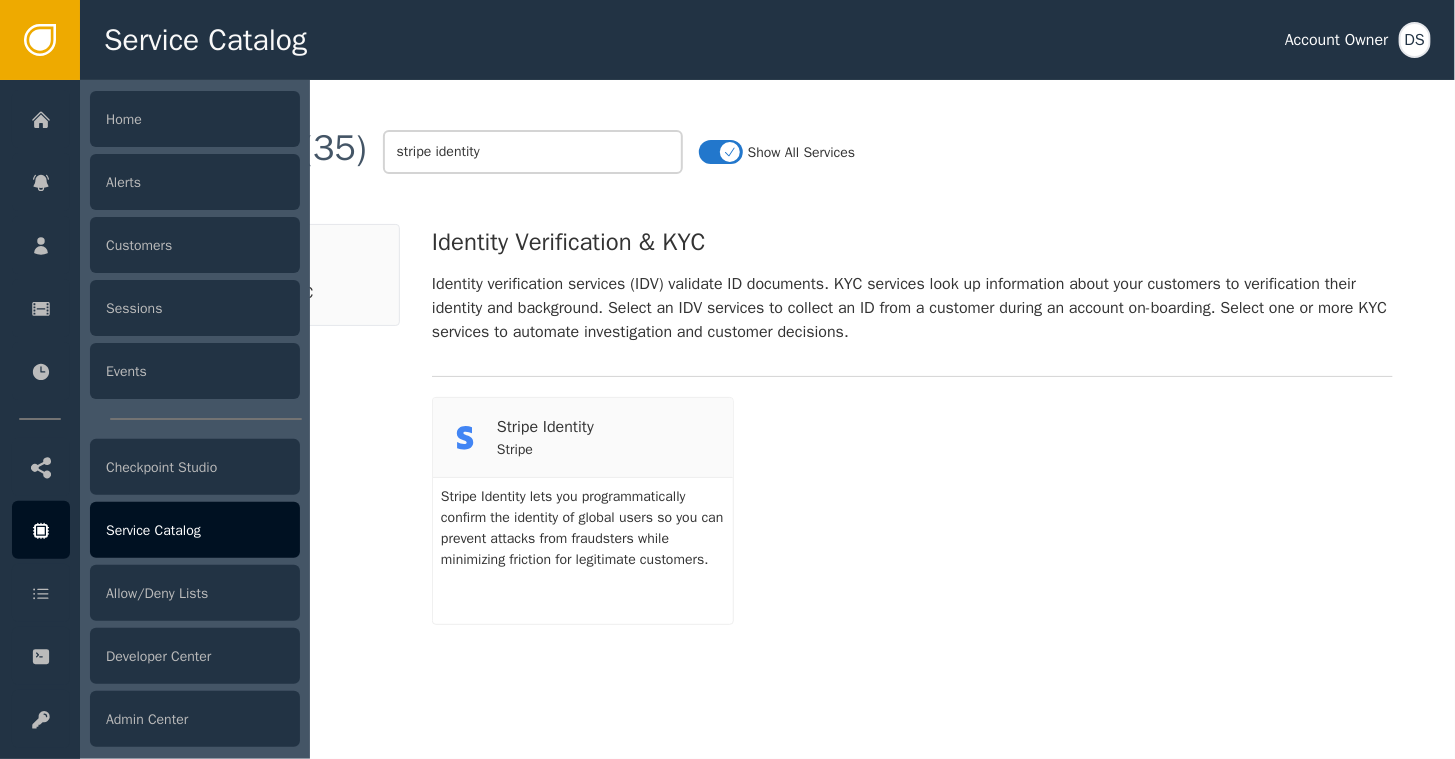 click on "Service Catalog" at bounding box center (195, 530) 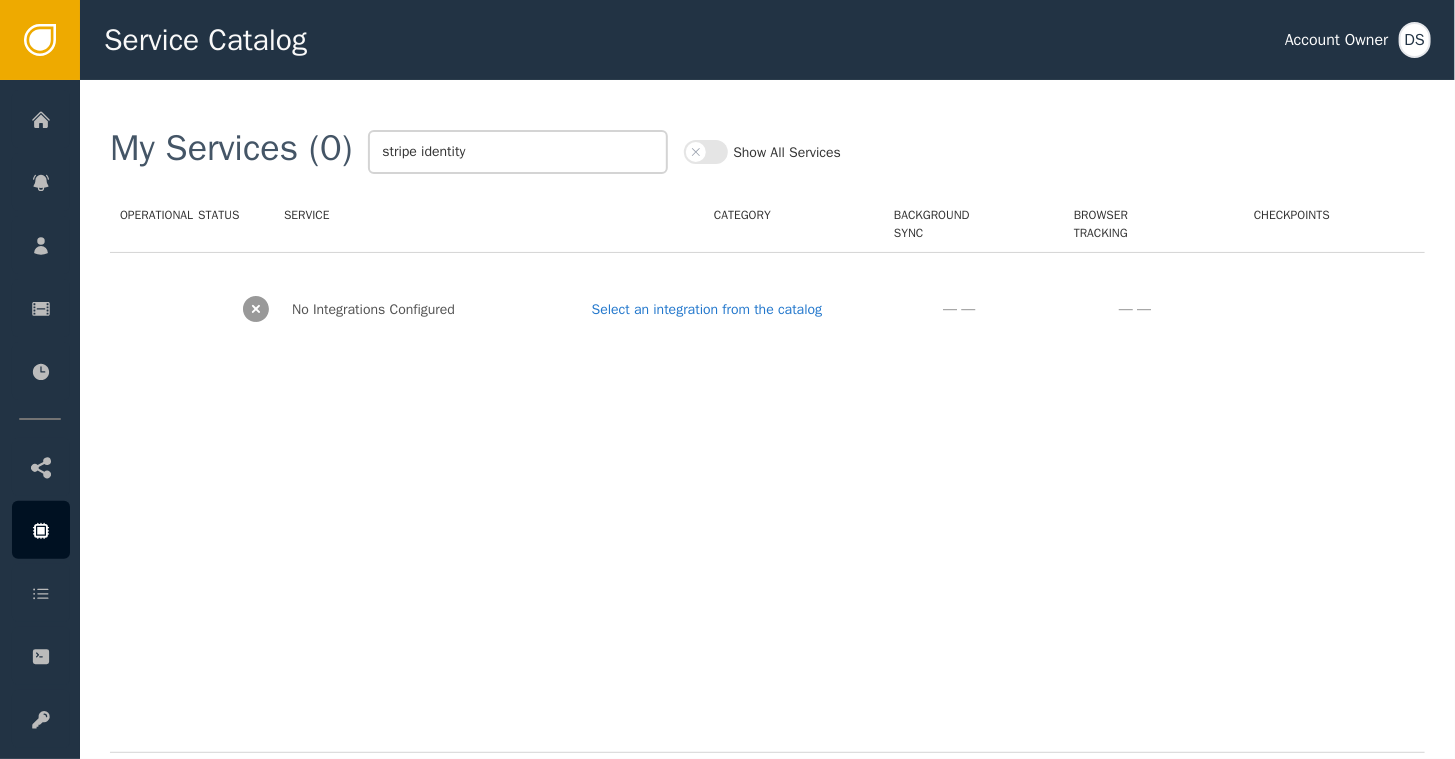 click on "Show All Services" at bounding box center [706, 152] 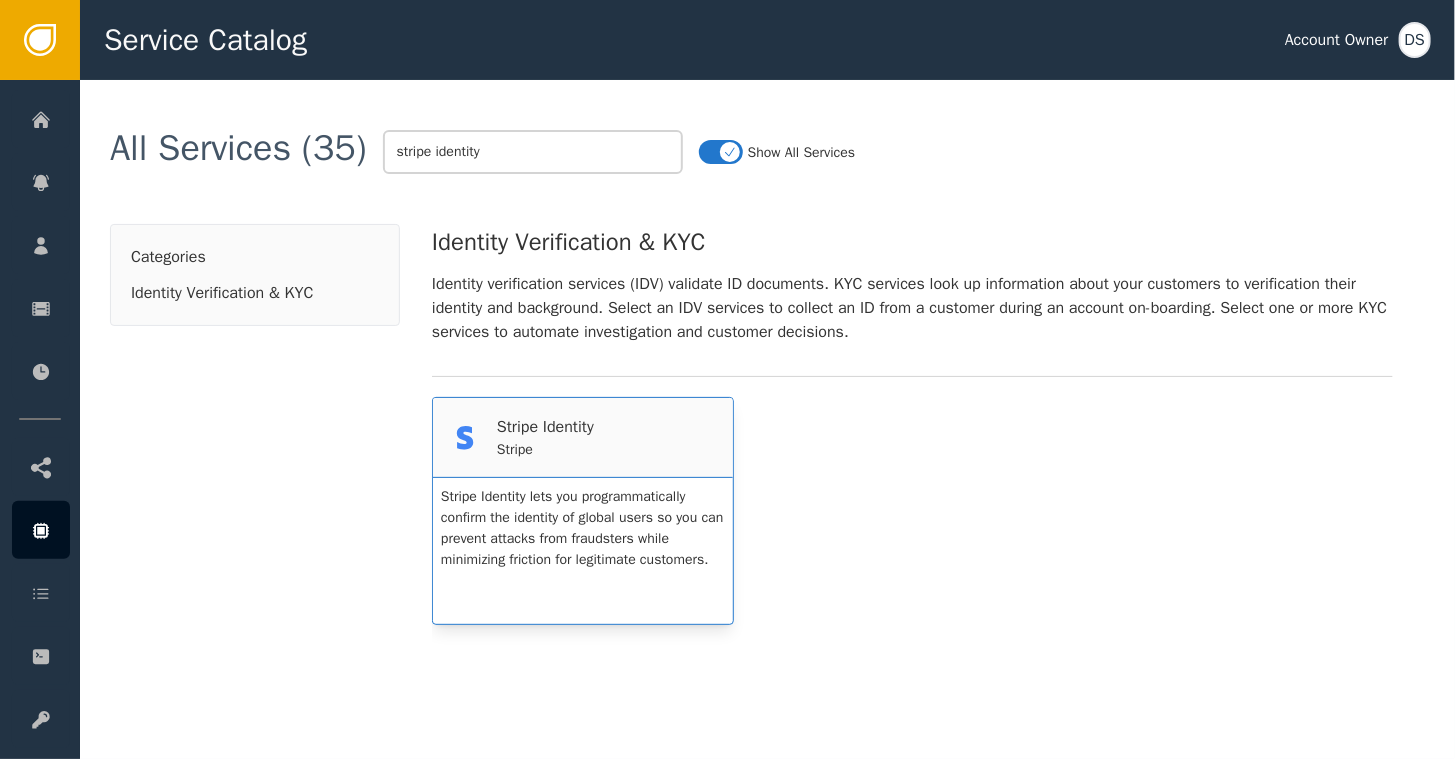 click on "Stripe Identity Stripe" at bounding box center [583, 437] 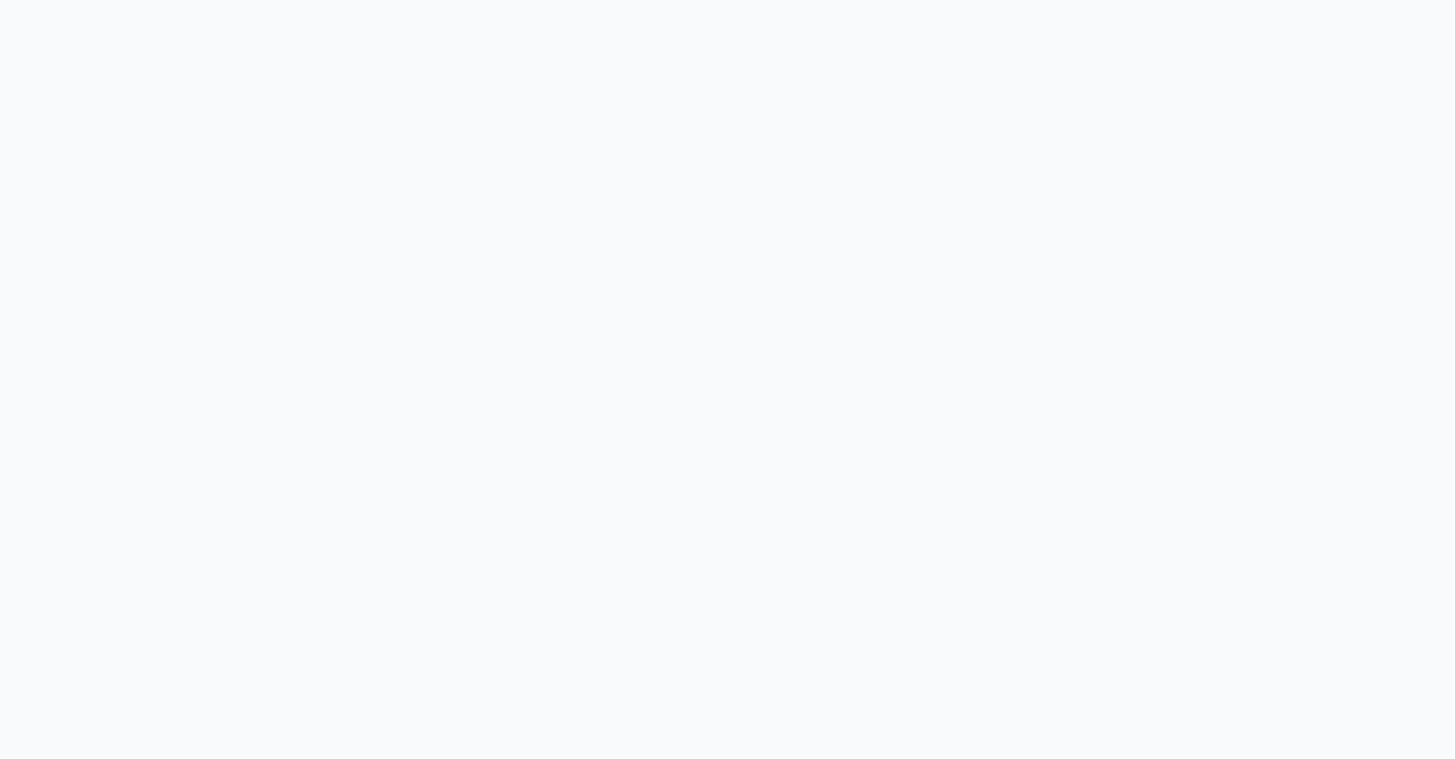 click on "Dodgeball Trust Console" at bounding box center (727, 0) 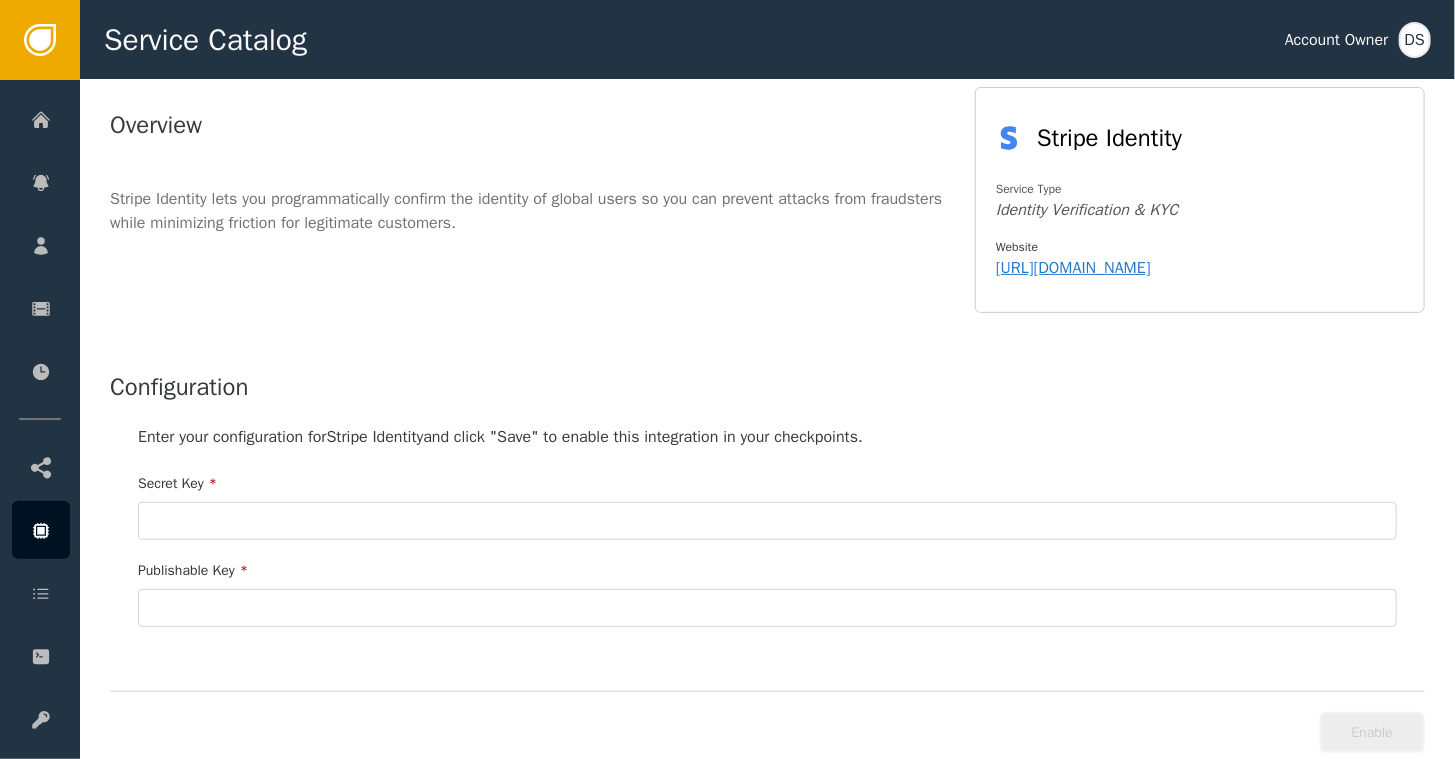 scroll, scrollTop: 184, scrollLeft: 0, axis: vertical 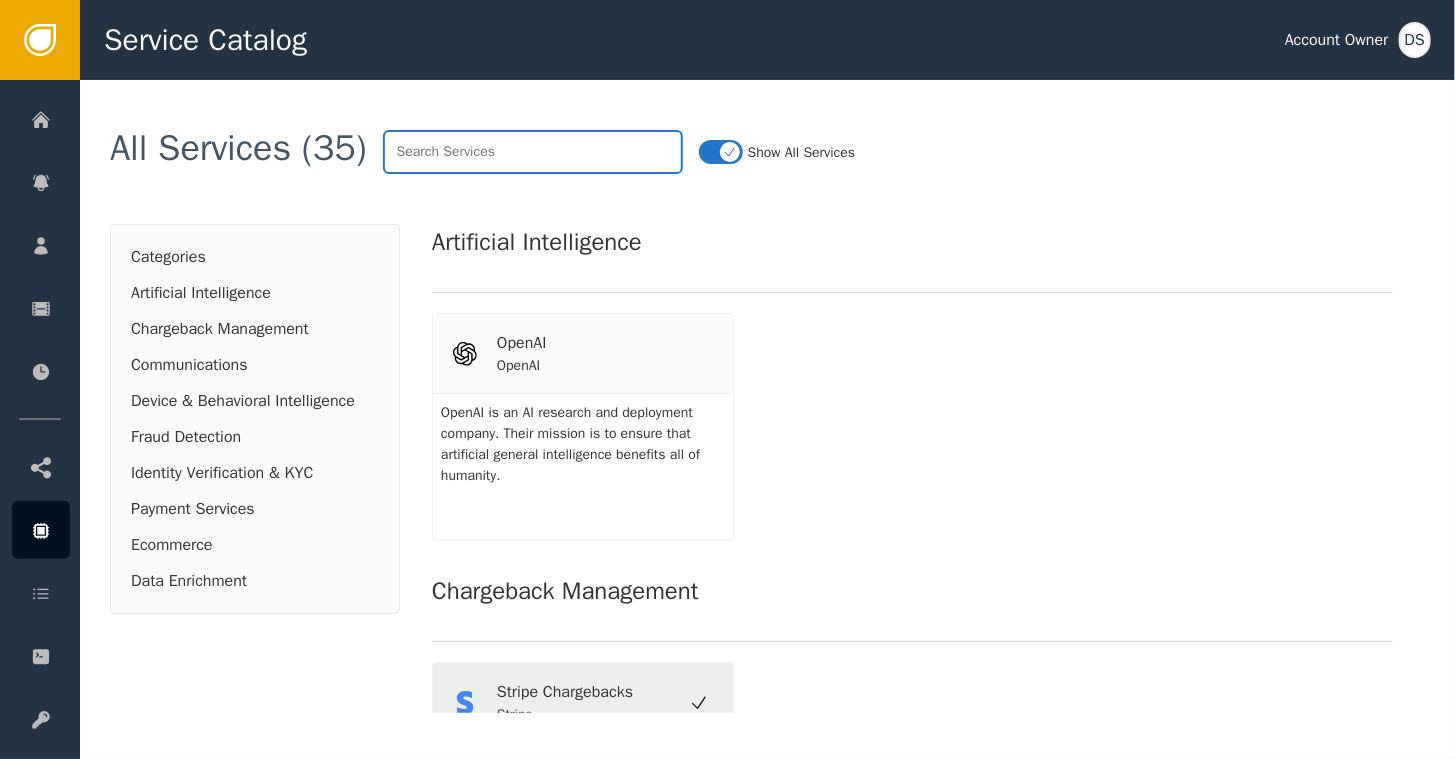 click at bounding box center (533, 152) 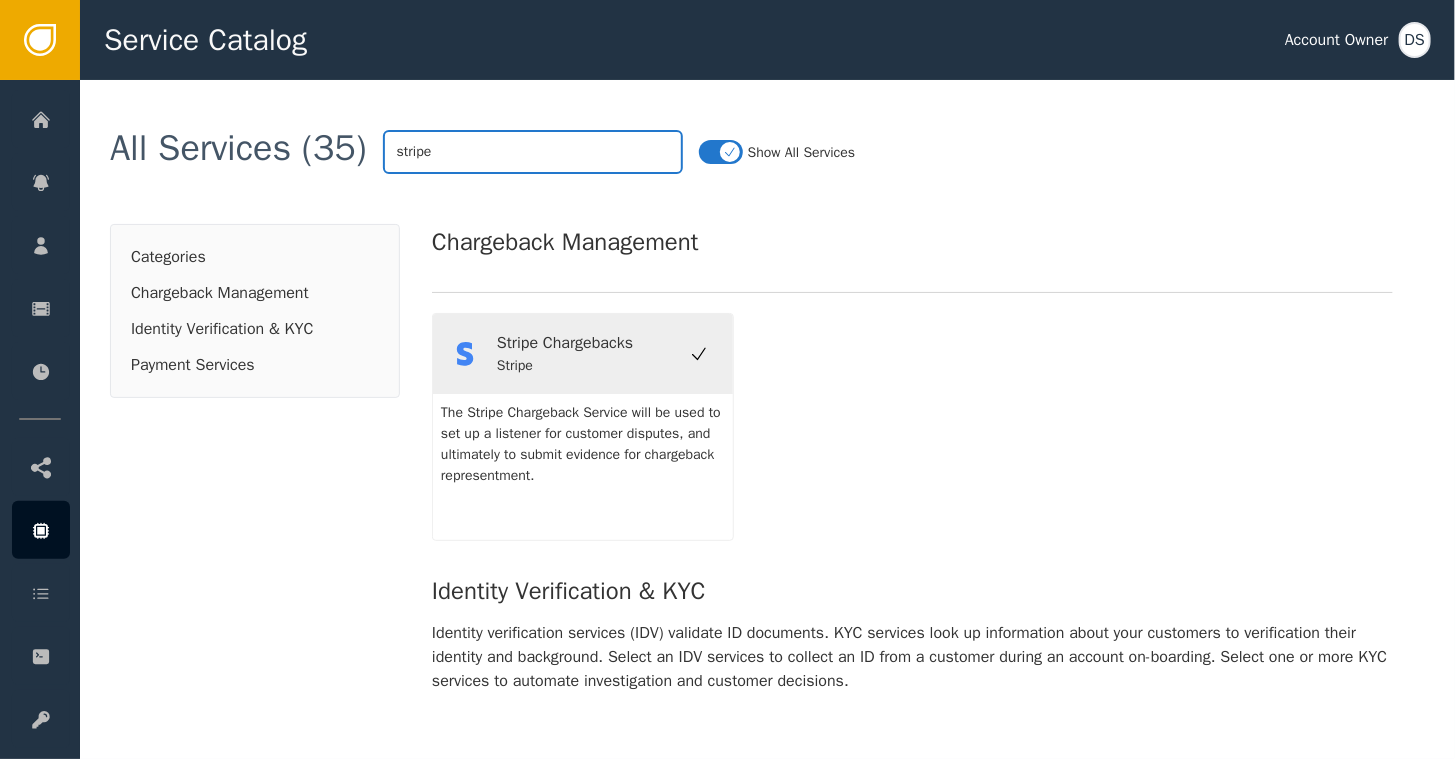 click on "stripe" at bounding box center (533, 152) 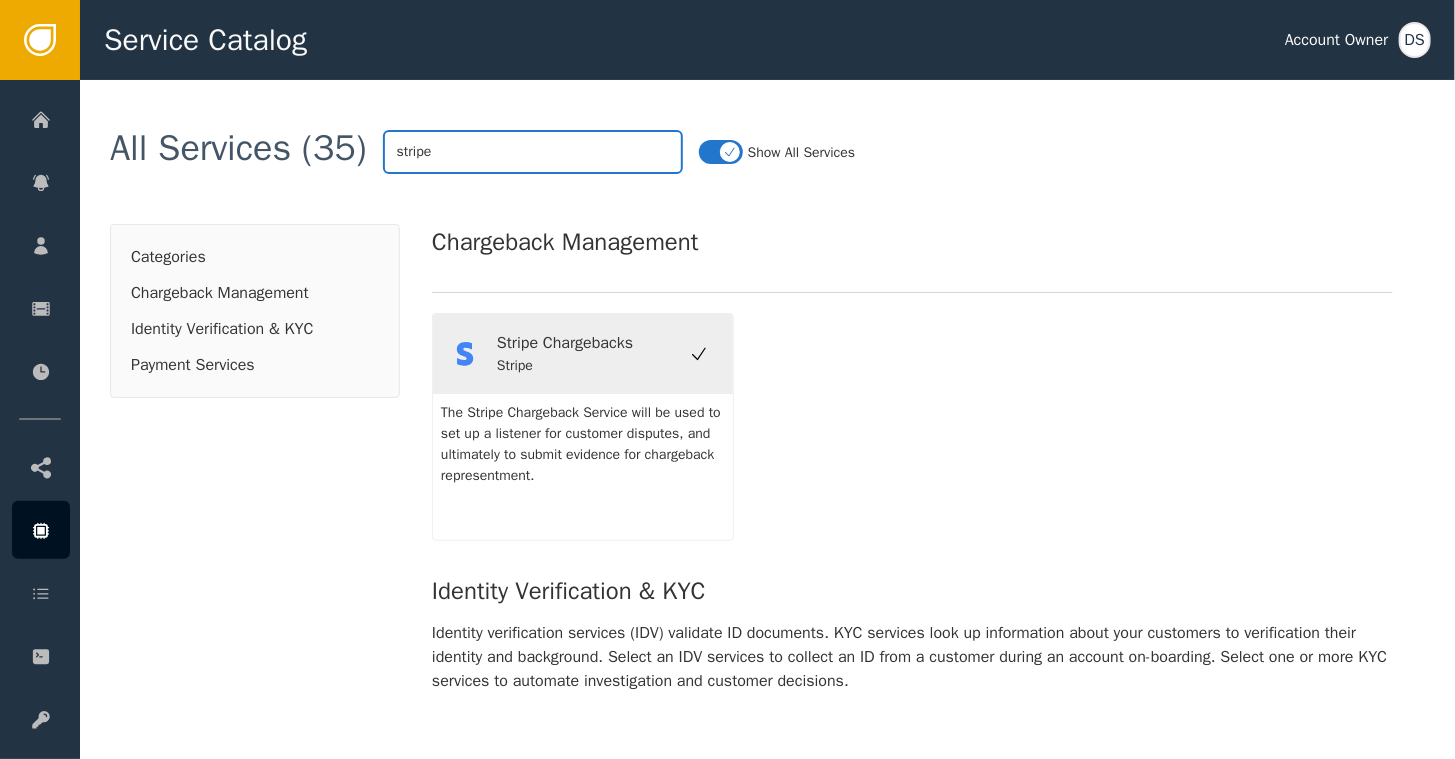 type on "stripe" 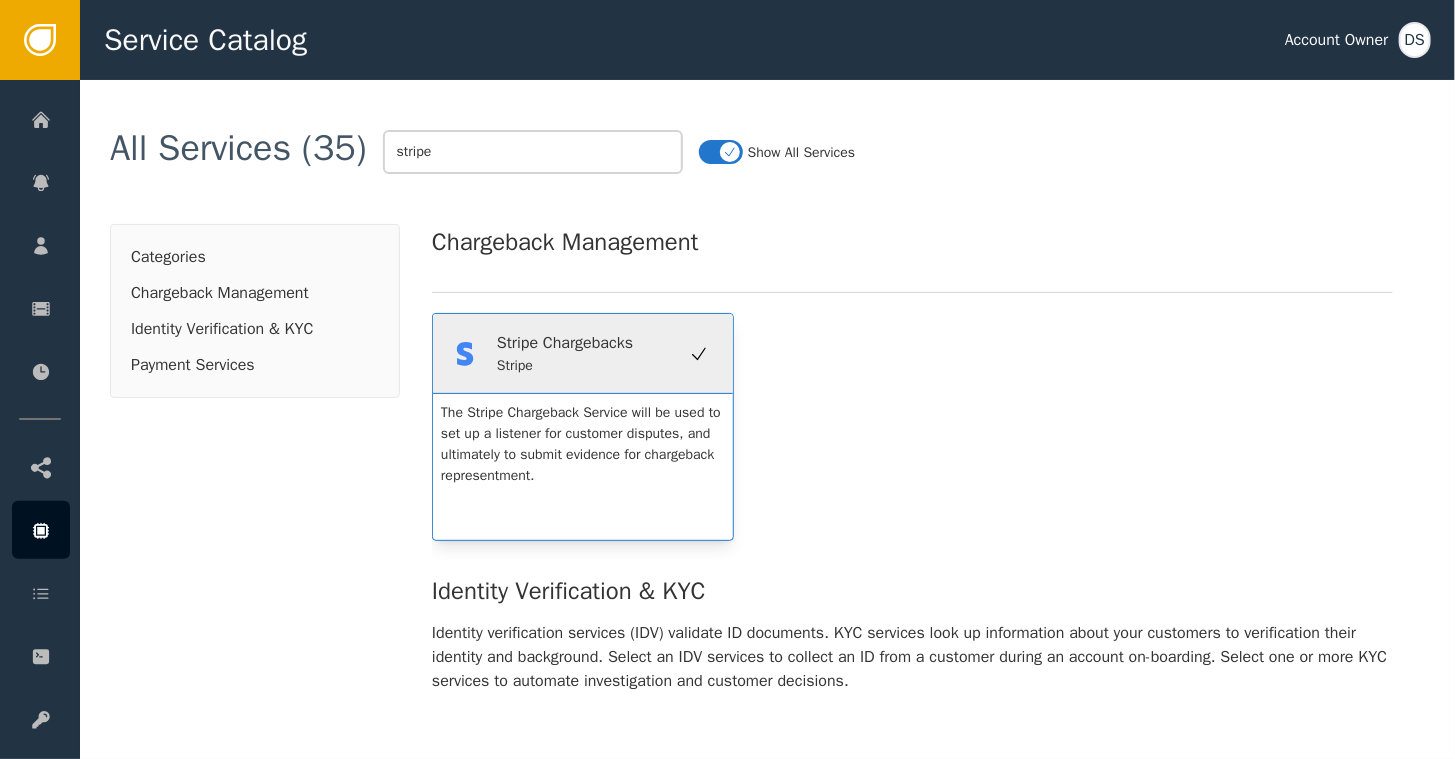 click on "Stripe Chargebacks" at bounding box center [565, 343] 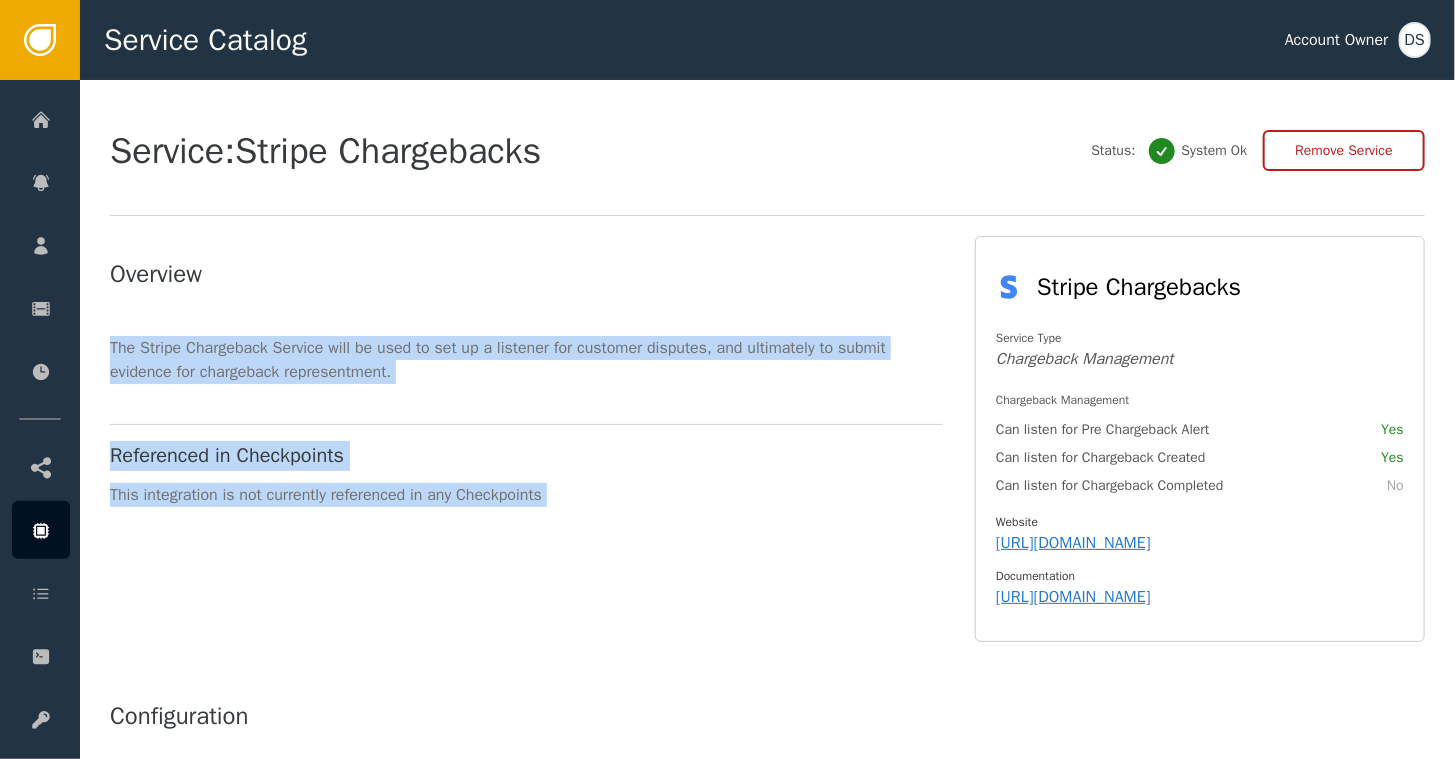 click on "This integration is not currently referenced in any Checkpoints" at bounding box center [526, 495] 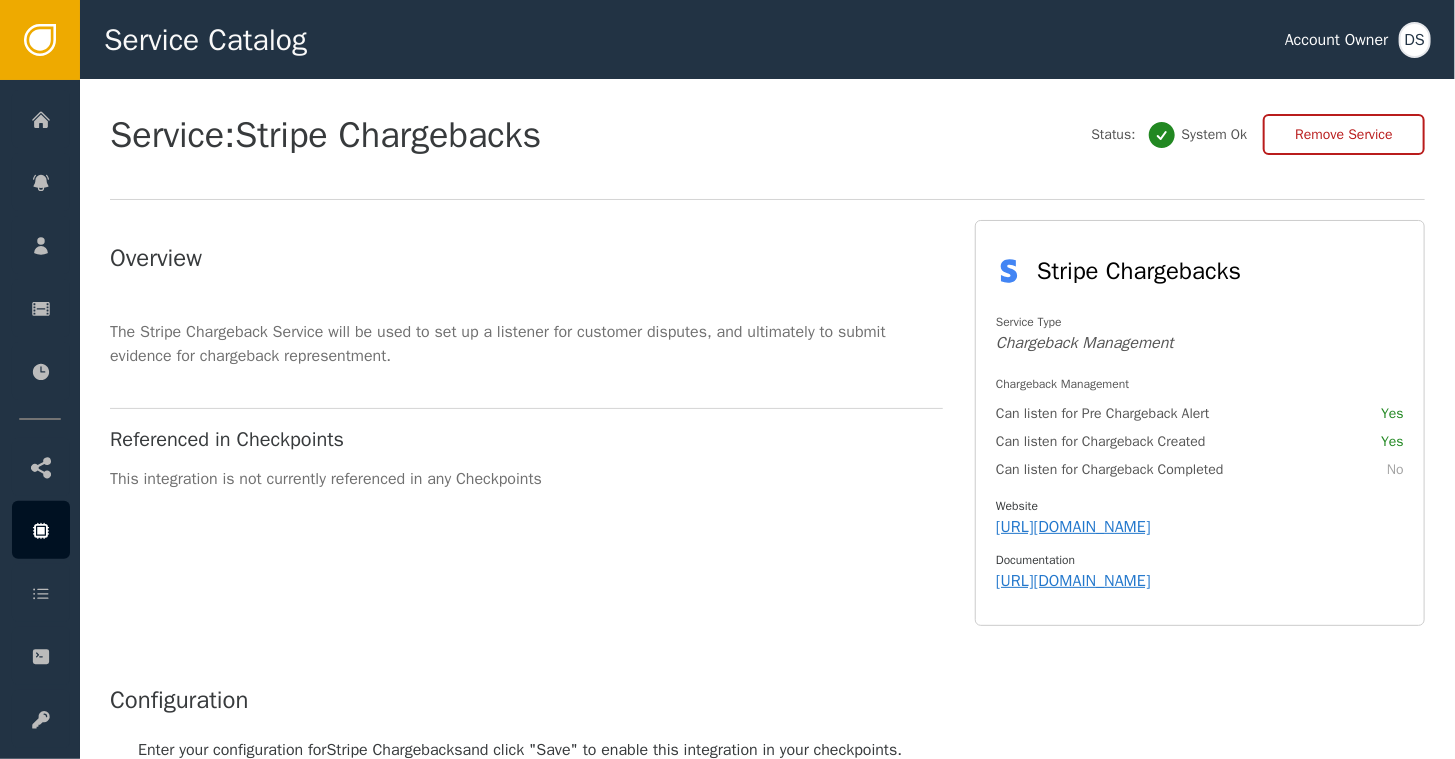 scroll, scrollTop: 0, scrollLeft: 0, axis: both 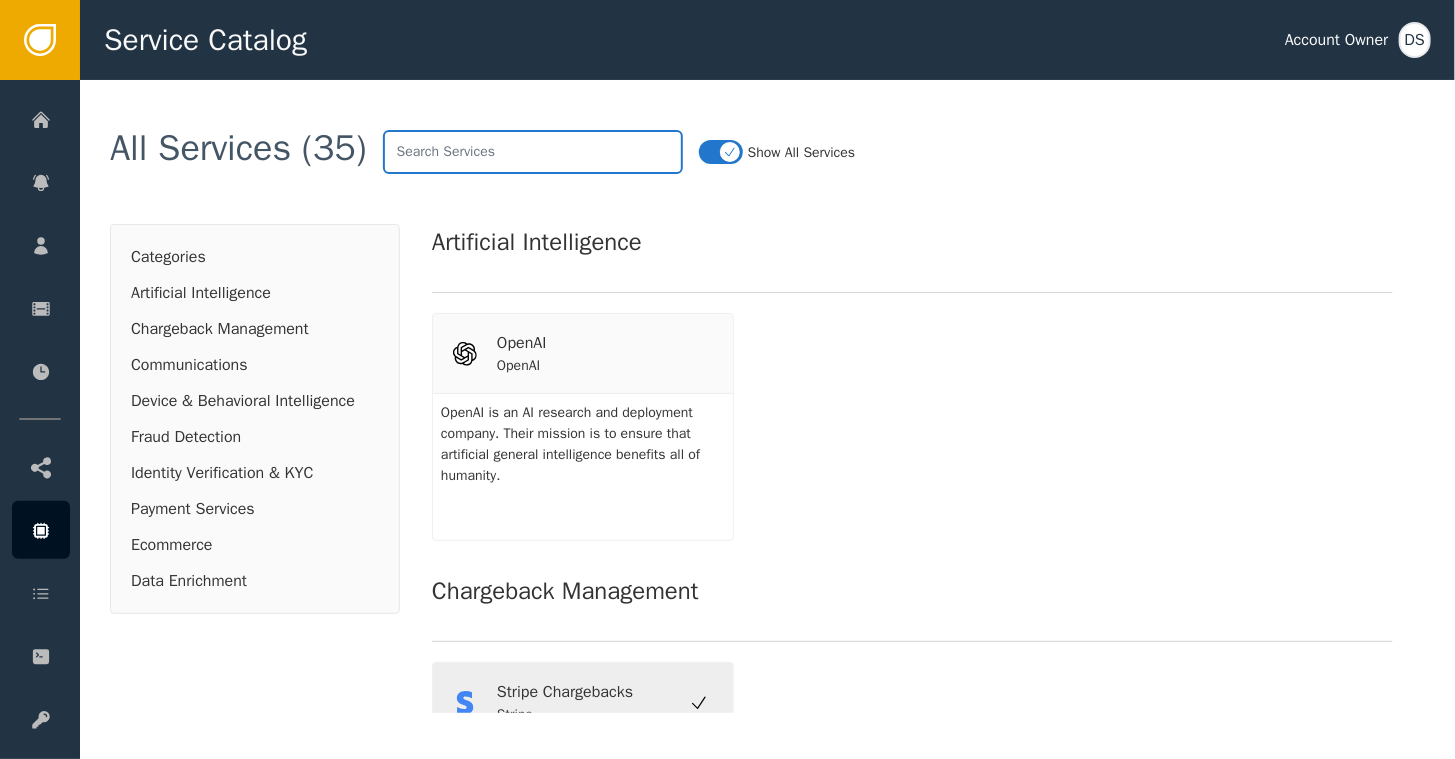 click at bounding box center (533, 152) 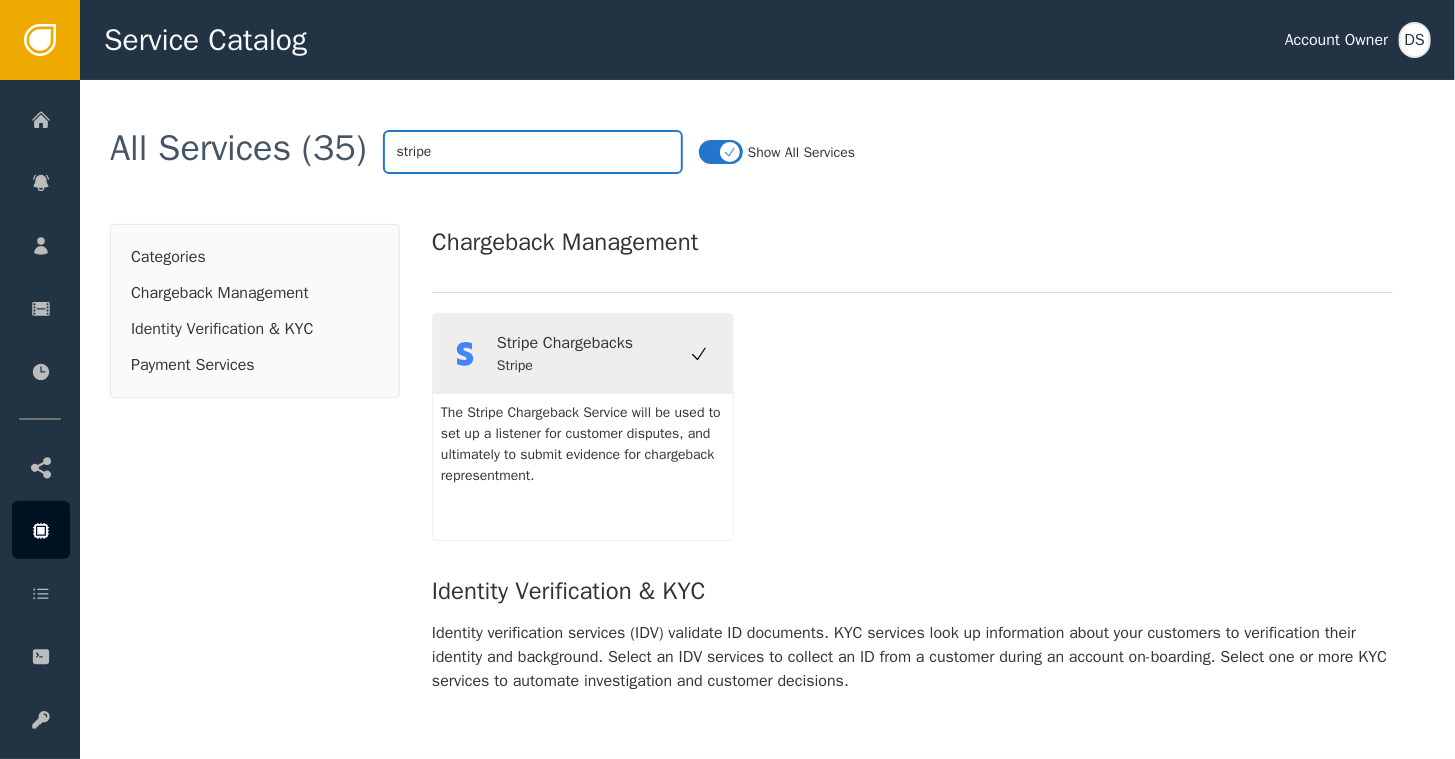 type on "stripe" 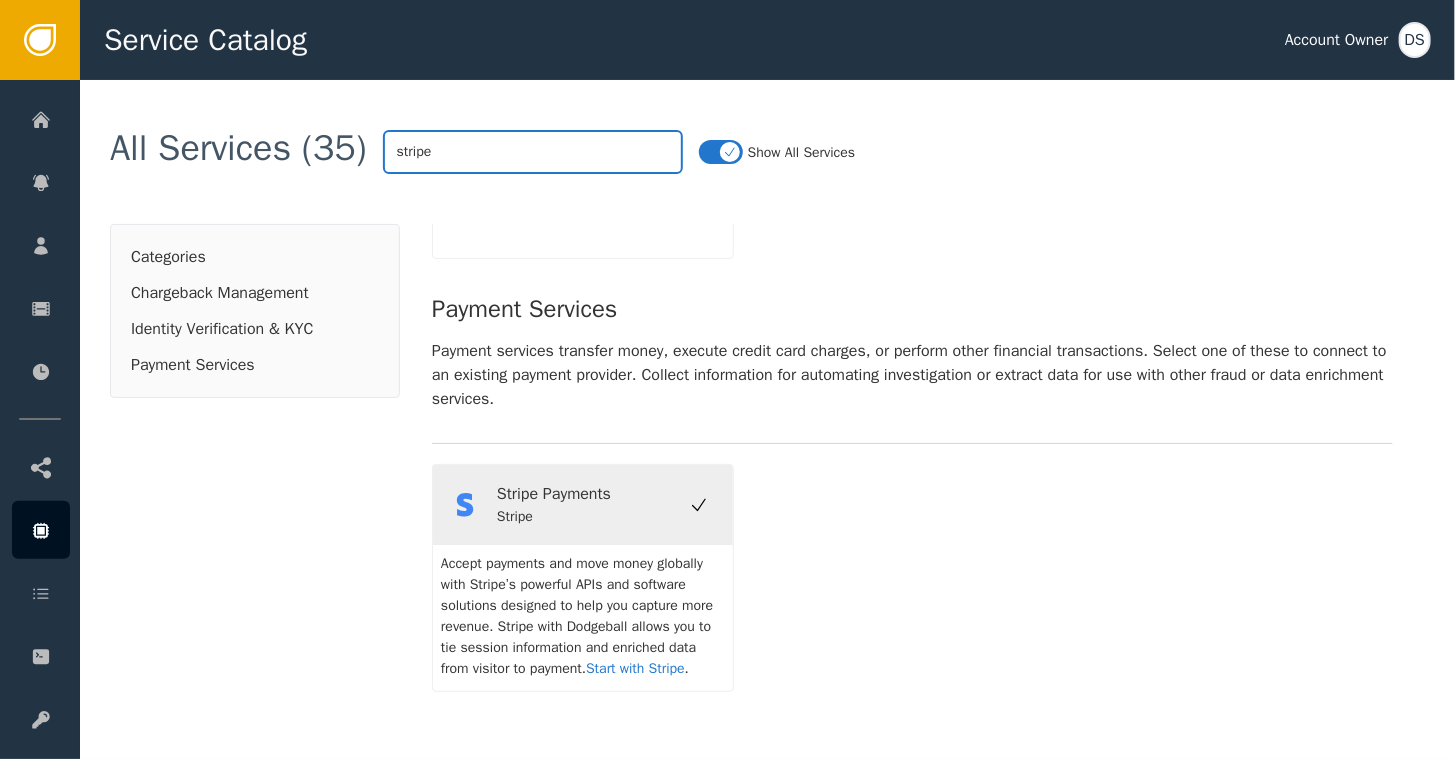scroll, scrollTop: 721, scrollLeft: 0, axis: vertical 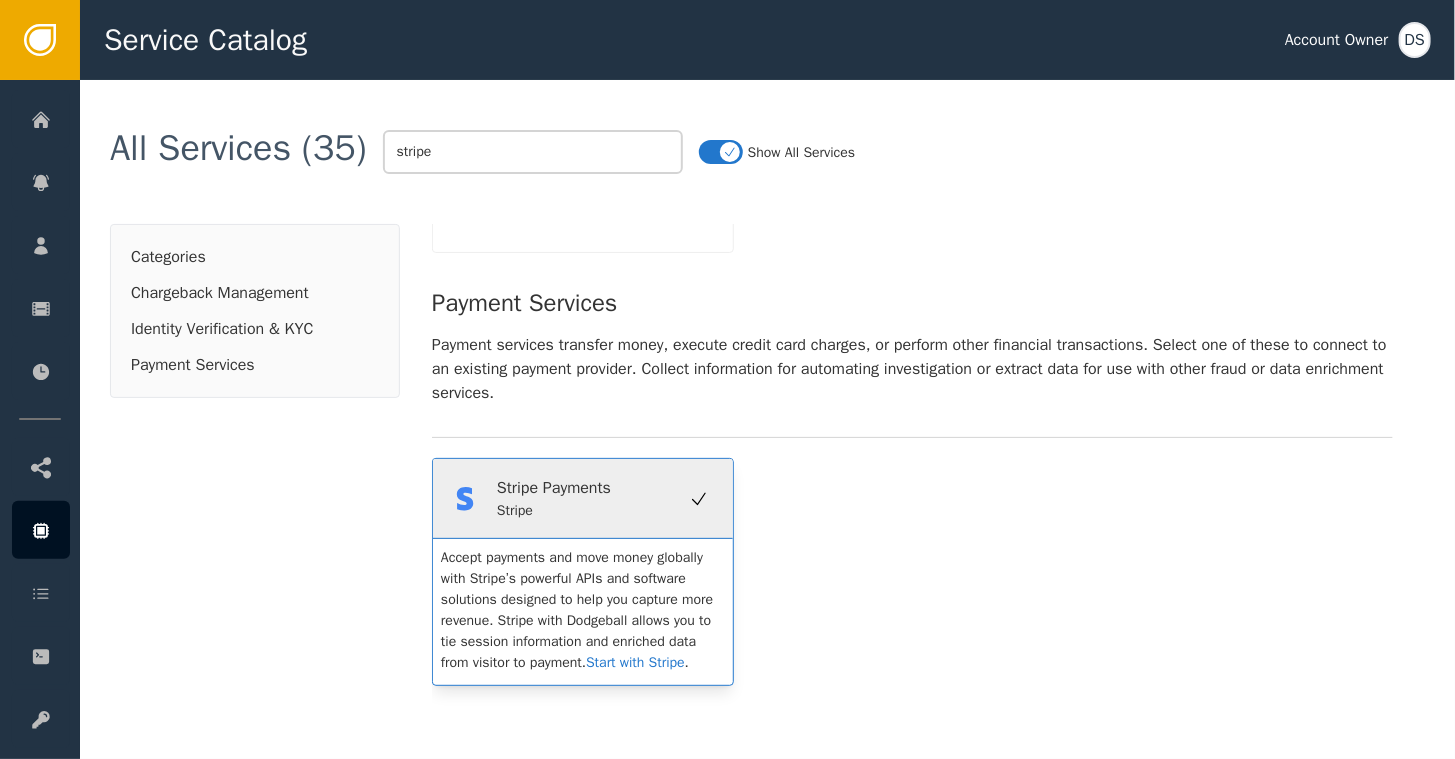 click on "Stripe Payments" at bounding box center (554, 488) 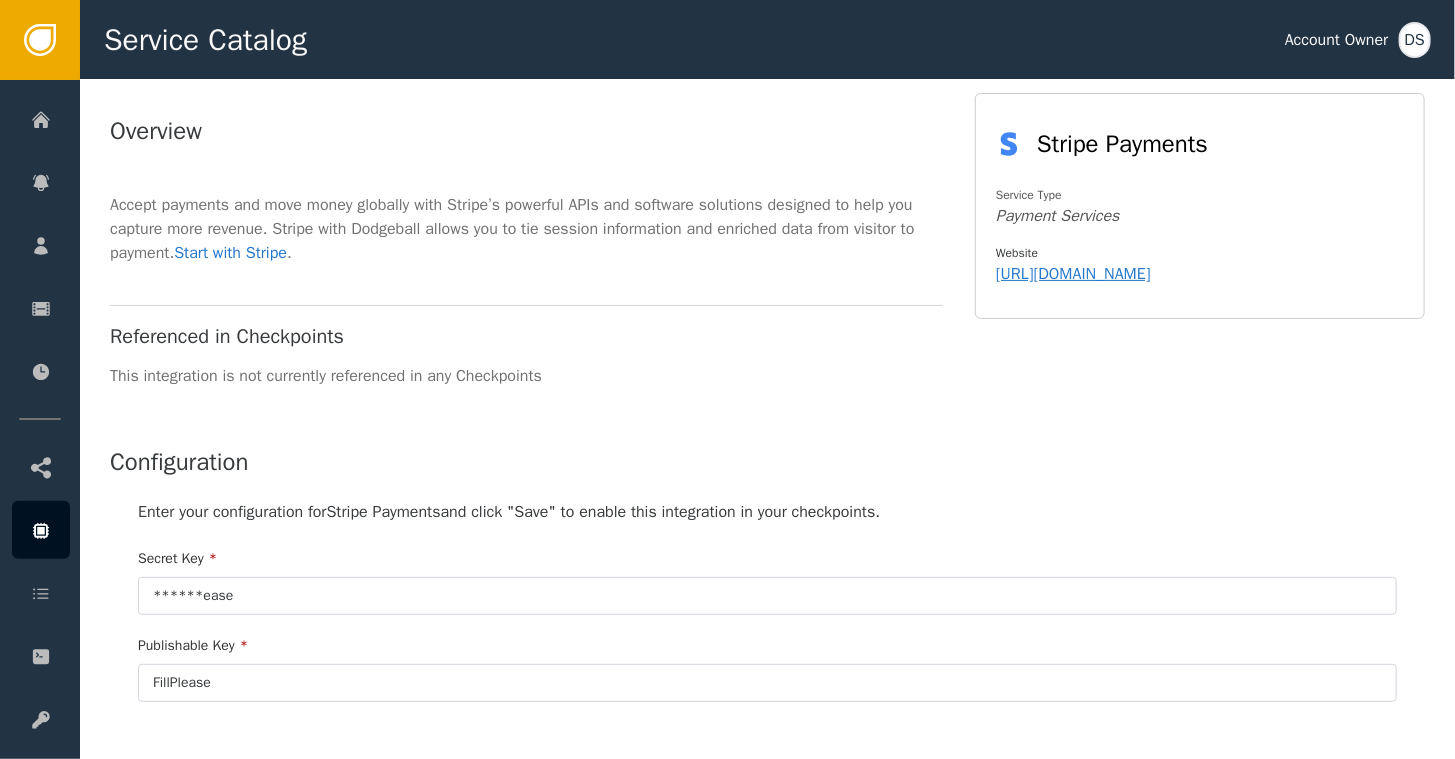scroll, scrollTop: 300, scrollLeft: 0, axis: vertical 